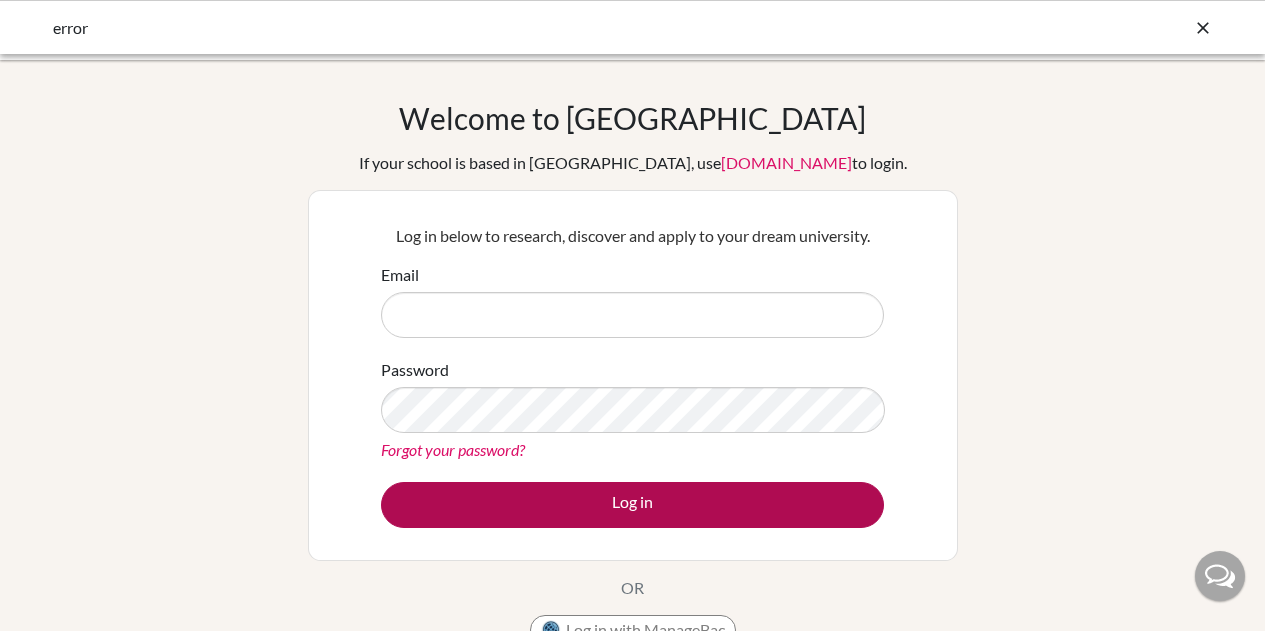scroll, scrollTop: 0, scrollLeft: 0, axis: both 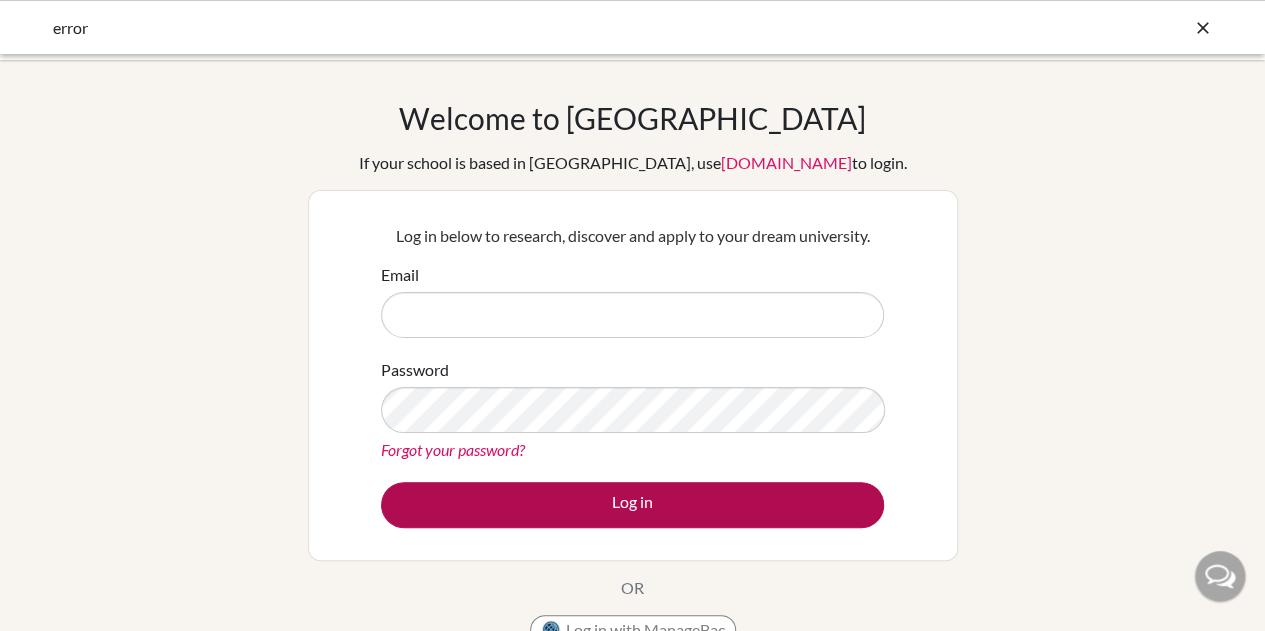 type on "vera.becser@engame.hu" 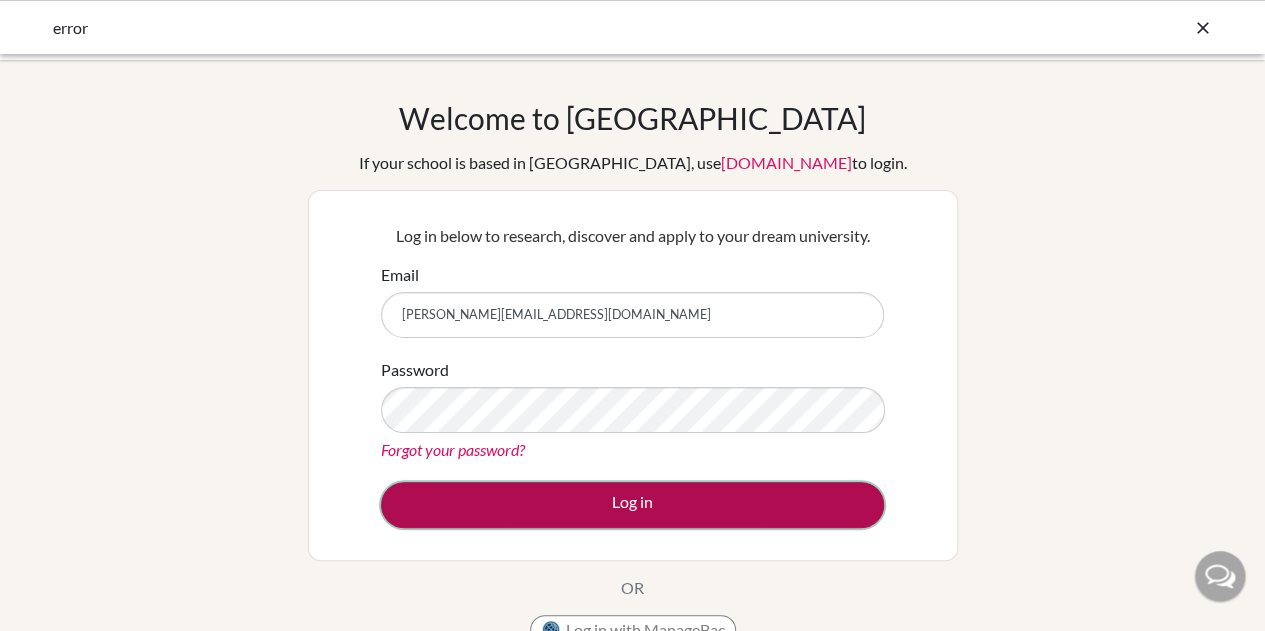 click on "Log in" at bounding box center [632, 505] 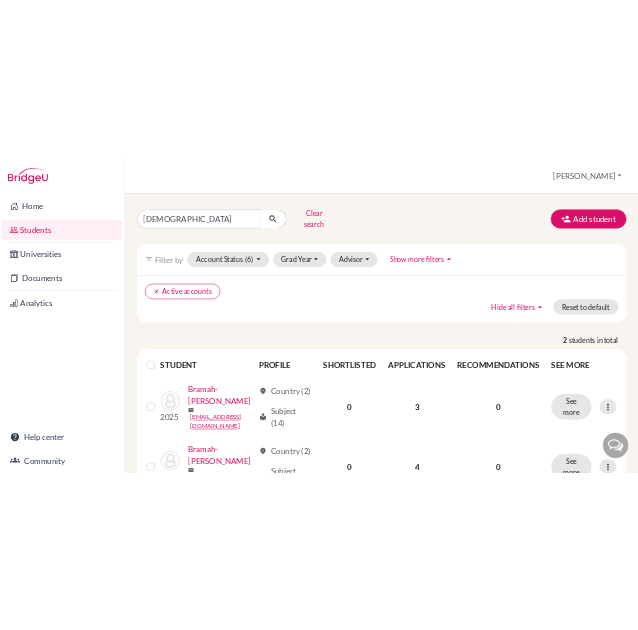 scroll, scrollTop: 0, scrollLeft: 0, axis: both 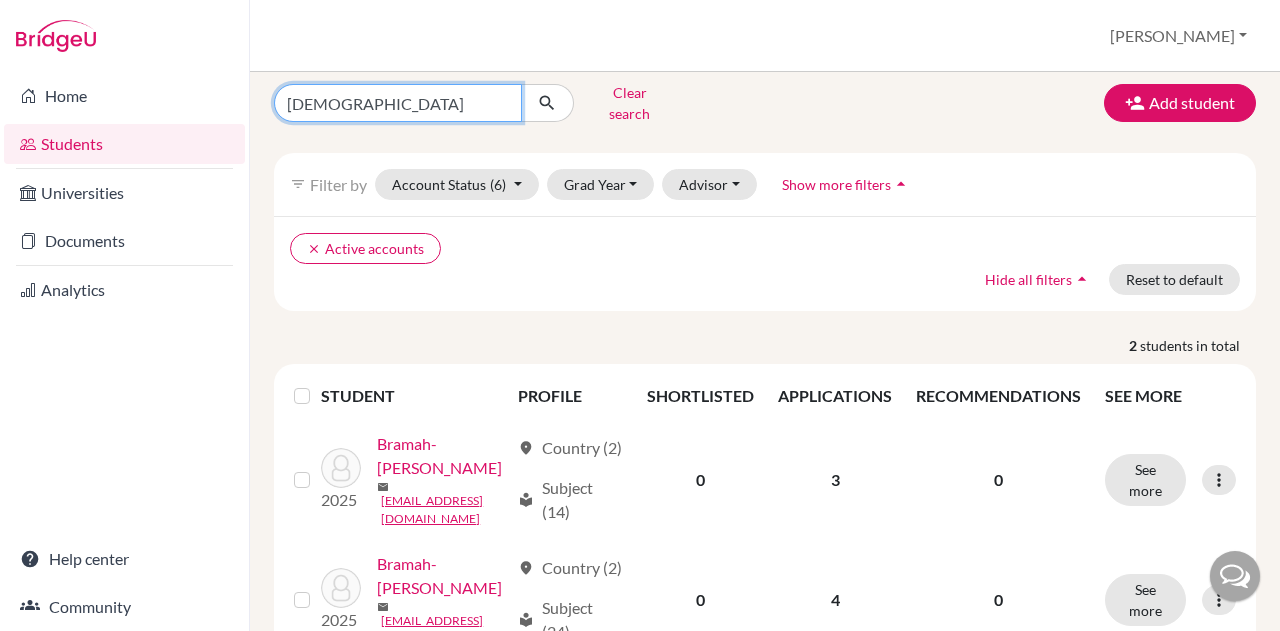 click on "bramah" at bounding box center [398, 103] 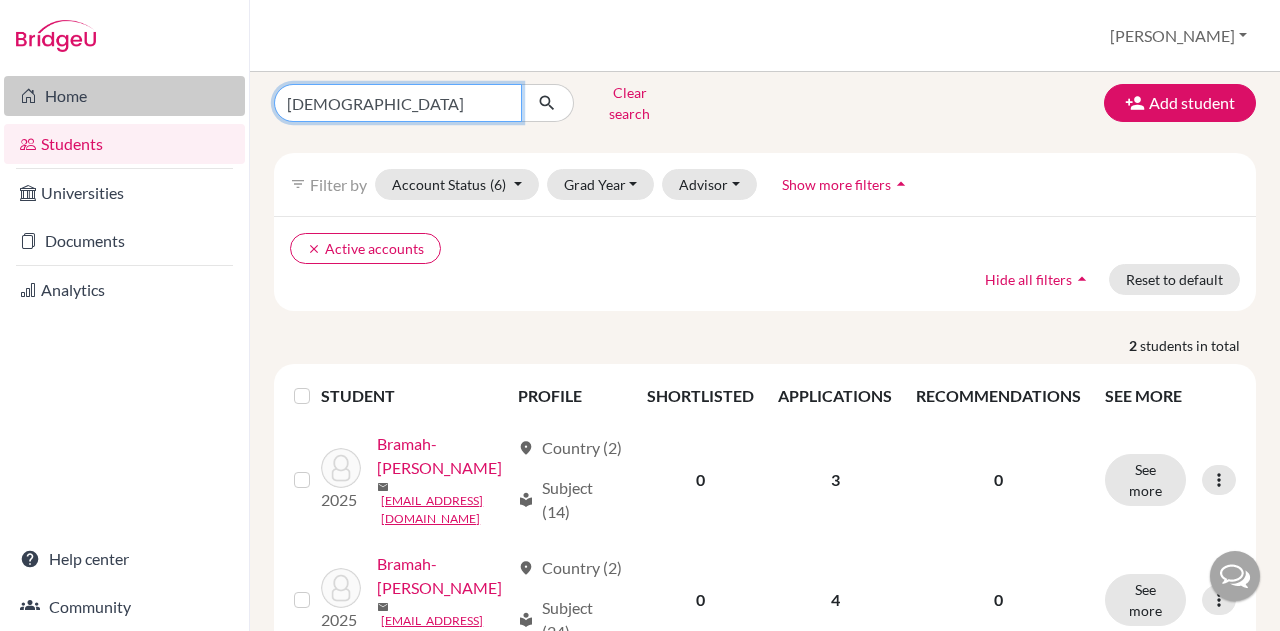 scroll, scrollTop: 3, scrollLeft: 0, axis: vertical 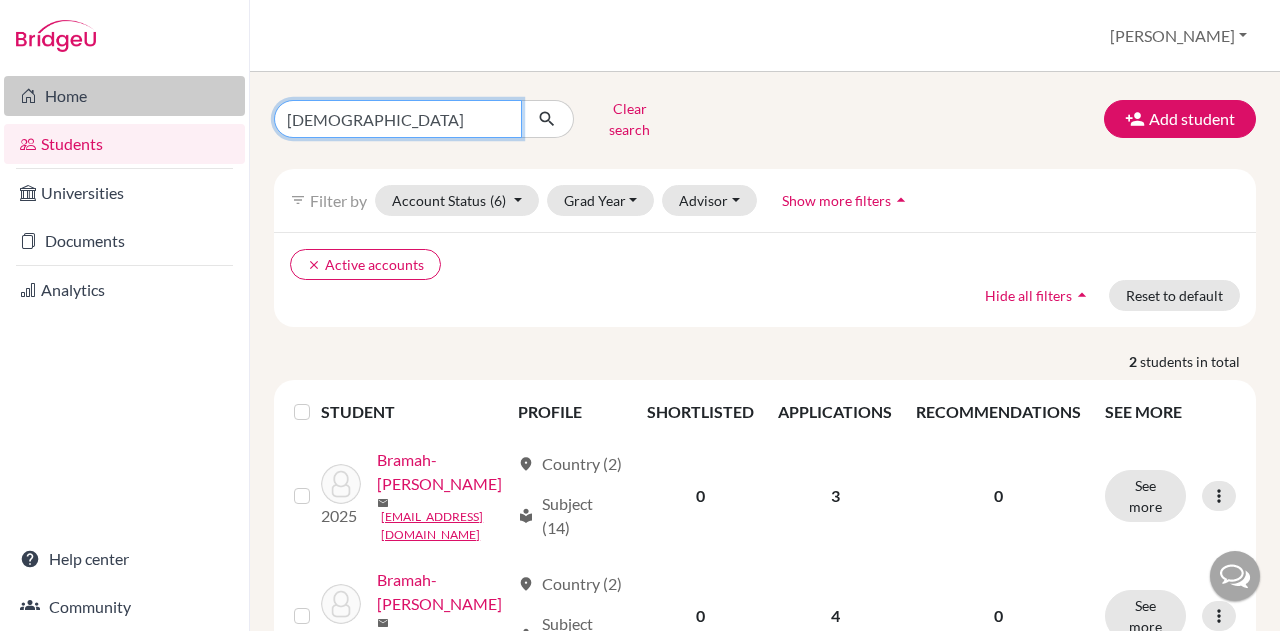 drag, startPoint x: 377, startPoint y: 84, endPoint x: 119, endPoint y: 83, distance: 258.00195 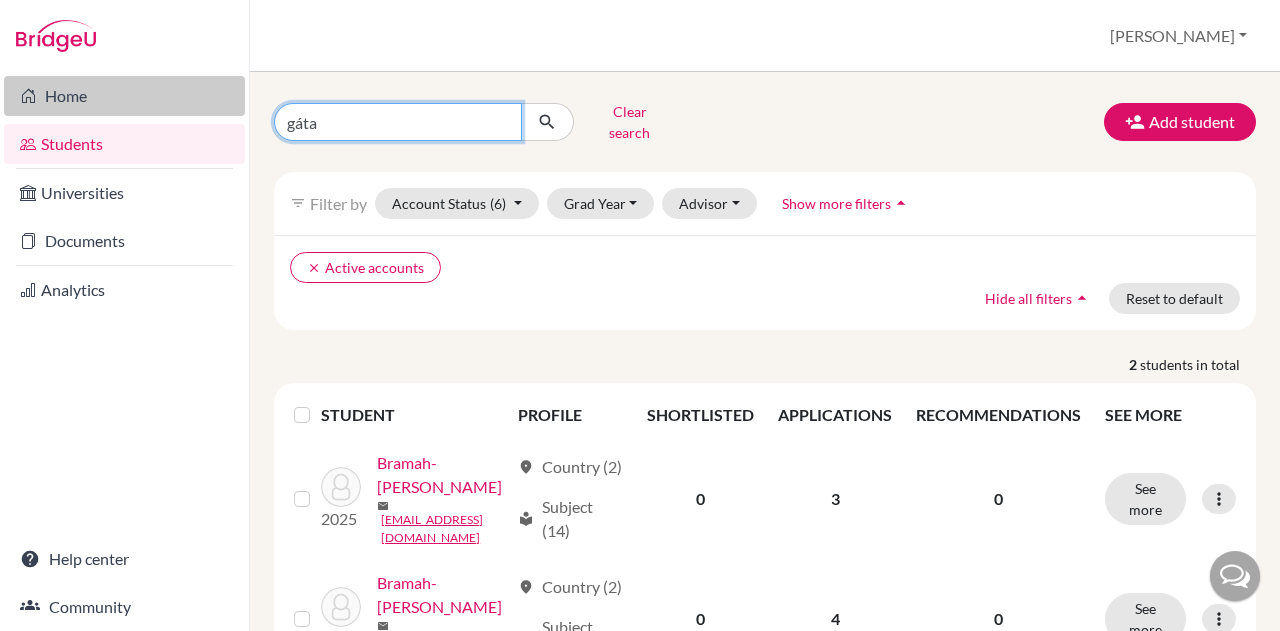 type on "gátai" 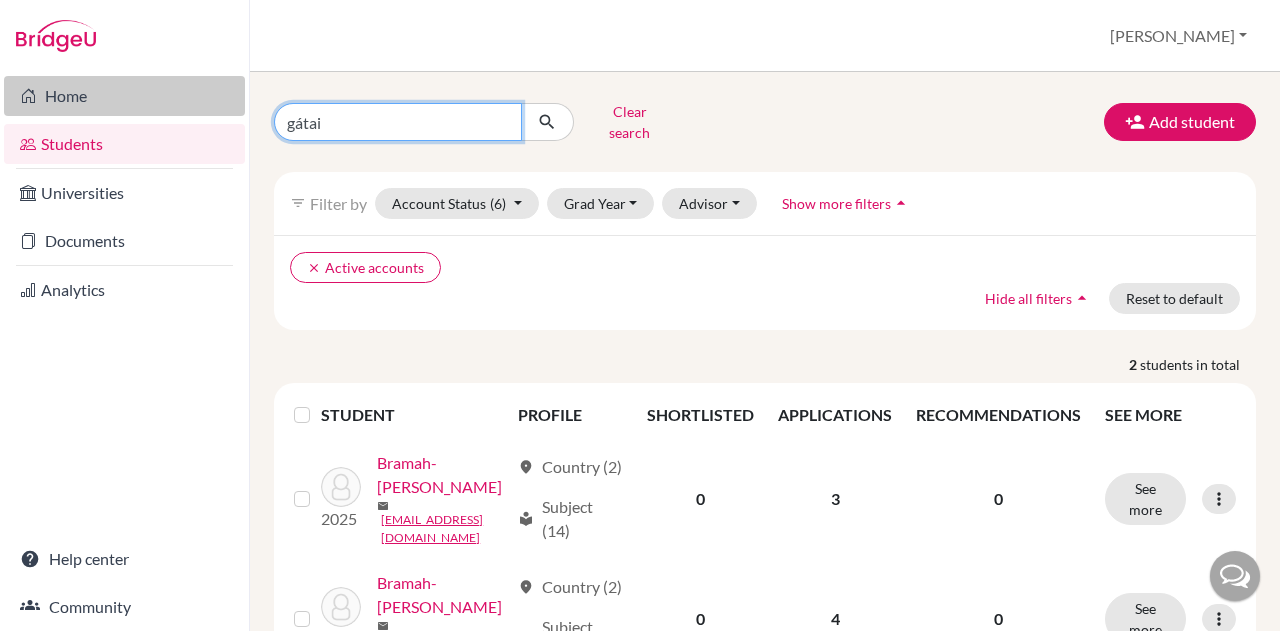 click at bounding box center [547, 122] 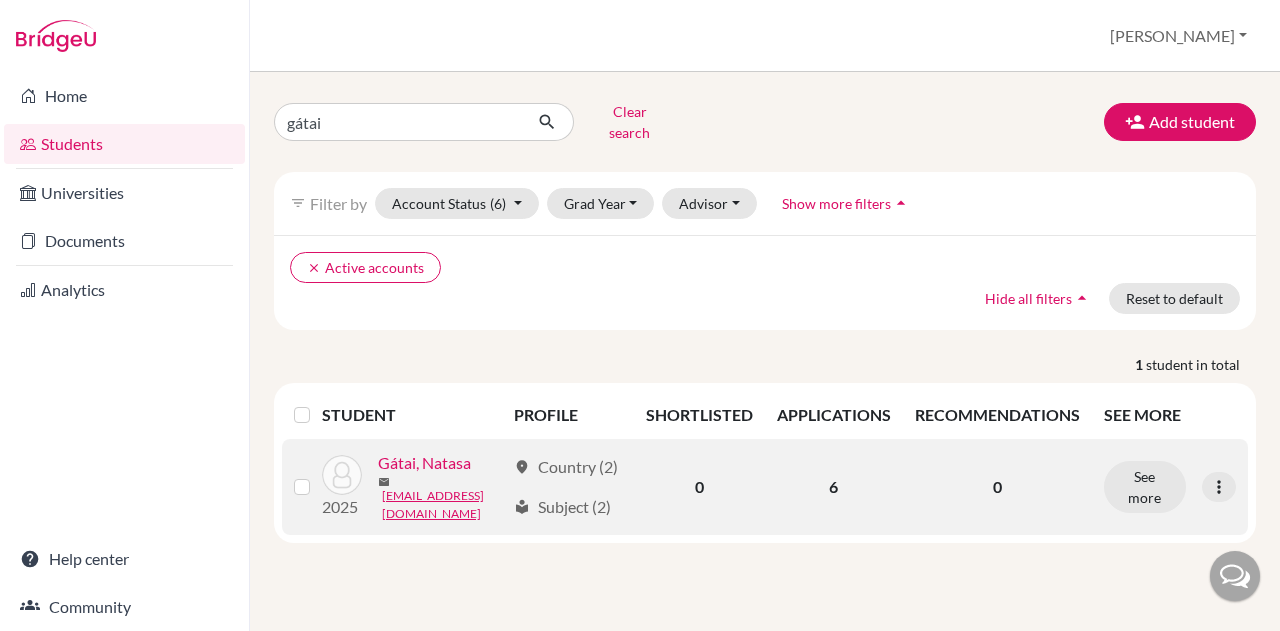 click on "Gátai, Natasa" at bounding box center (424, 463) 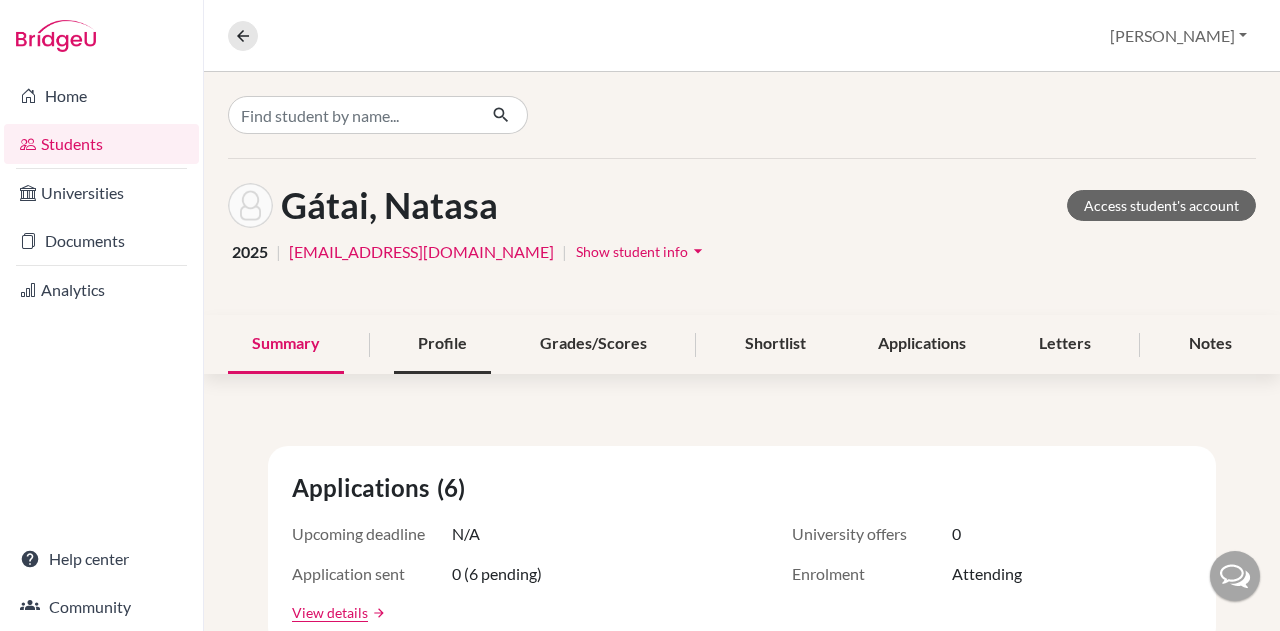 click on "Profile" at bounding box center [442, 344] 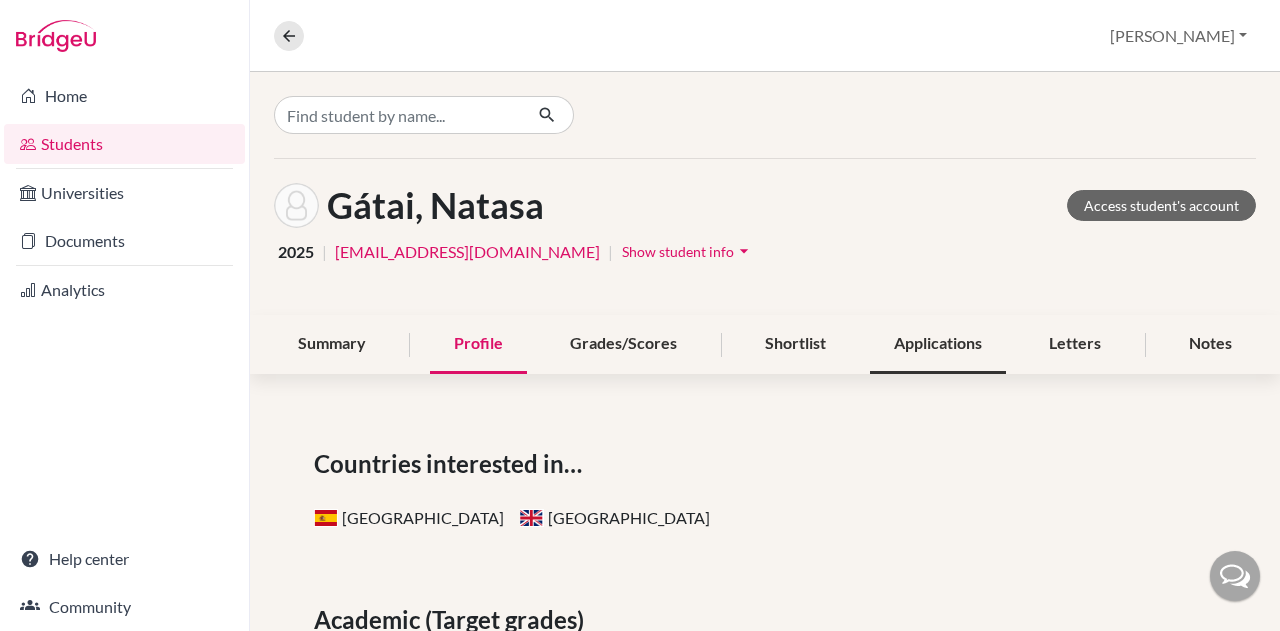 click on "Applications" at bounding box center [938, 344] 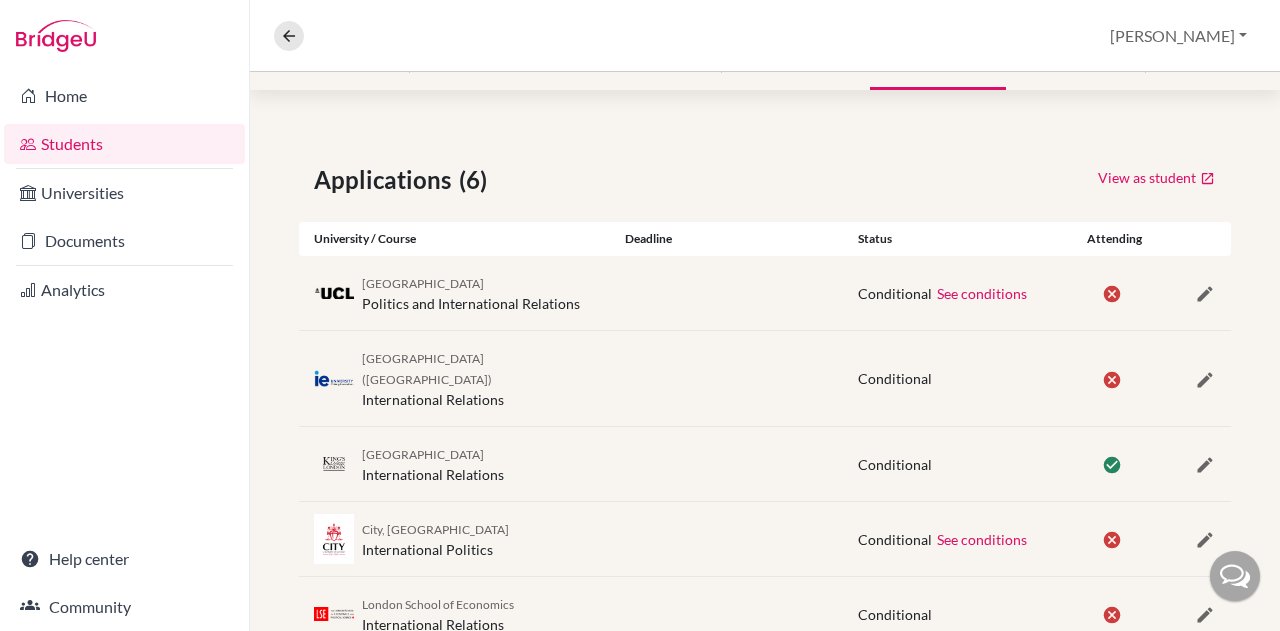 scroll, scrollTop: 83, scrollLeft: 0, axis: vertical 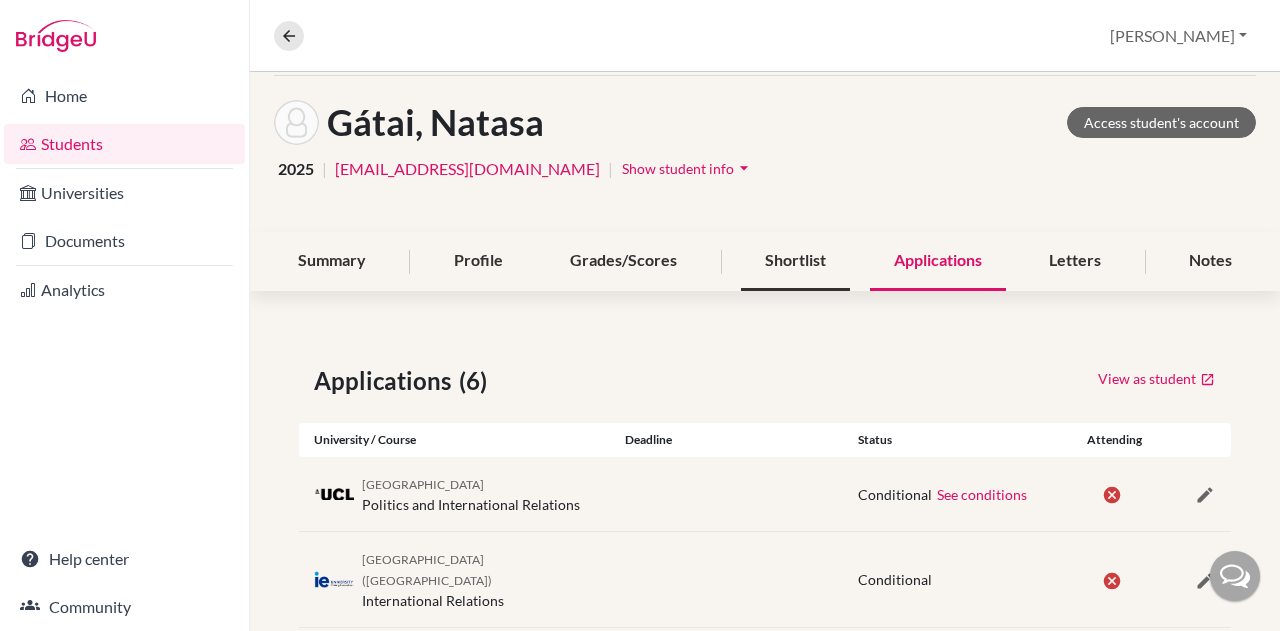 click on "Shortlist" at bounding box center [795, 261] 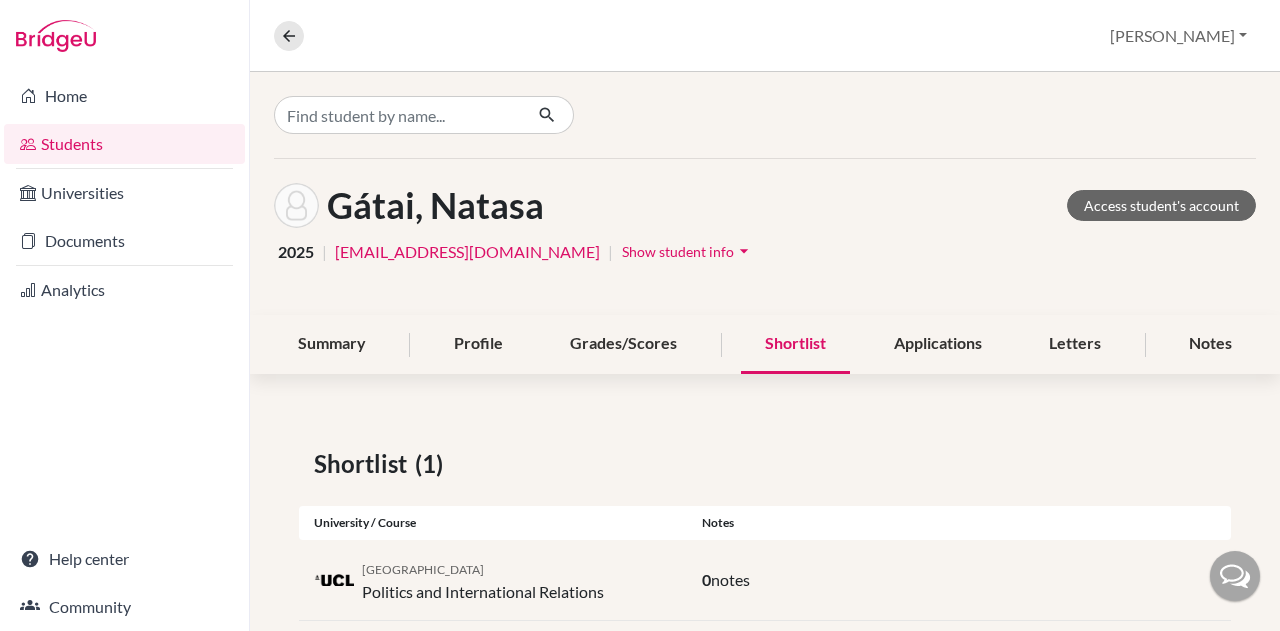 scroll, scrollTop: 36, scrollLeft: 0, axis: vertical 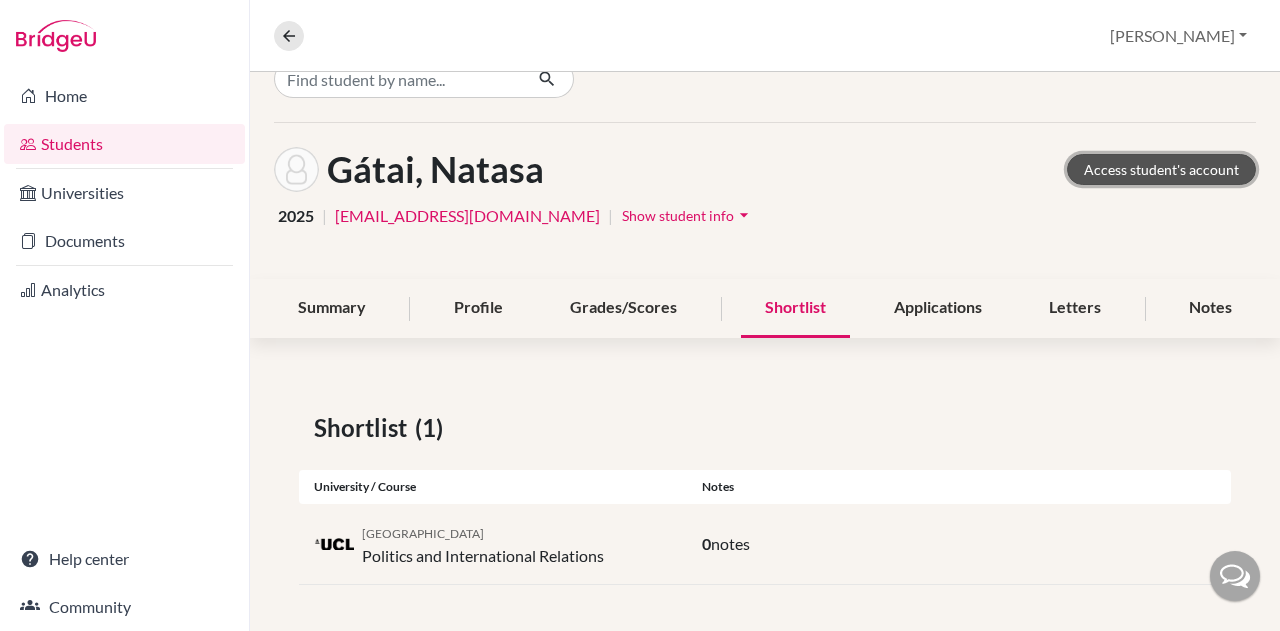click on "Access student's account" at bounding box center [1161, 169] 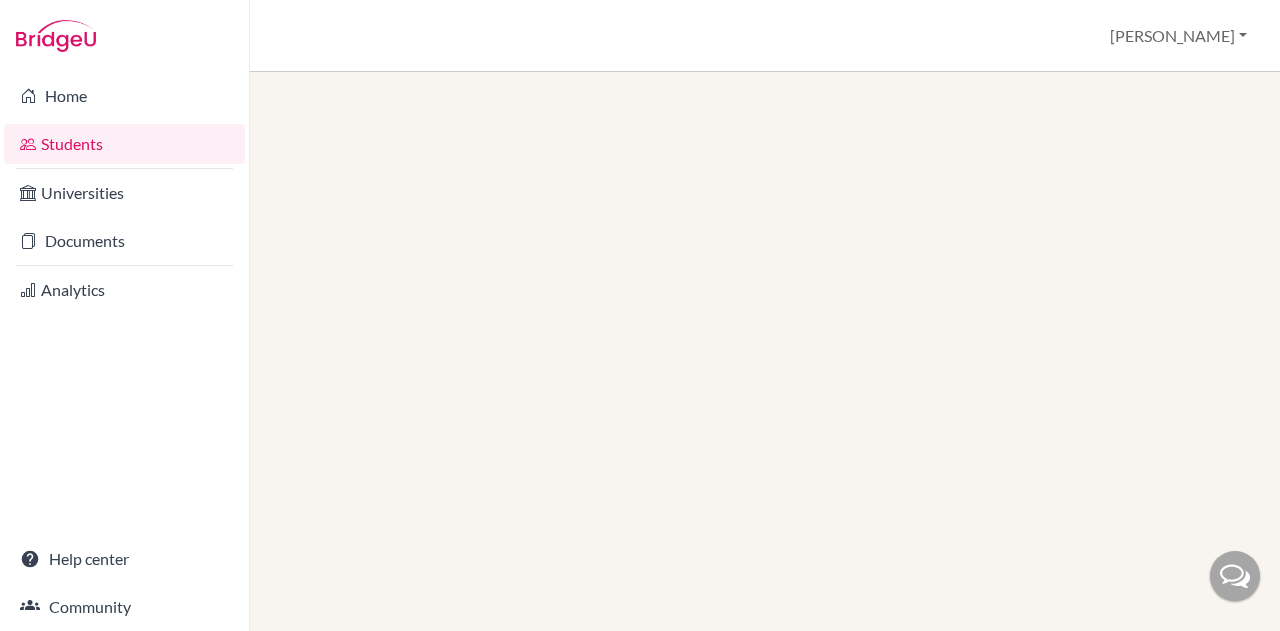 scroll, scrollTop: 0, scrollLeft: 0, axis: both 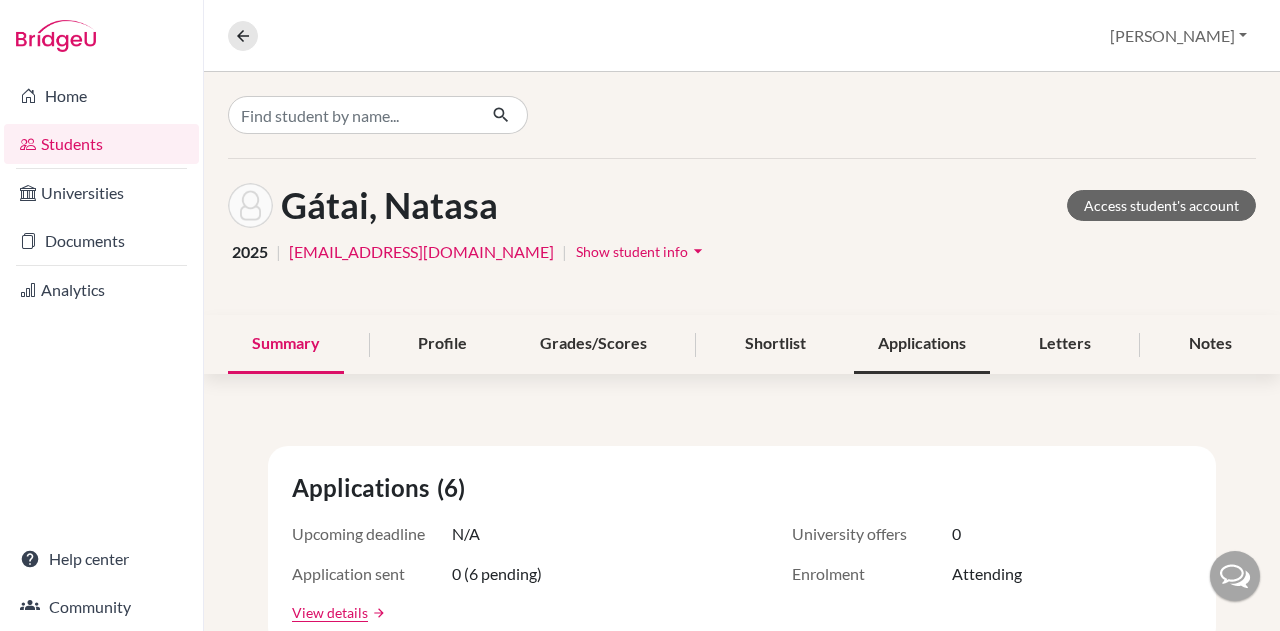 click on "Applications" at bounding box center (922, 344) 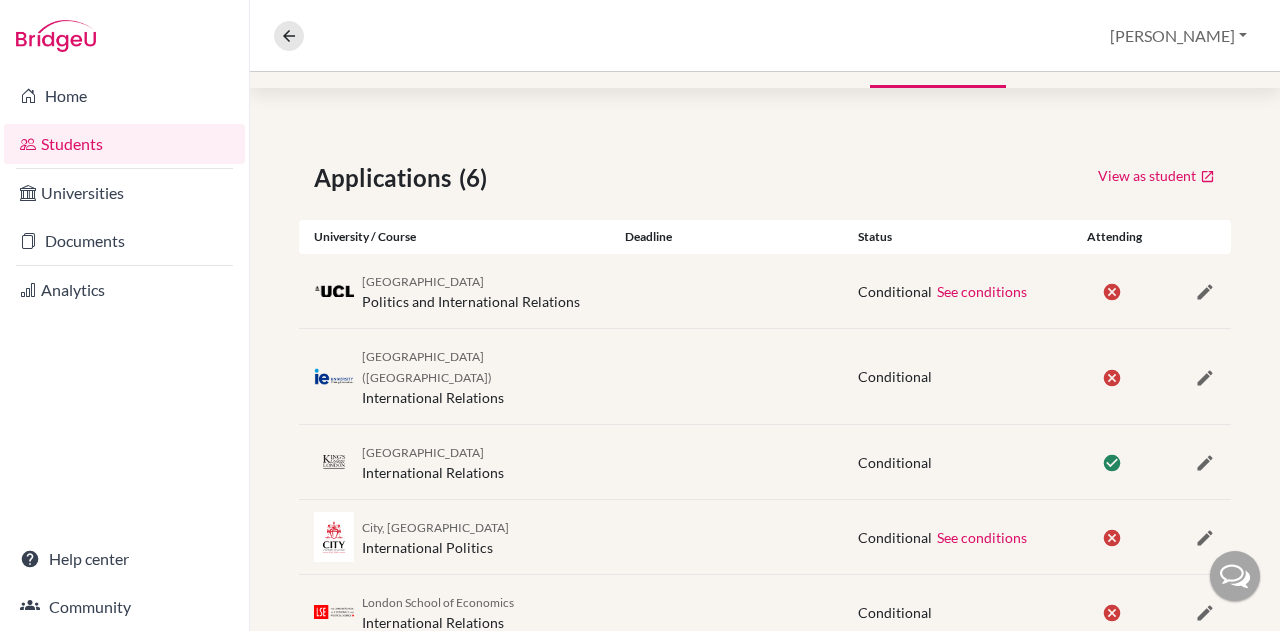 scroll, scrollTop: 403, scrollLeft: 0, axis: vertical 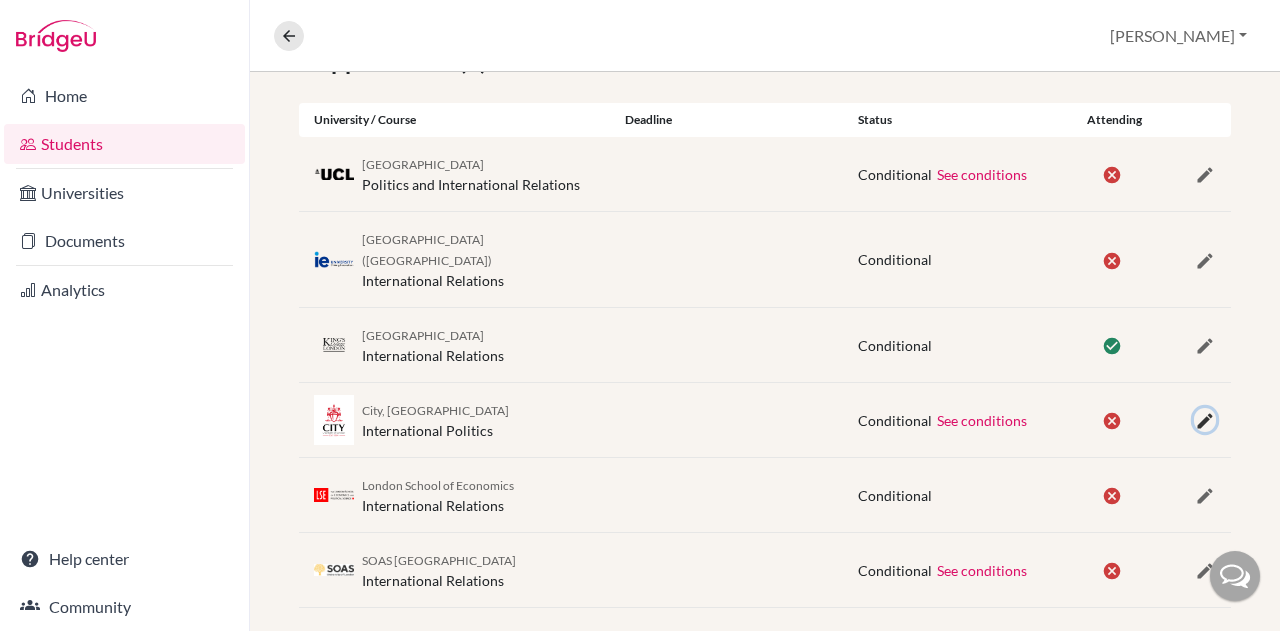 click at bounding box center [1205, 421] 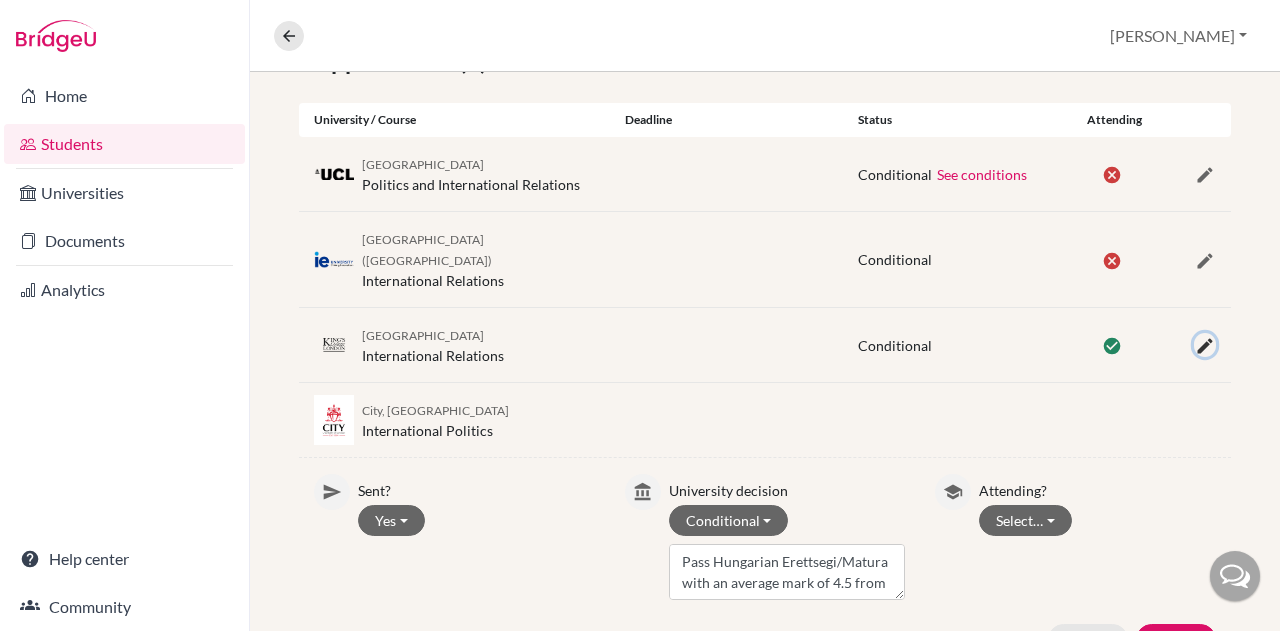 click at bounding box center (1205, 346) 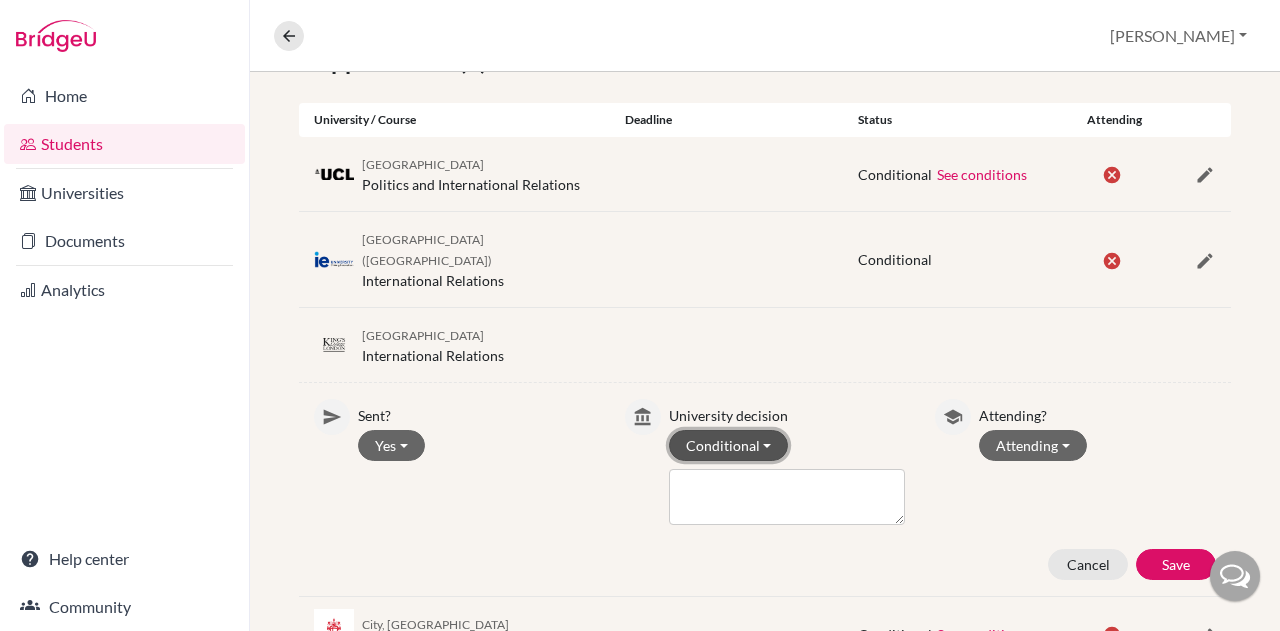 click on "Conditional" at bounding box center [729, 445] 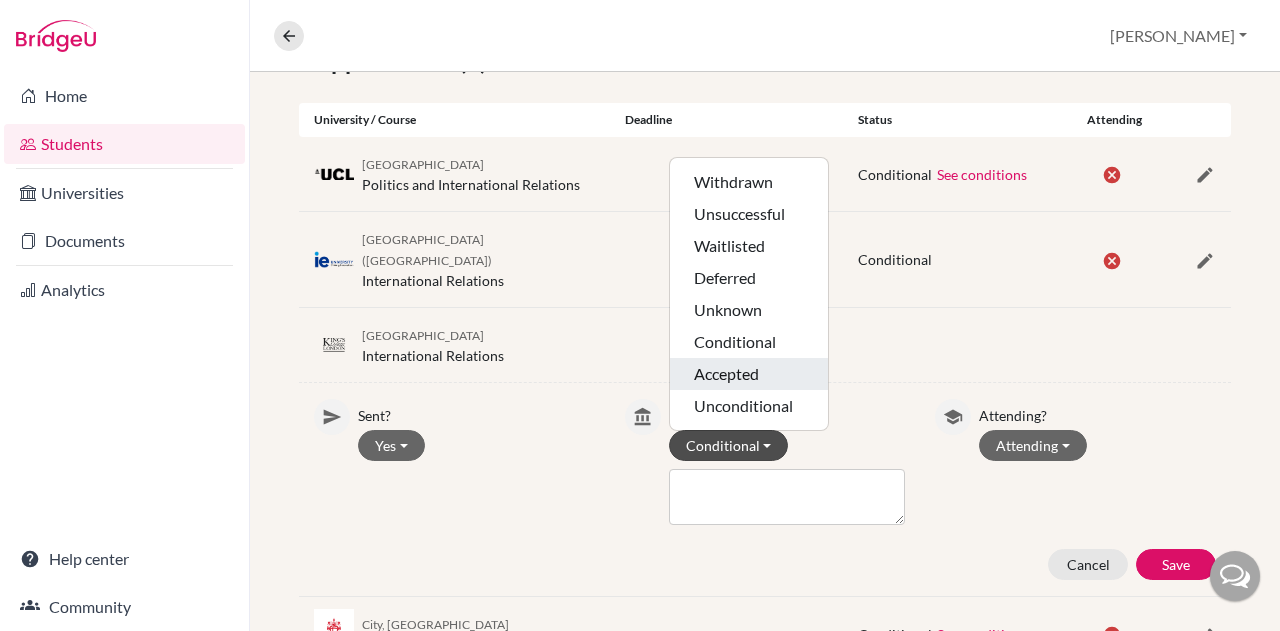 click on "Accepted" 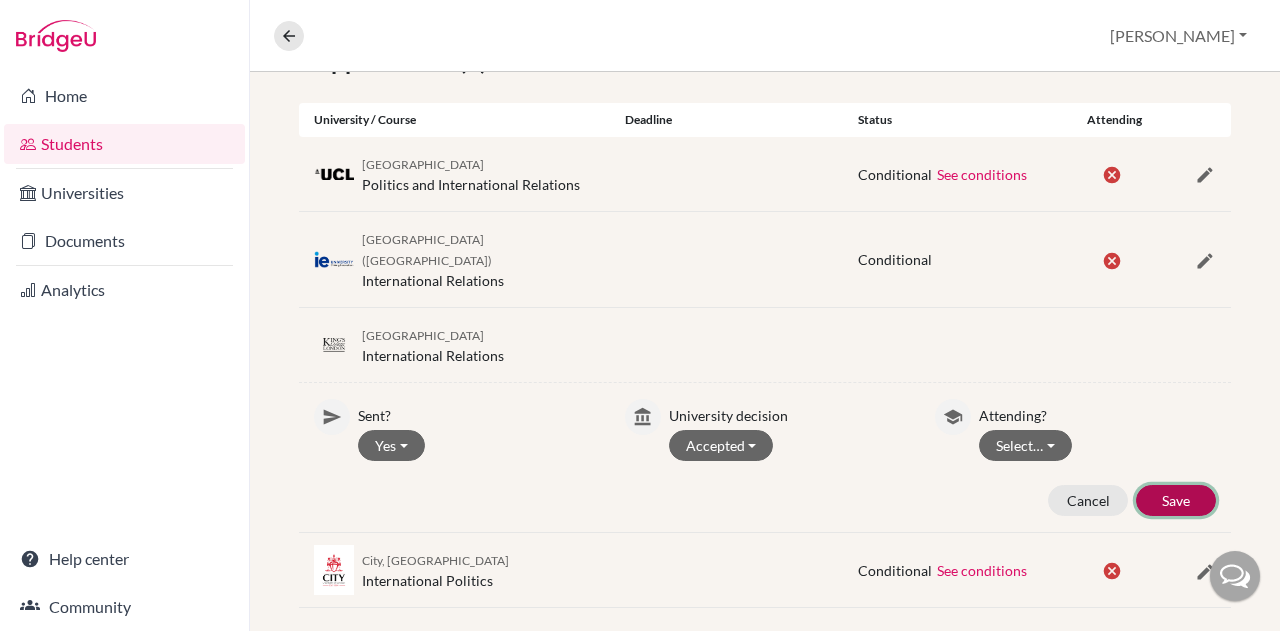 click on "Save" at bounding box center [1176, 500] 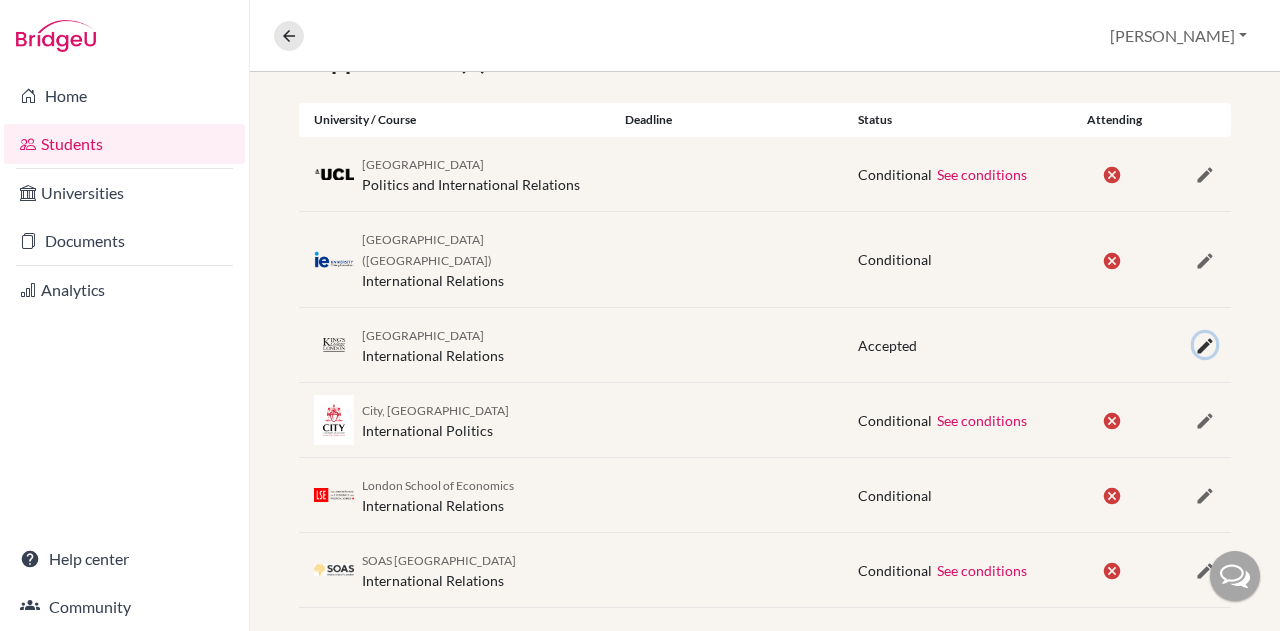 click at bounding box center (1205, 346) 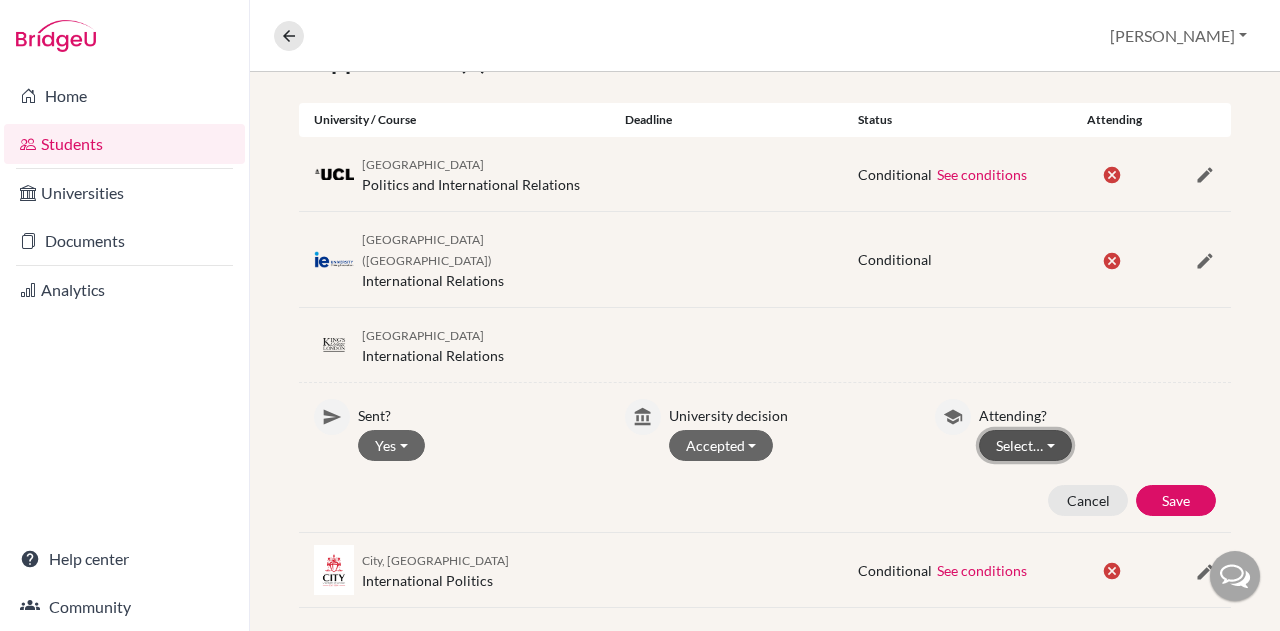 click on "Select…" at bounding box center (1025, 445) 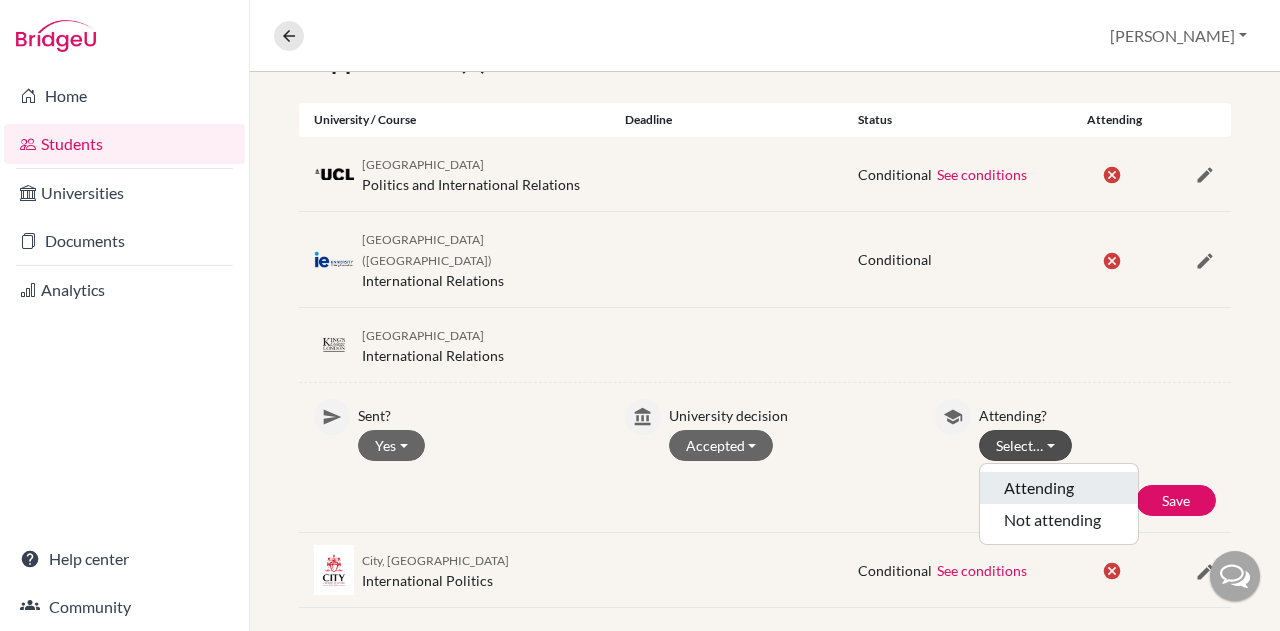 drag, startPoint x: 1050, startPoint y: 468, endPoint x: 1062, endPoint y: 467, distance: 12.0415945 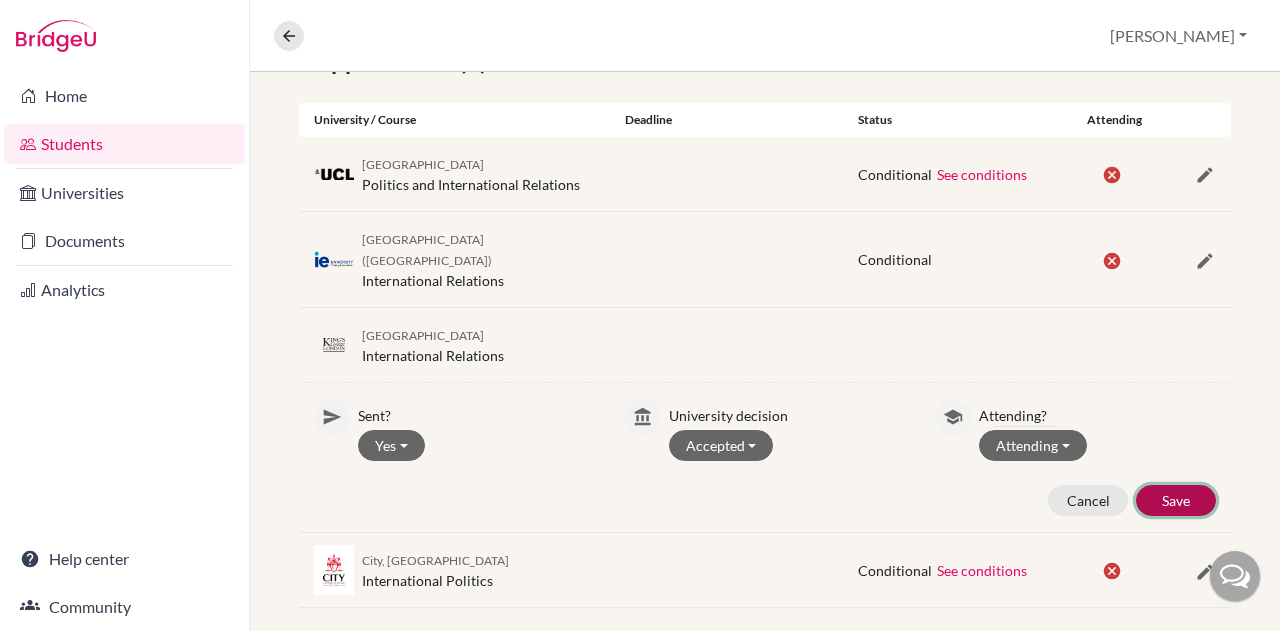click on "Save" at bounding box center (1176, 500) 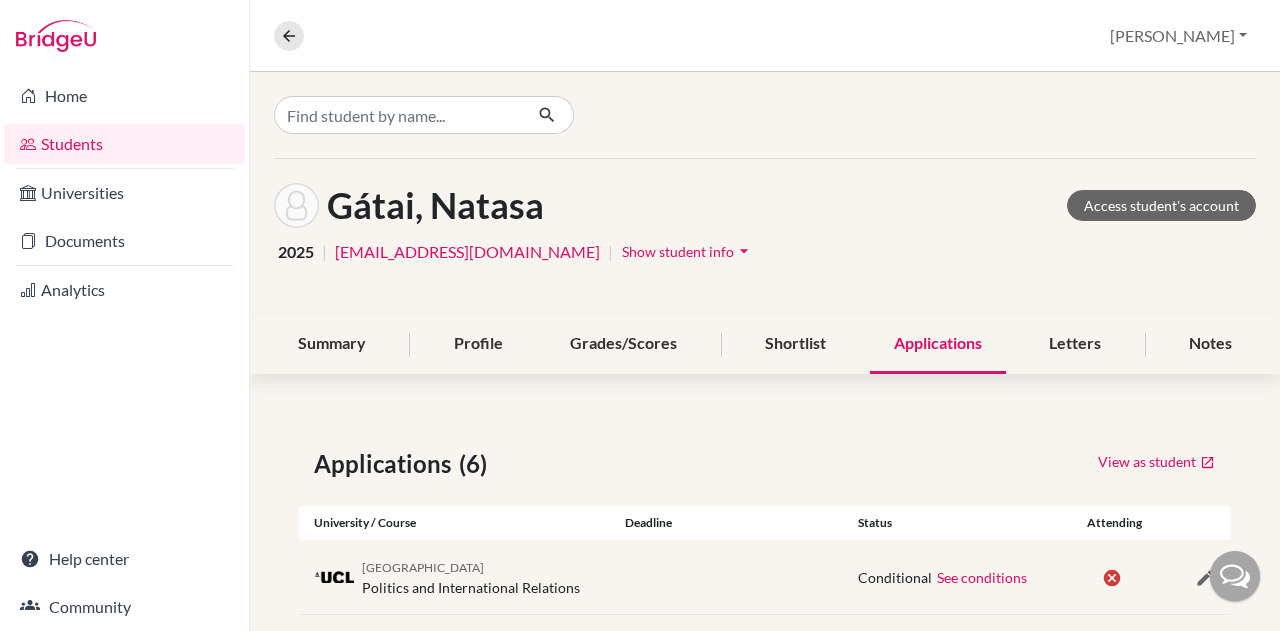 scroll, scrollTop: 0, scrollLeft: 0, axis: both 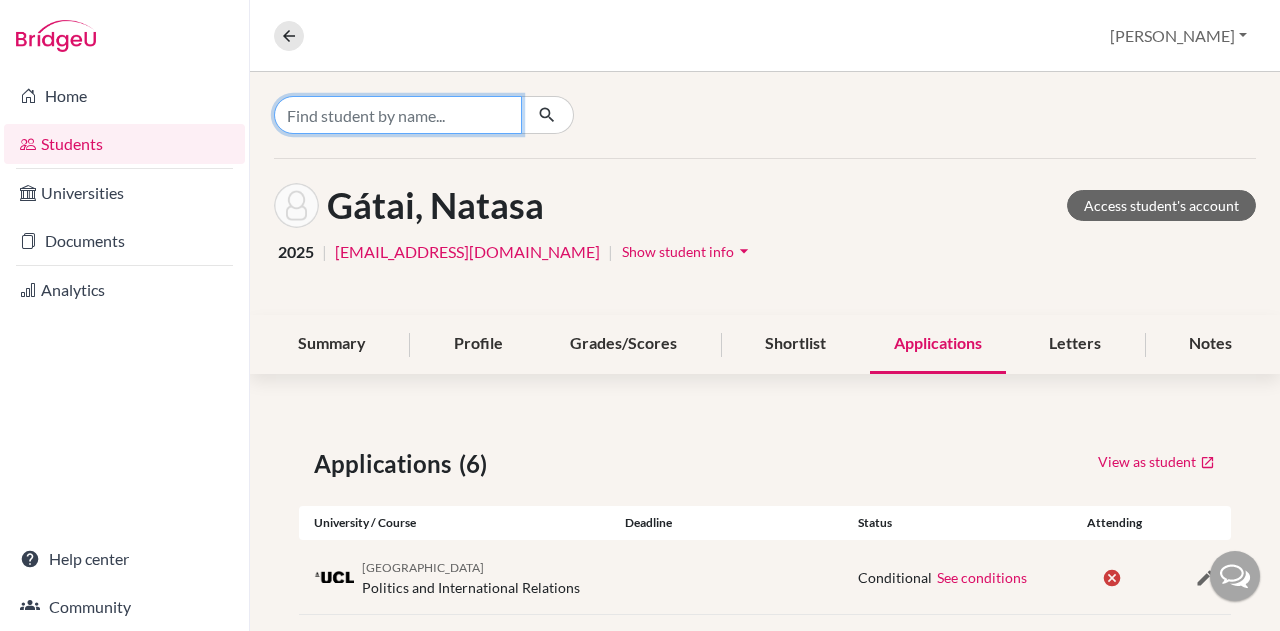 click at bounding box center [398, 115] 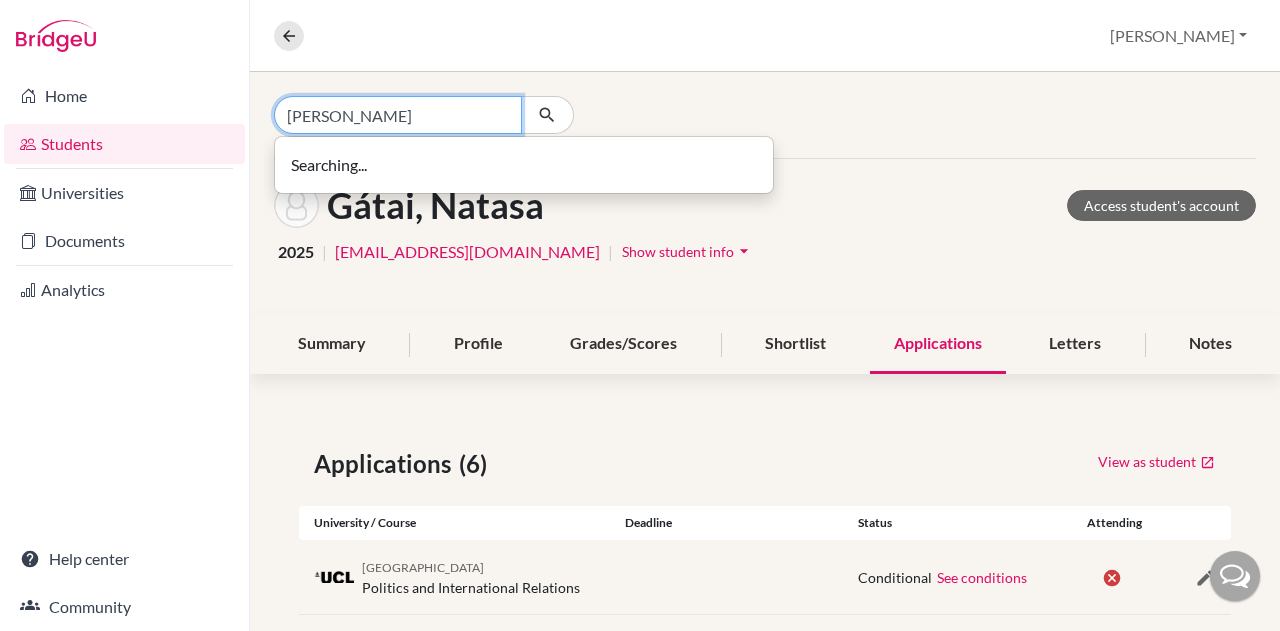 type on "miklós eszter" 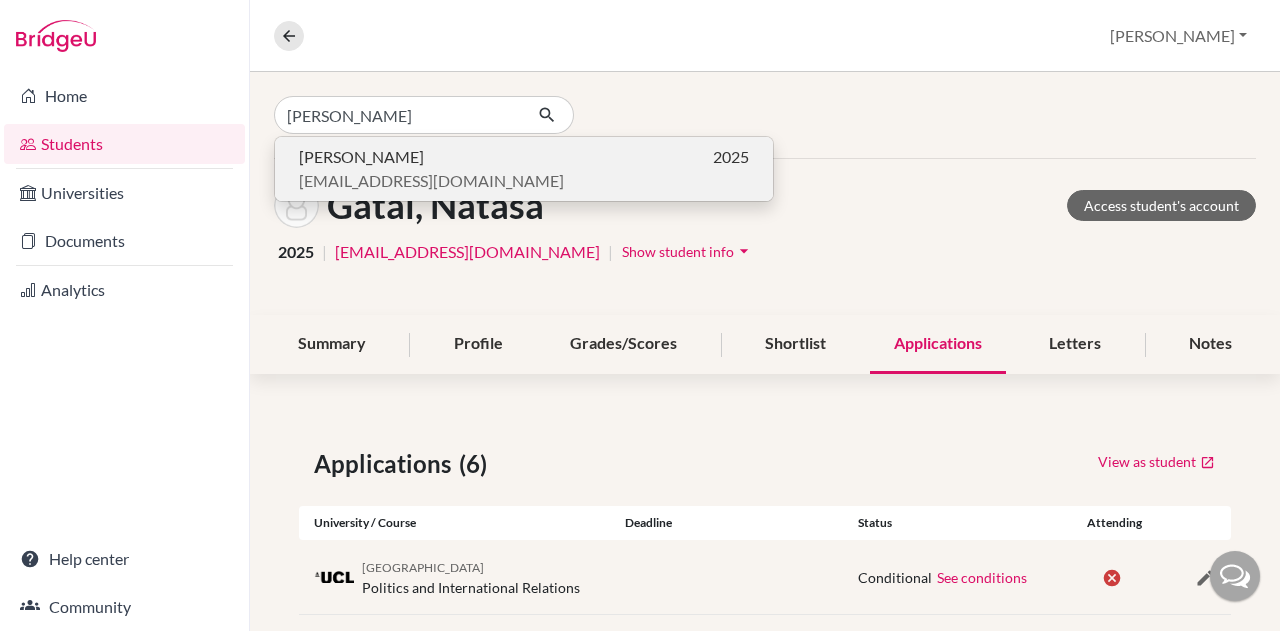 click on "Eszter Miklós" at bounding box center [361, 157] 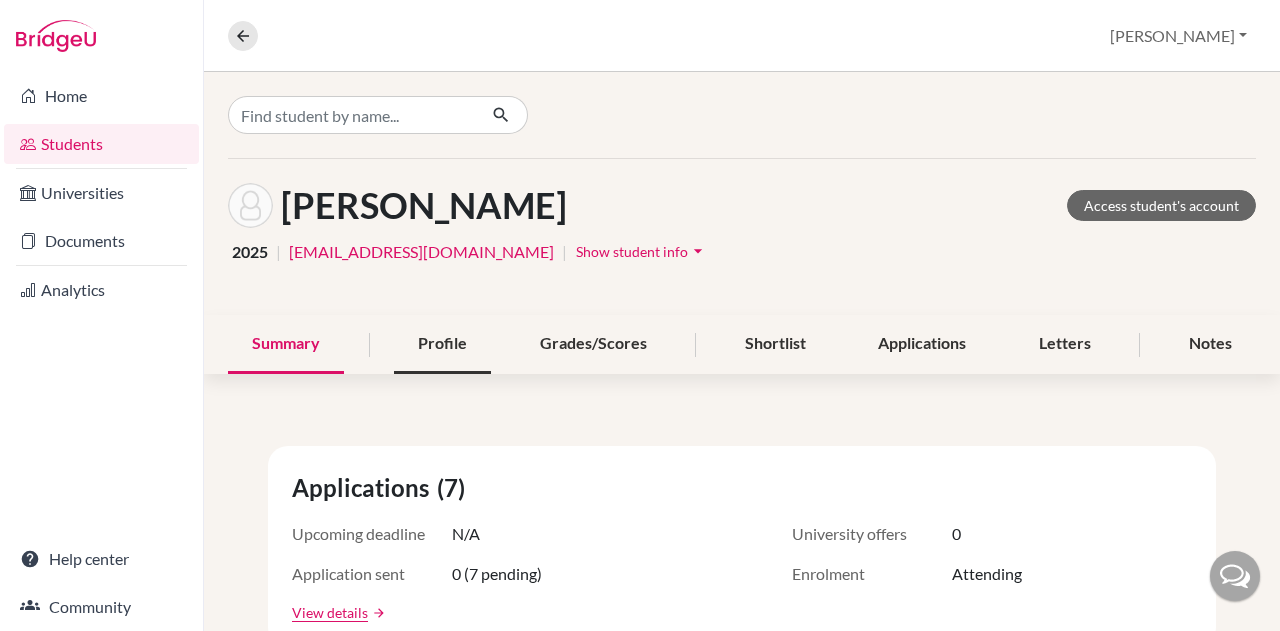 click on "Profile" at bounding box center [442, 344] 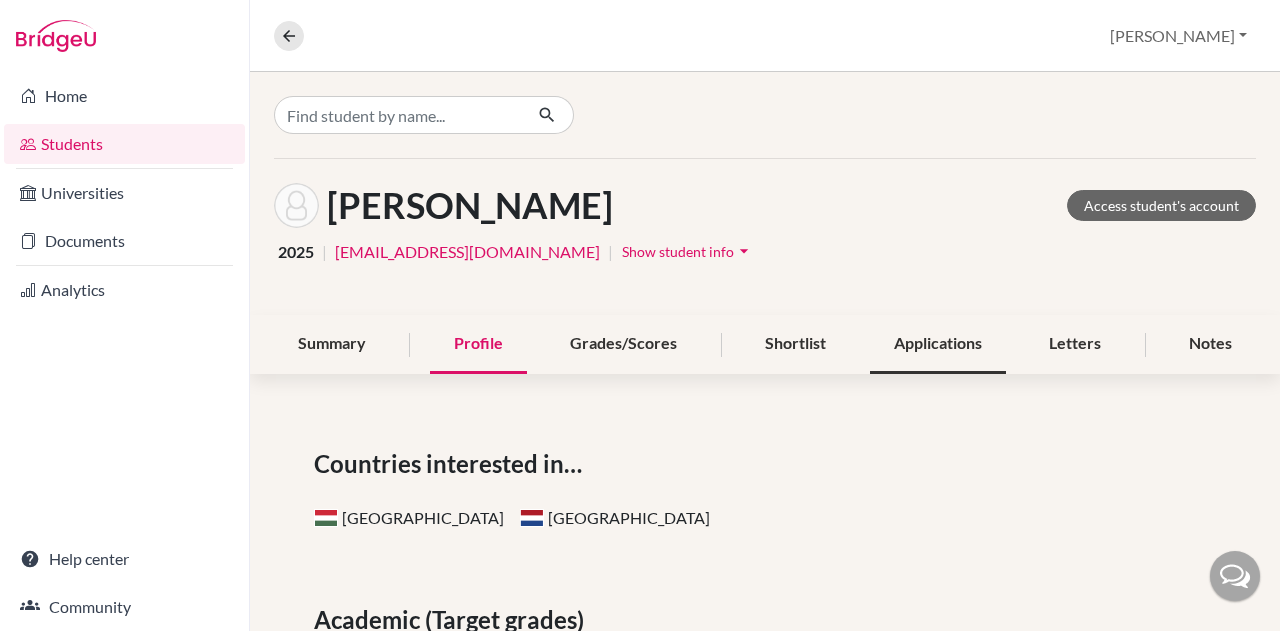 click on "Applications" at bounding box center [938, 344] 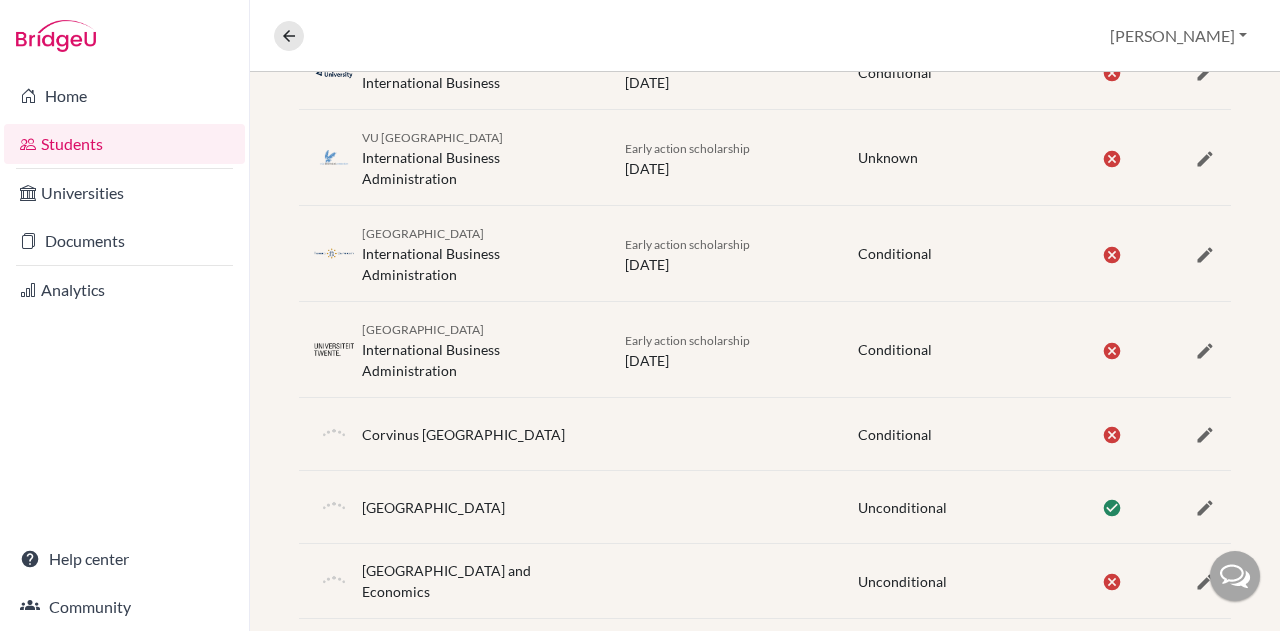 scroll, scrollTop: 537, scrollLeft: 0, axis: vertical 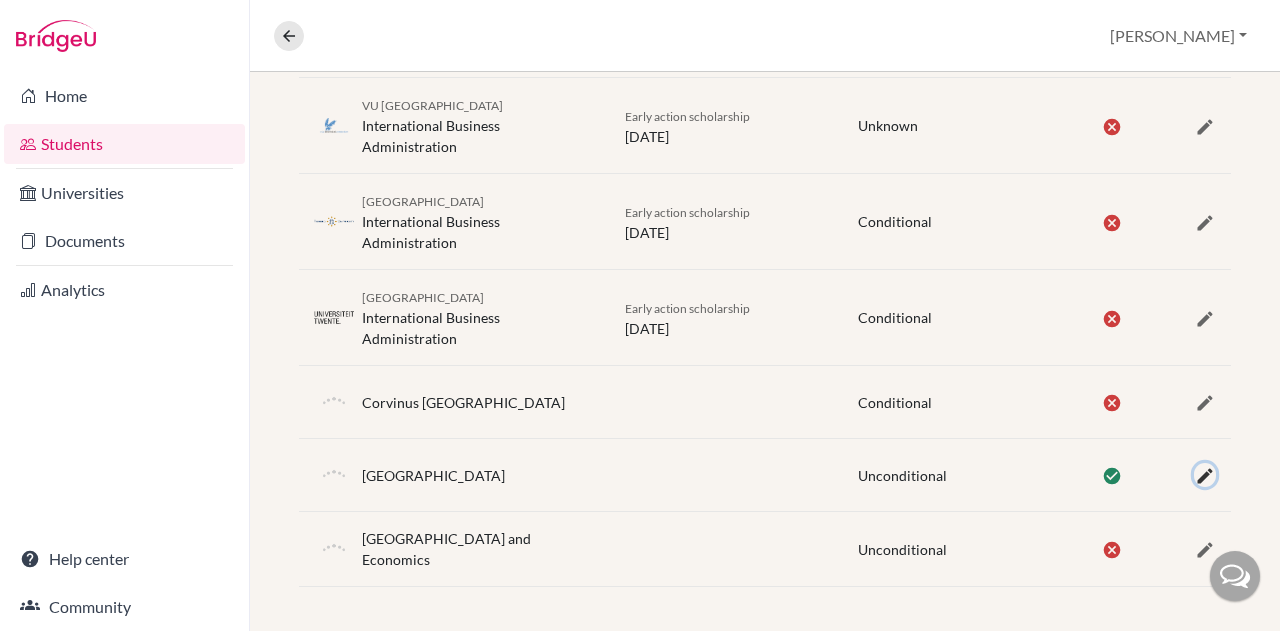 click at bounding box center [1205, 476] 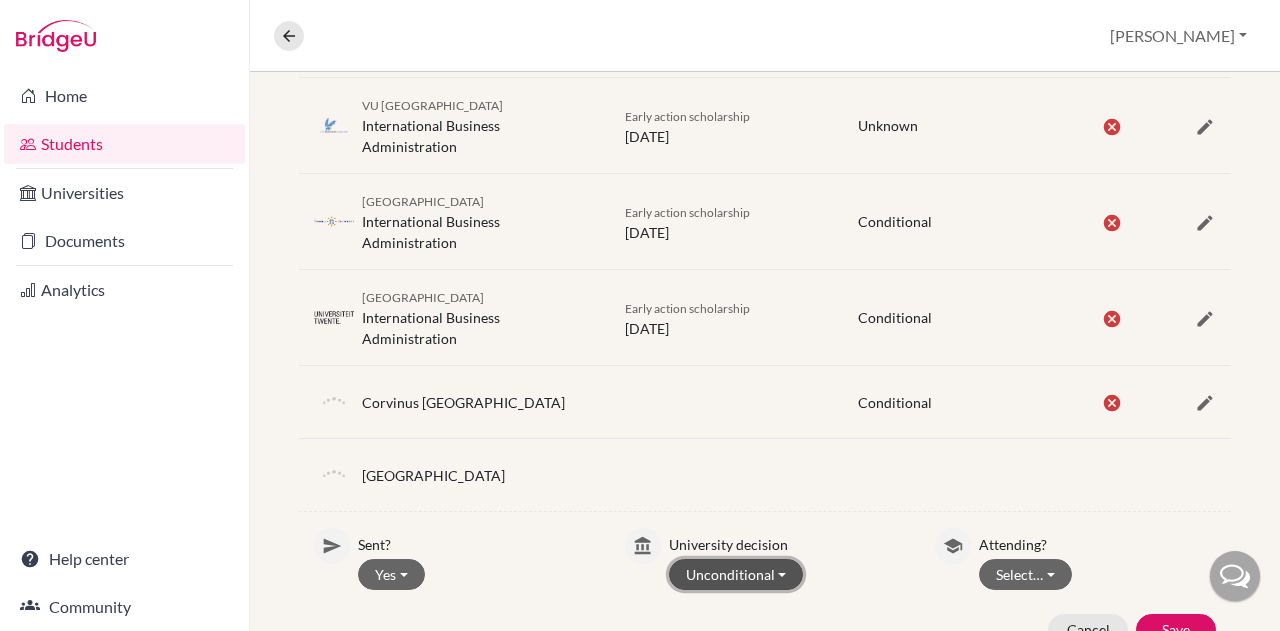 click on "Unconditional" at bounding box center (736, 574) 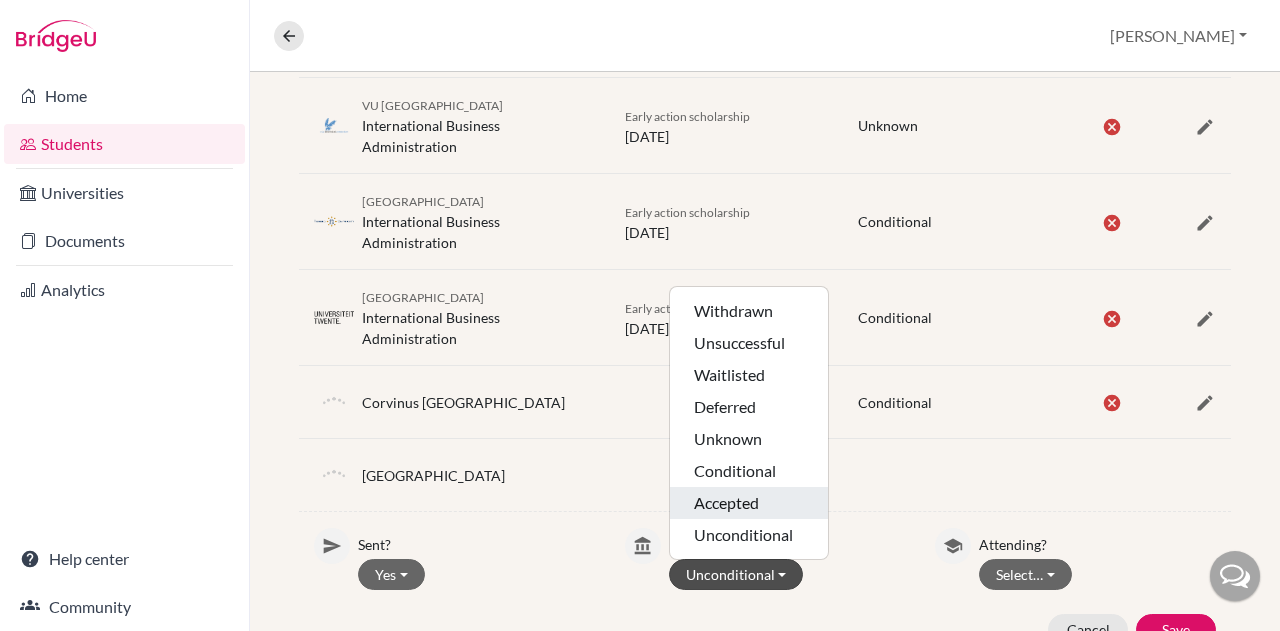 click on "Accepted" 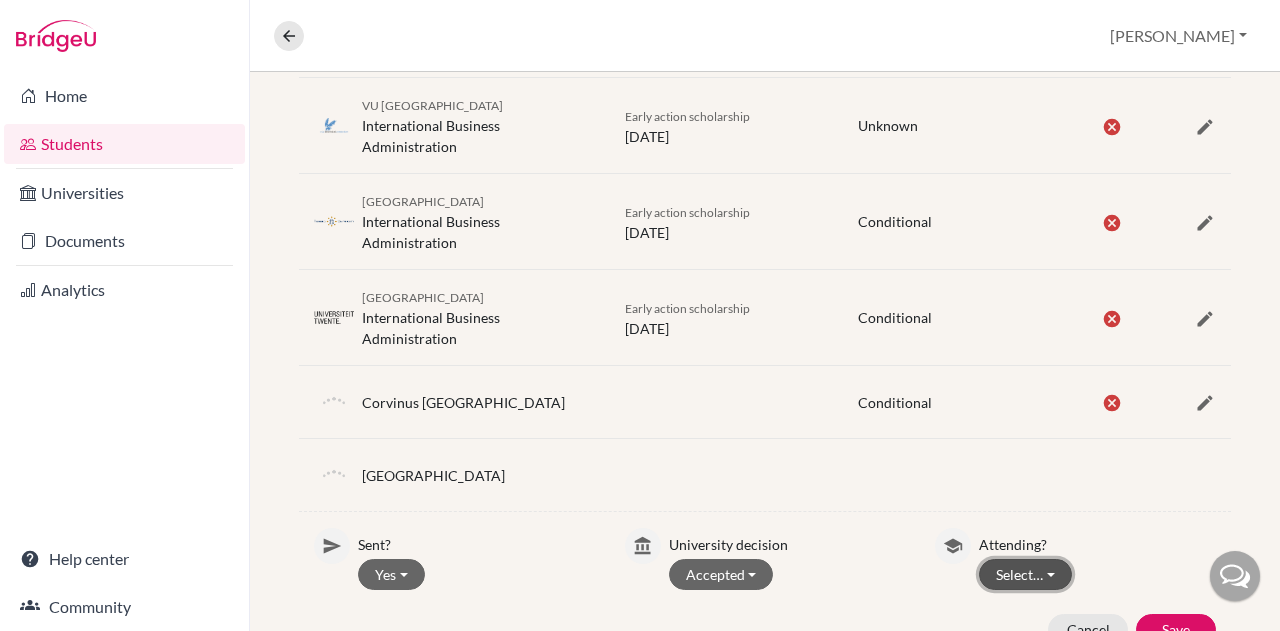 click on "Select…" at bounding box center [1025, 574] 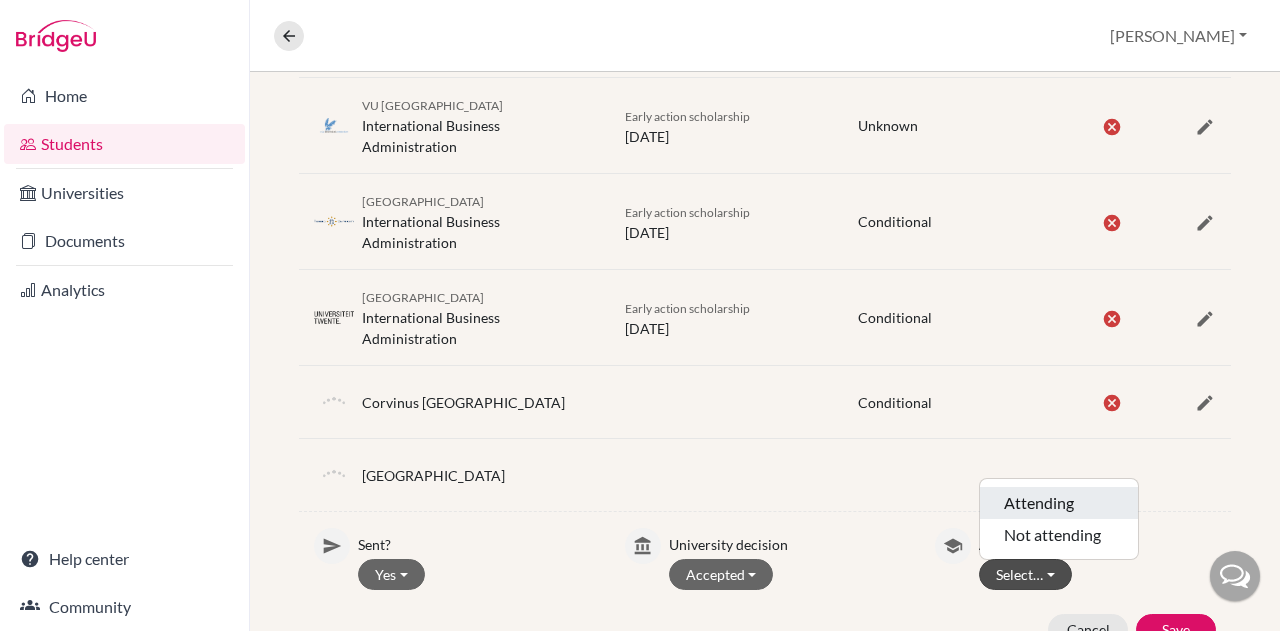 click on "Attending" 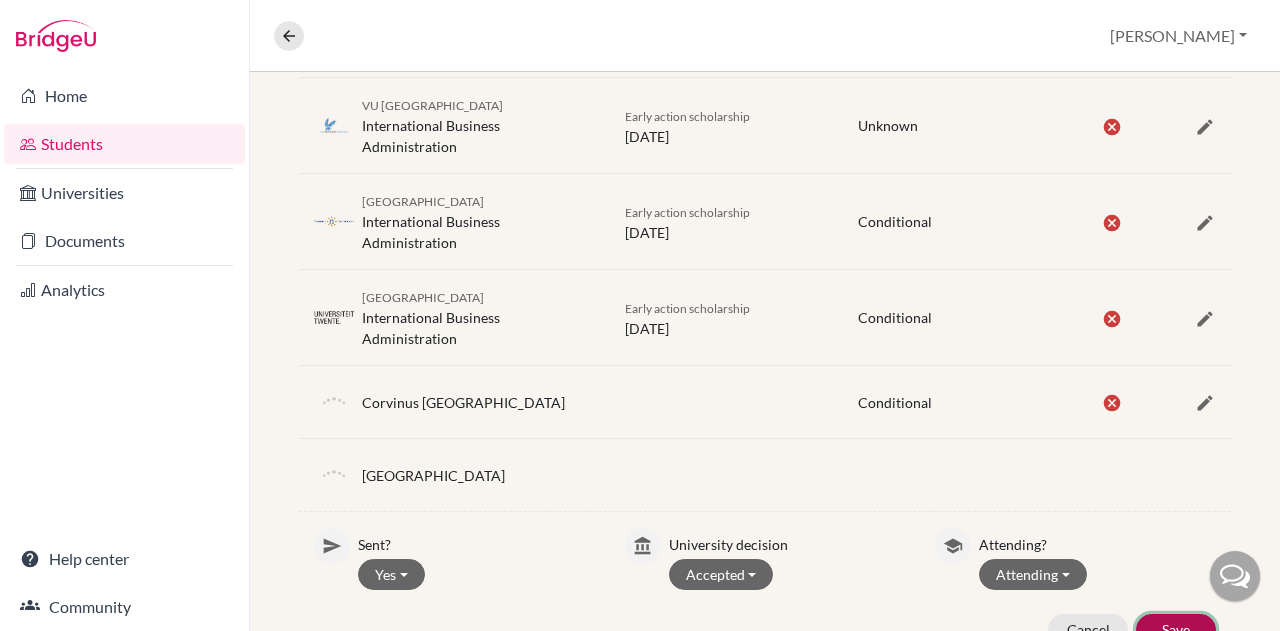 click on "Save" at bounding box center [1176, 629] 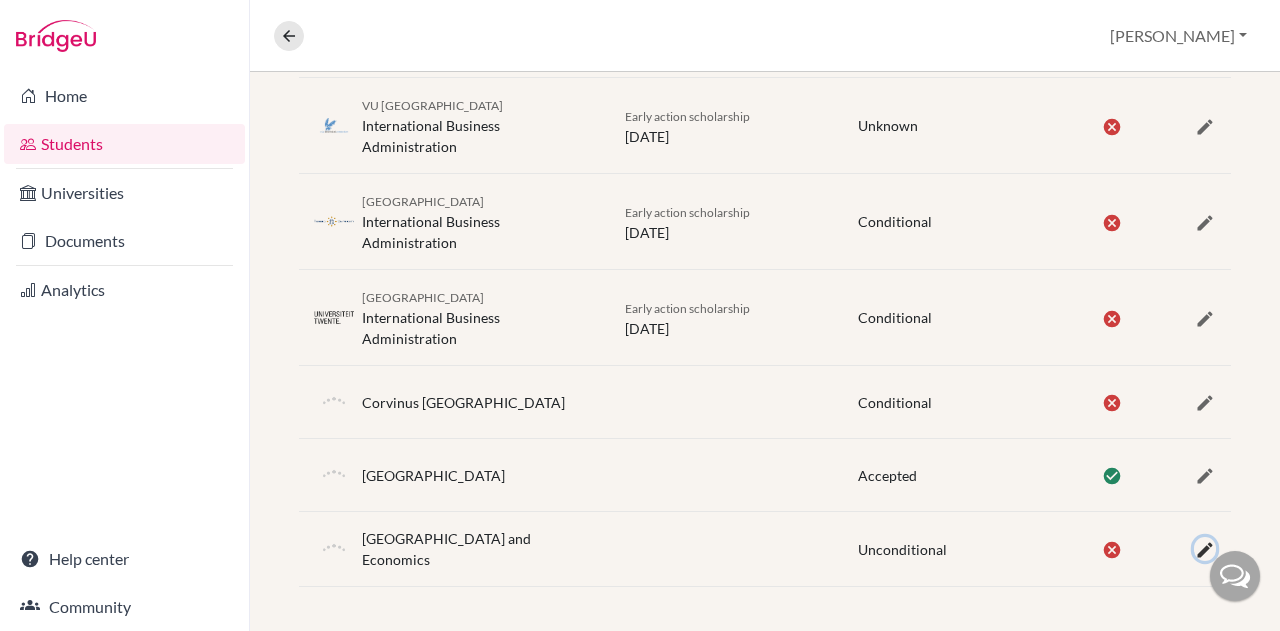 click at bounding box center (1205, 550) 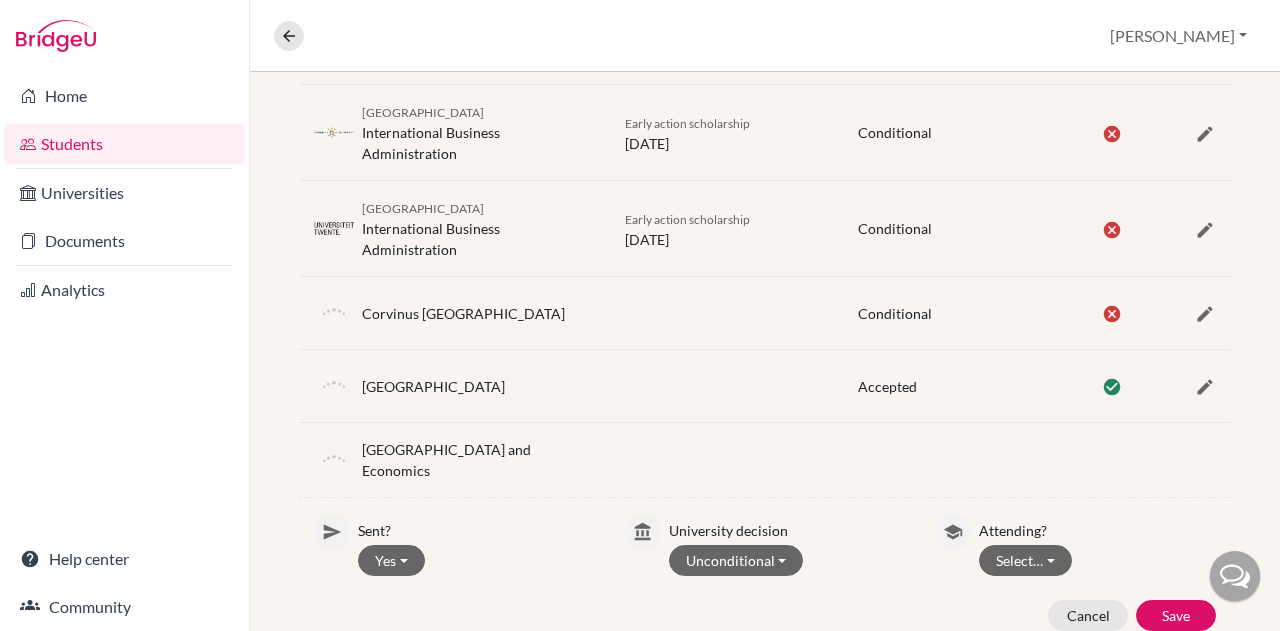 scroll, scrollTop: 686, scrollLeft: 0, axis: vertical 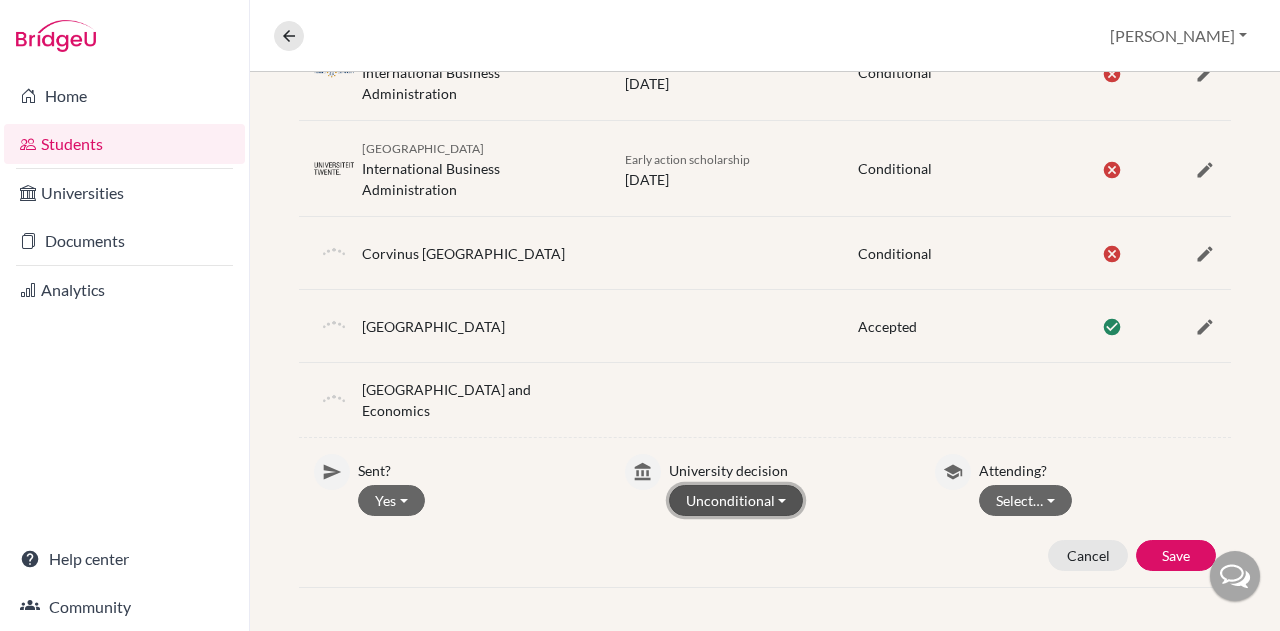 click on "Unconditional" at bounding box center [736, 500] 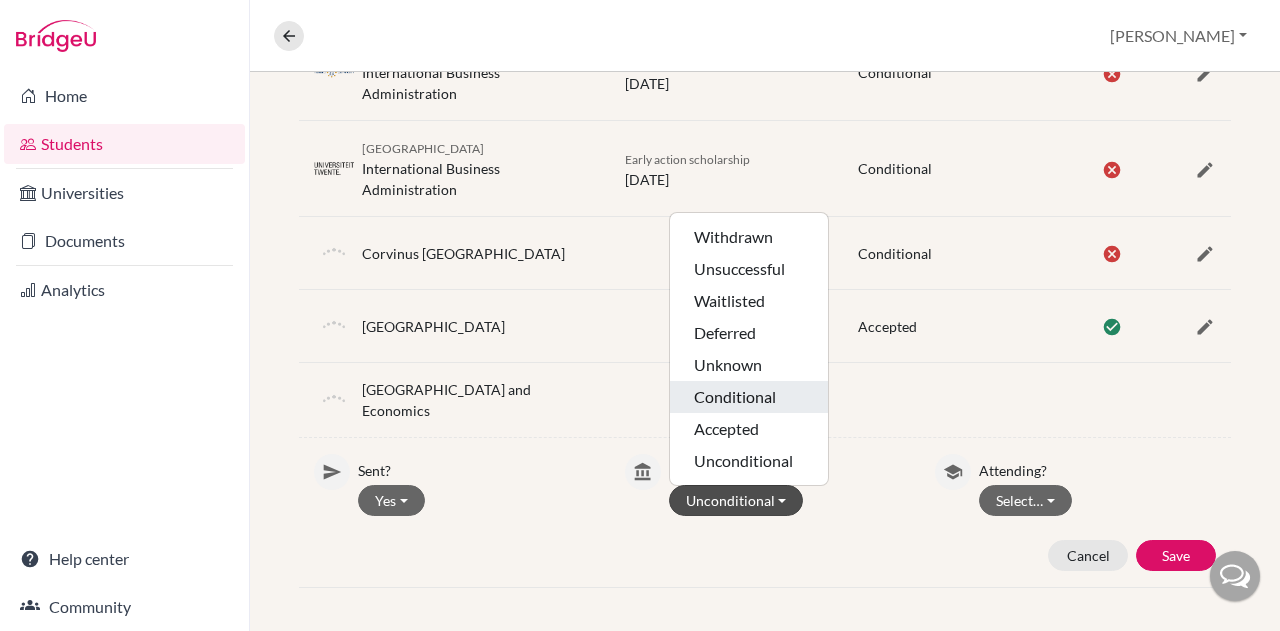 click on "Conditional" 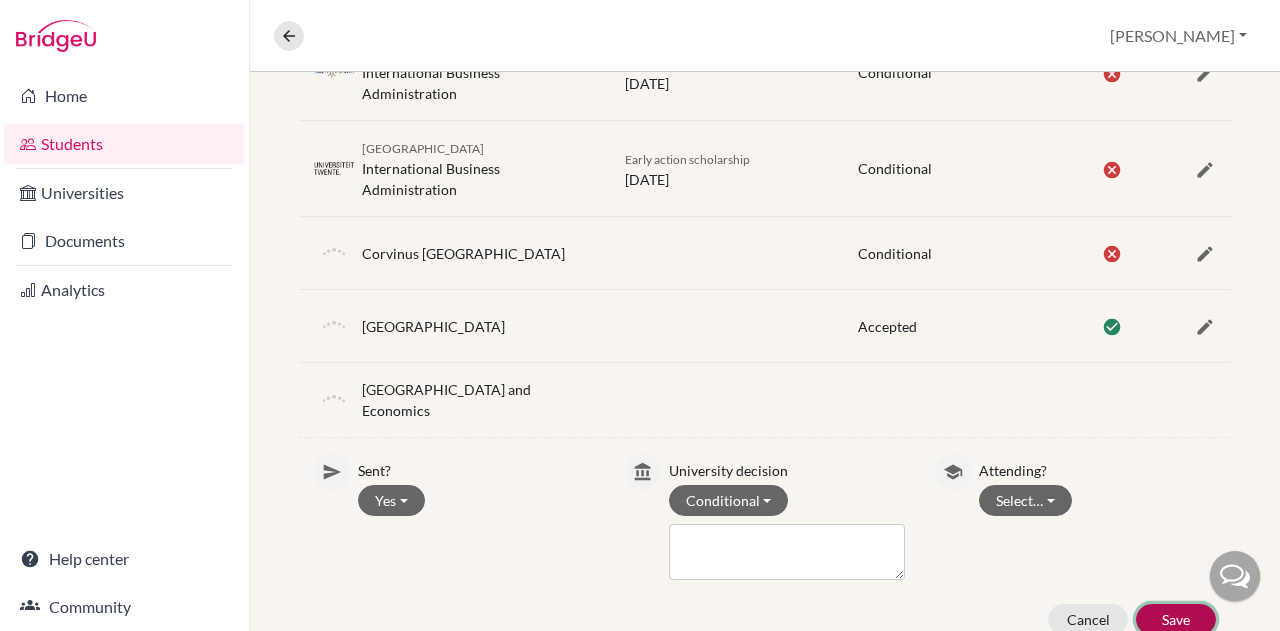 click on "Save" at bounding box center (1176, 619) 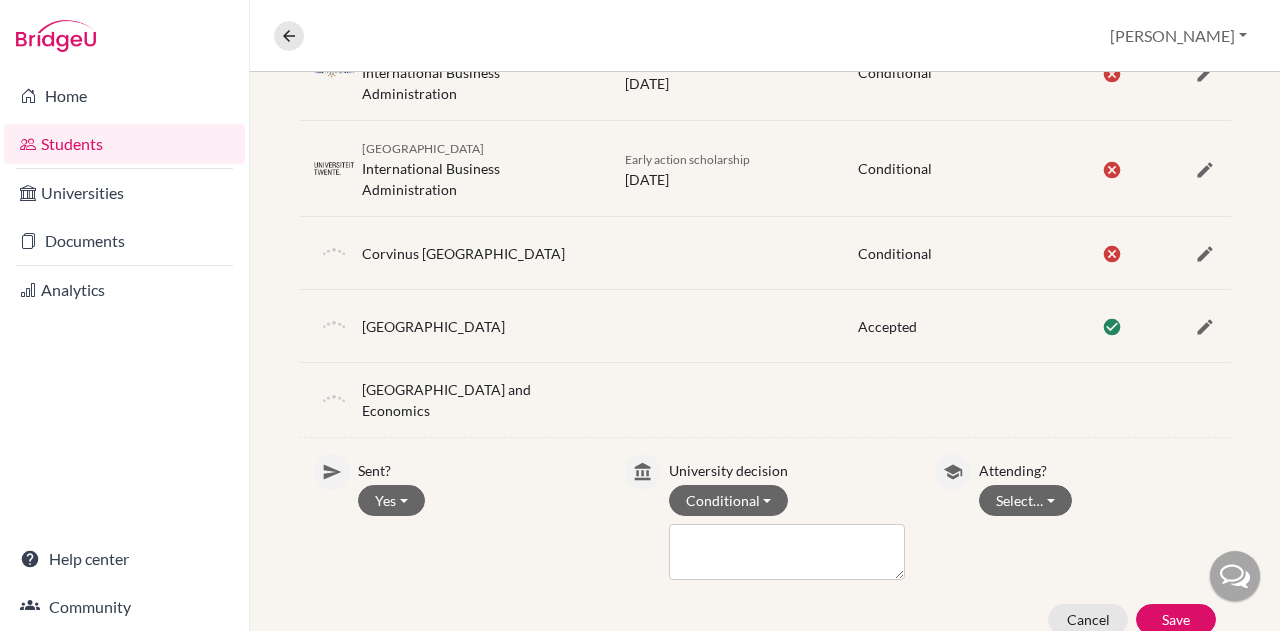 scroll, scrollTop: 537, scrollLeft: 0, axis: vertical 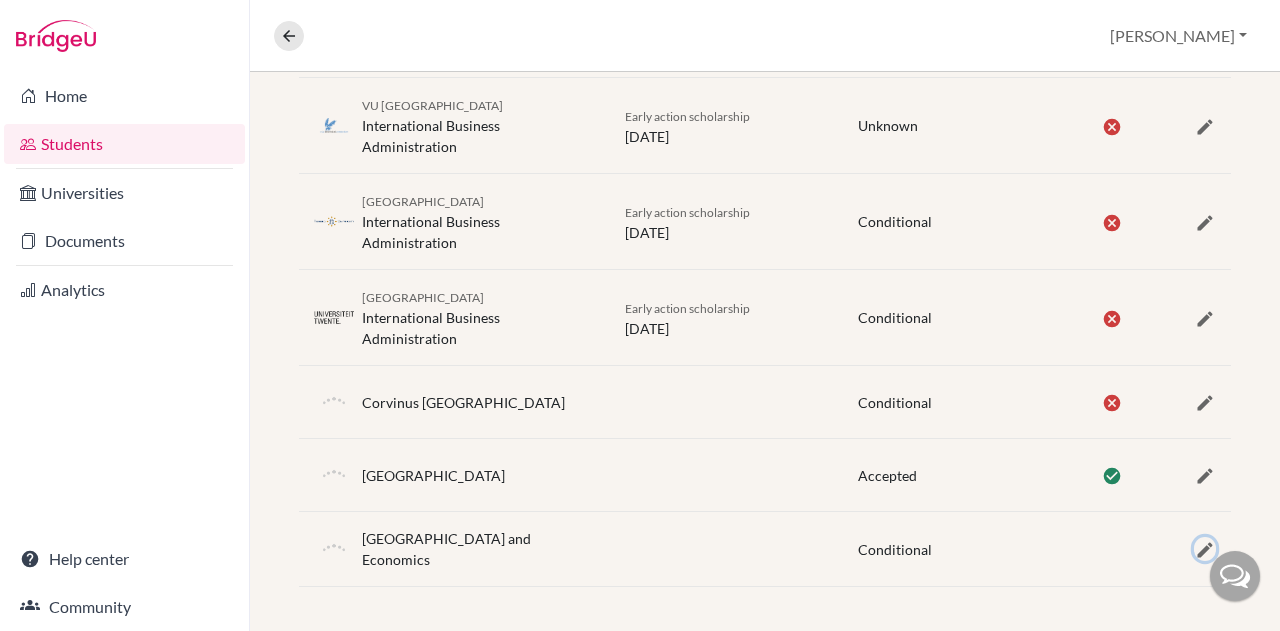 click at bounding box center [1205, 550] 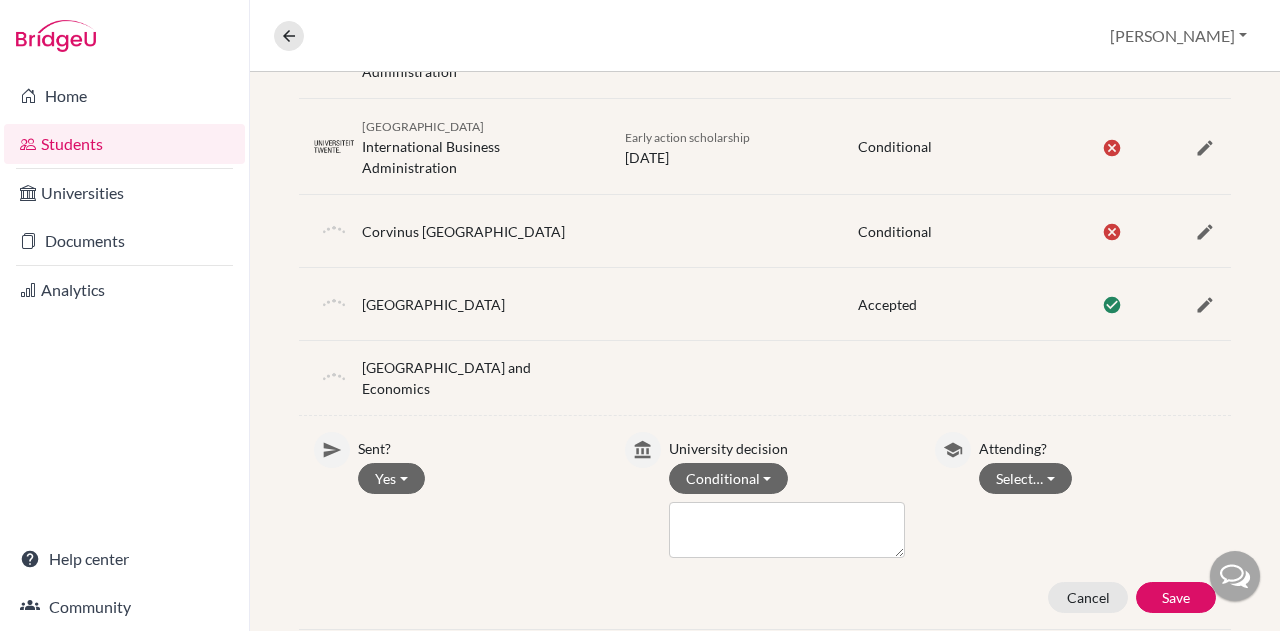 scroll, scrollTop: 737, scrollLeft: 0, axis: vertical 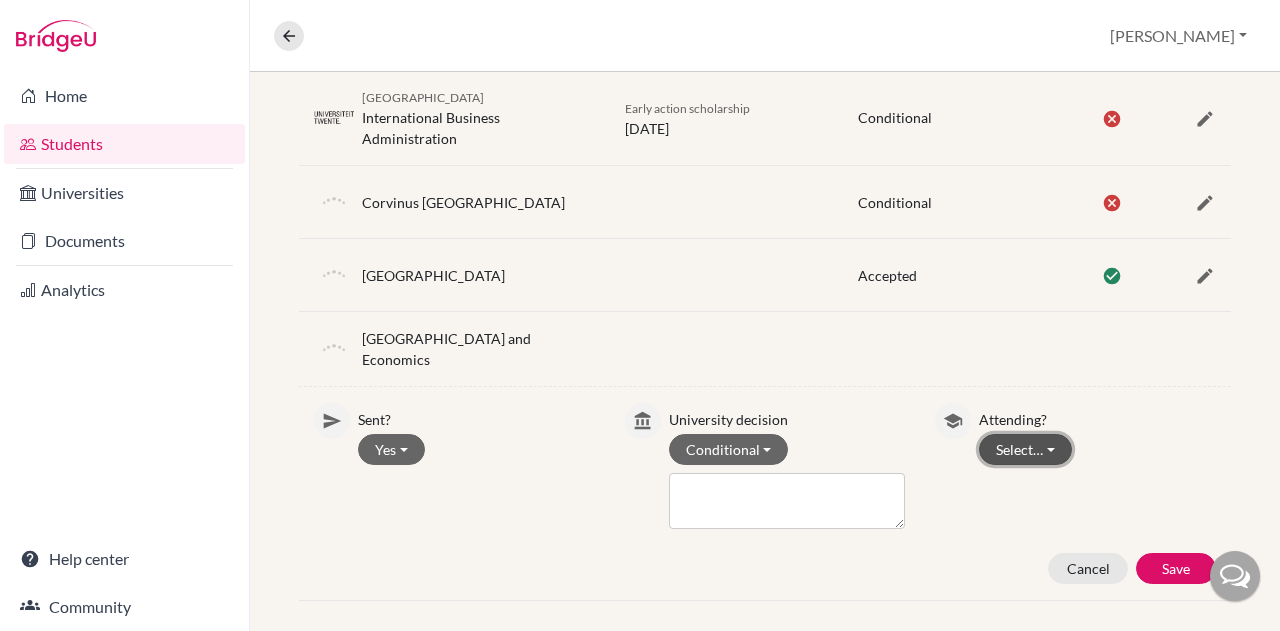 click on "Select…" at bounding box center (1025, 449) 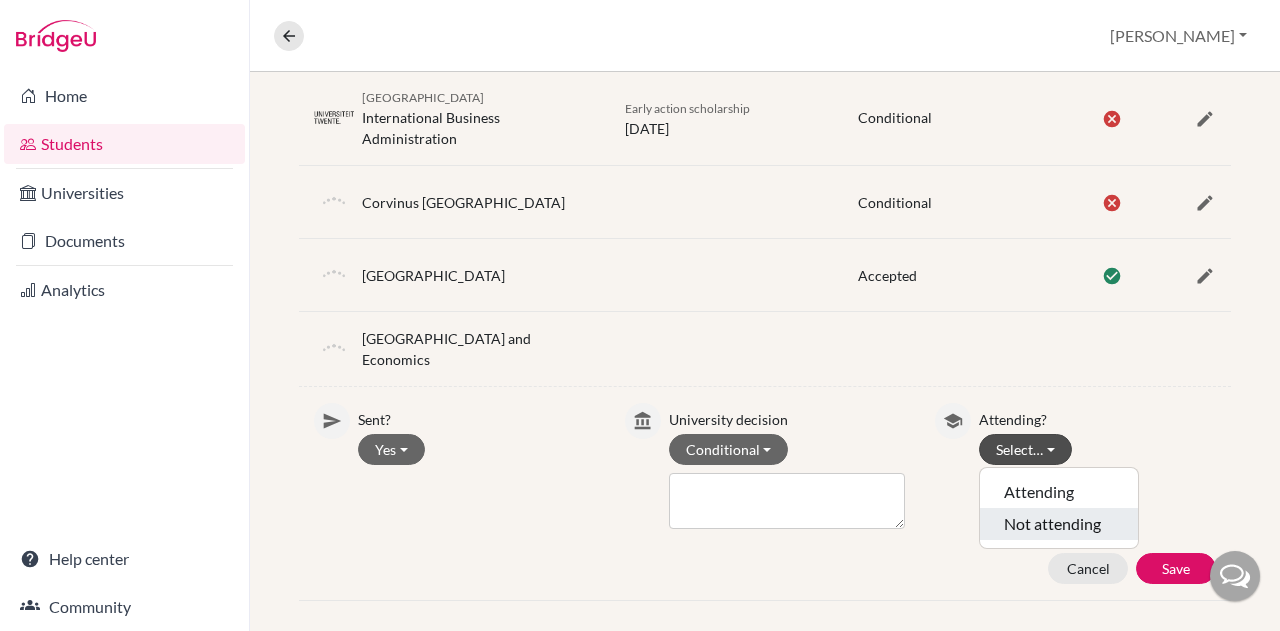 click on "Not attending" 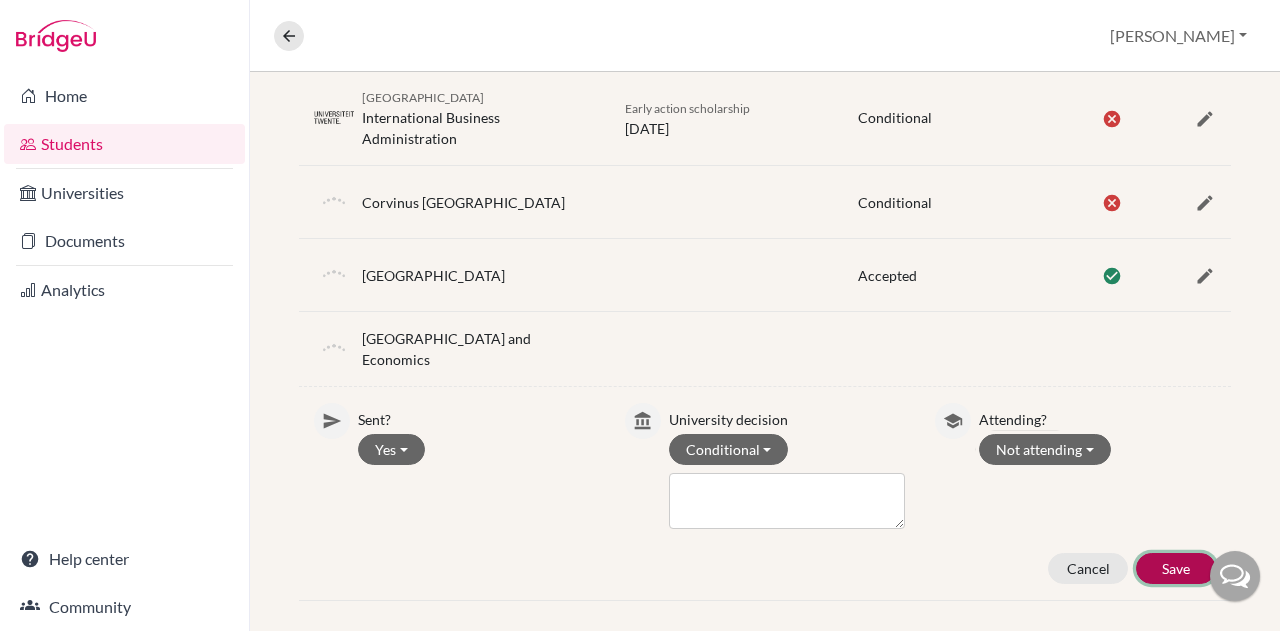 click on "Save" at bounding box center [1176, 568] 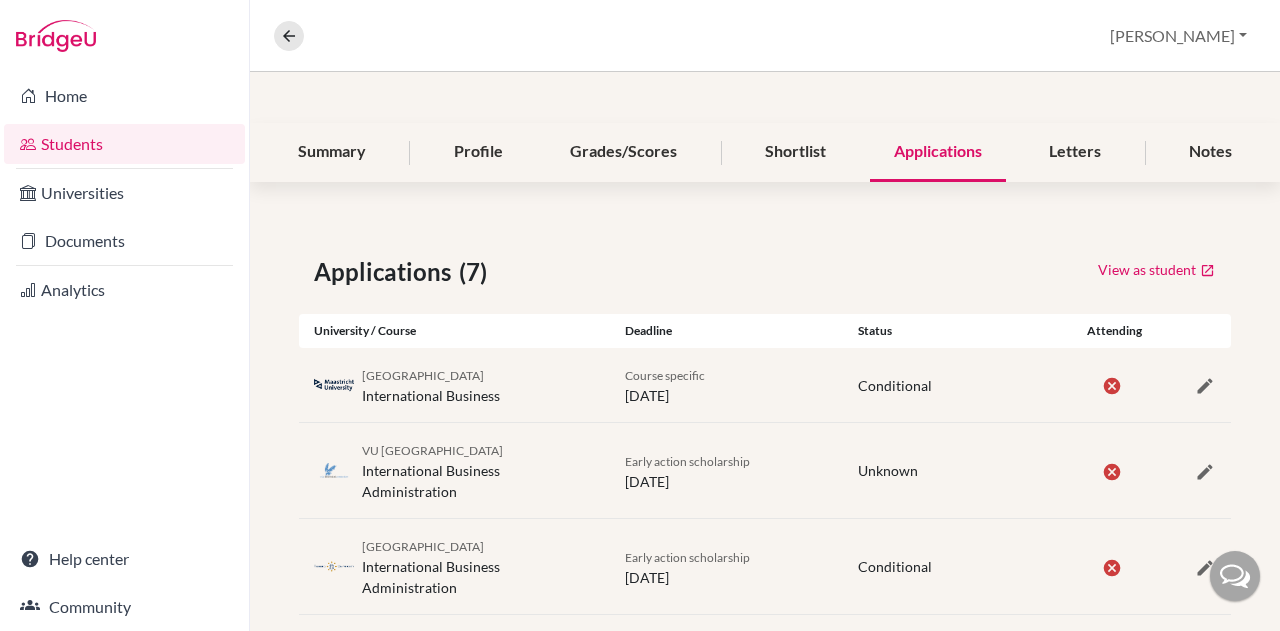 scroll, scrollTop: 137, scrollLeft: 0, axis: vertical 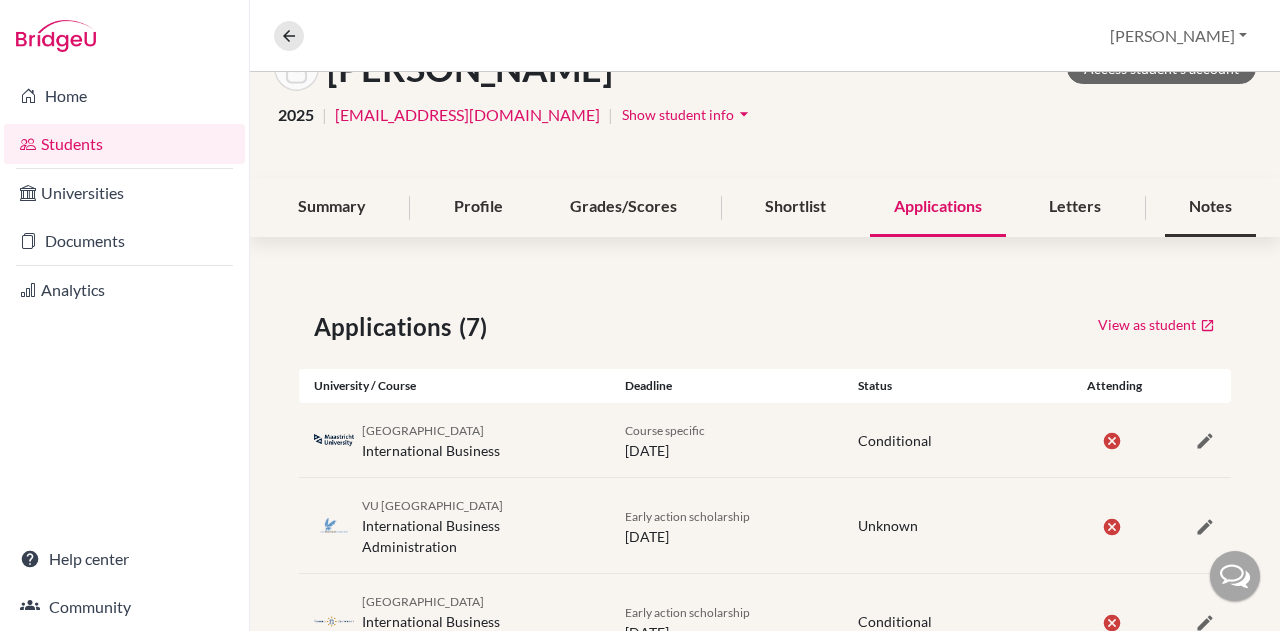 click on "Notes" at bounding box center (1210, 207) 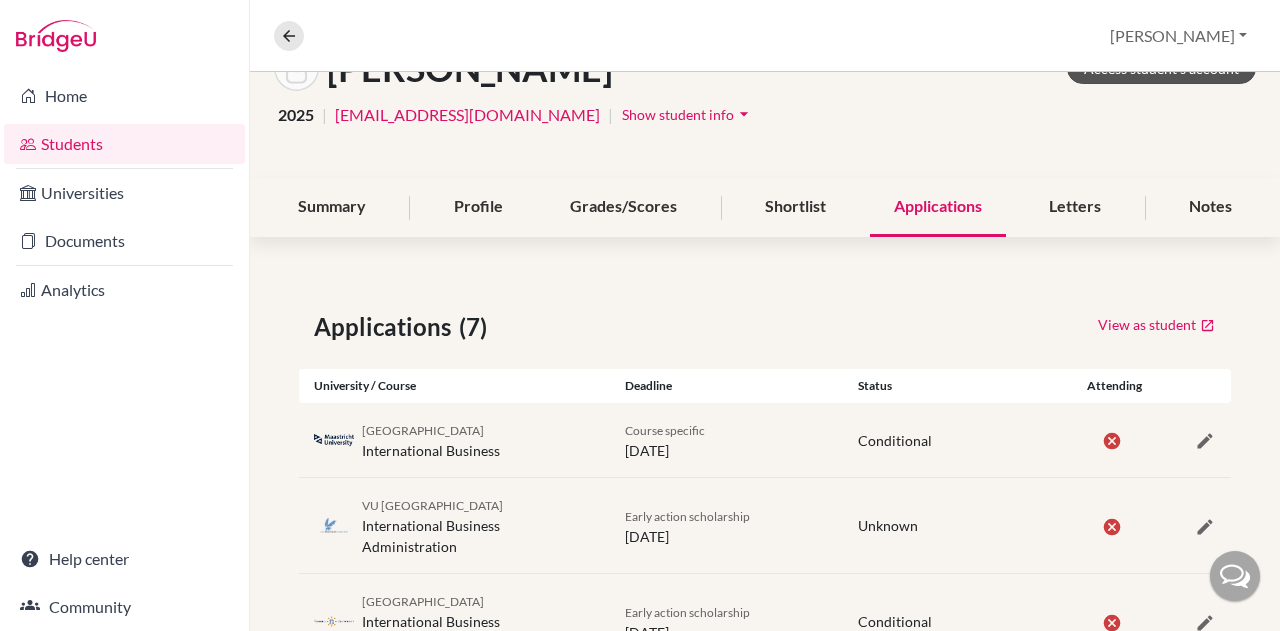 scroll, scrollTop: 0, scrollLeft: 0, axis: both 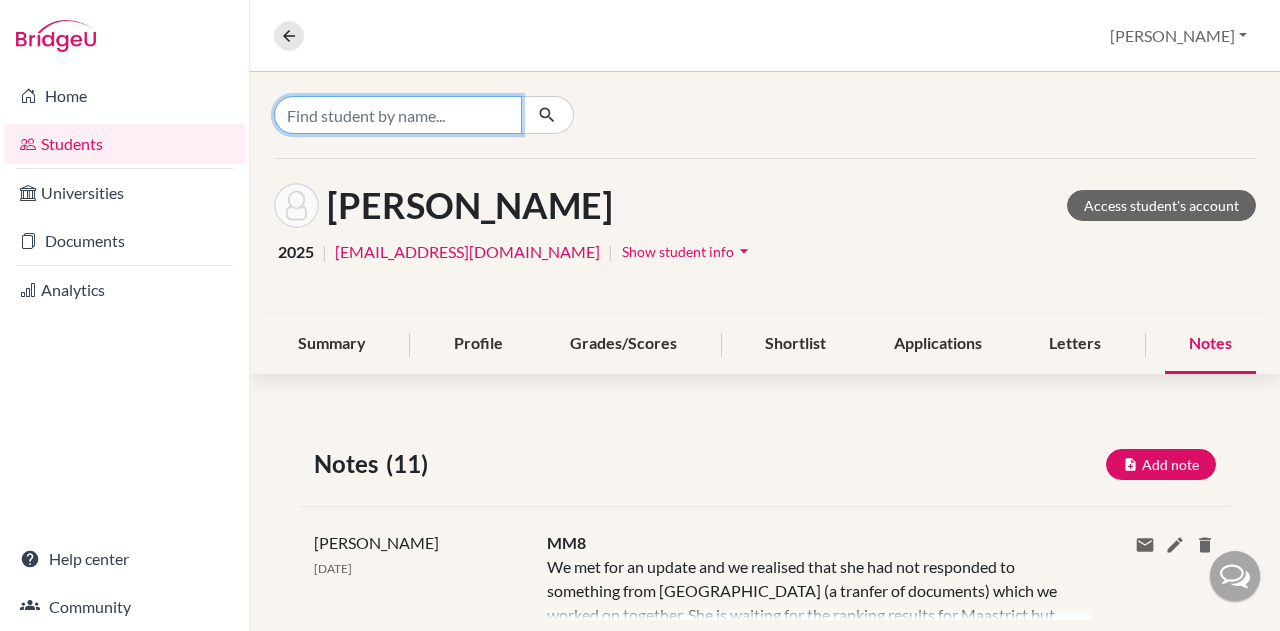 click at bounding box center (398, 115) 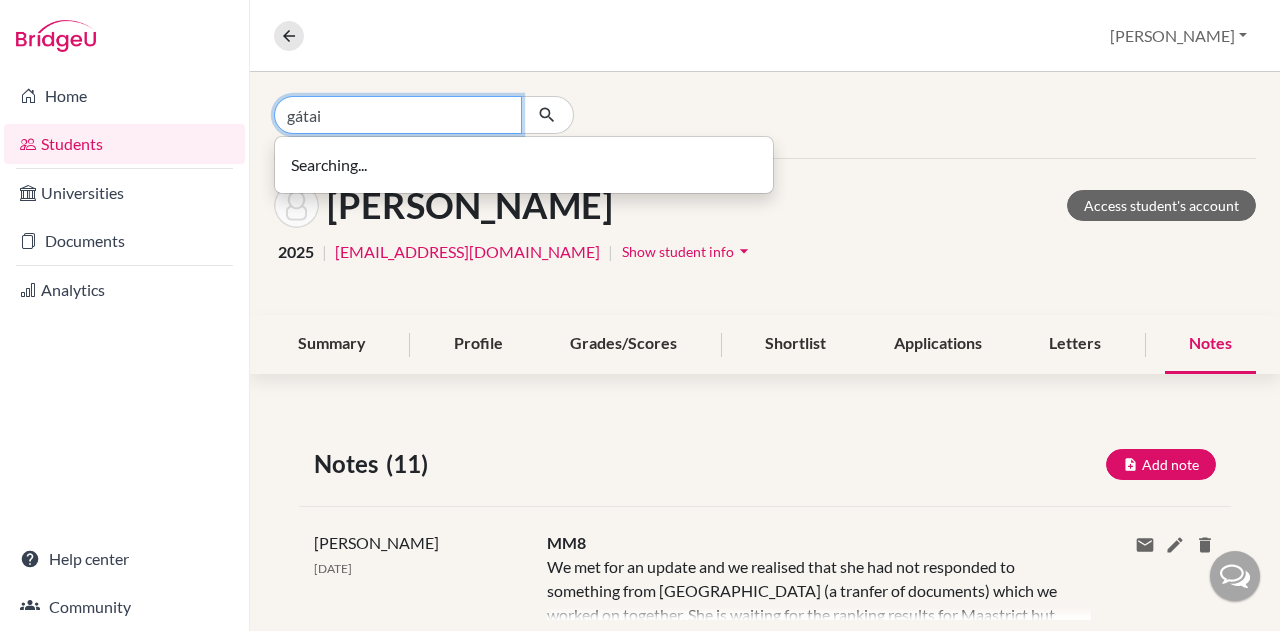 type on "gátai" 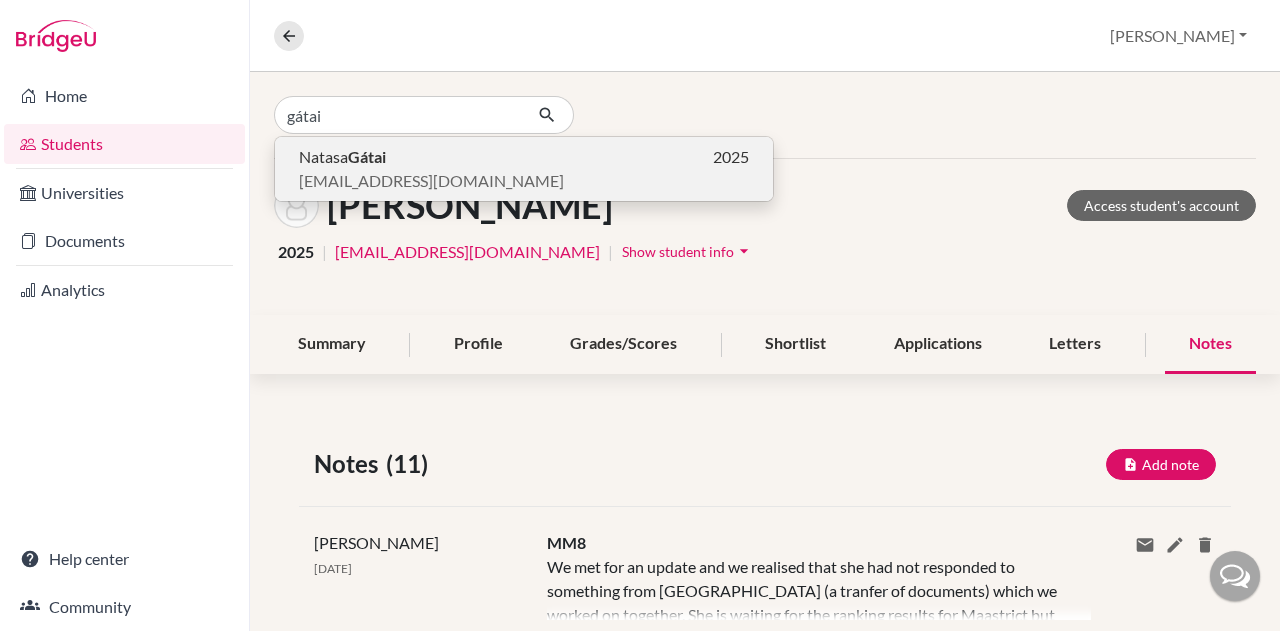 click on "Natasa  Gátai 2025" at bounding box center [524, 157] 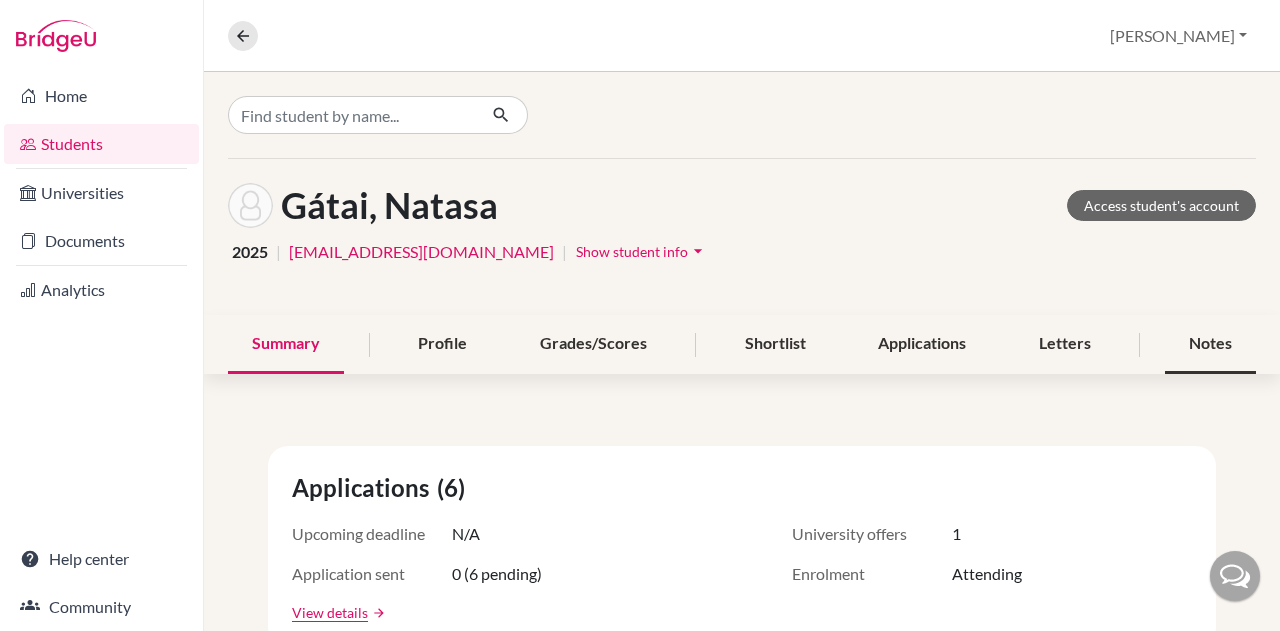 click on "Notes" at bounding box center (1210, 344) 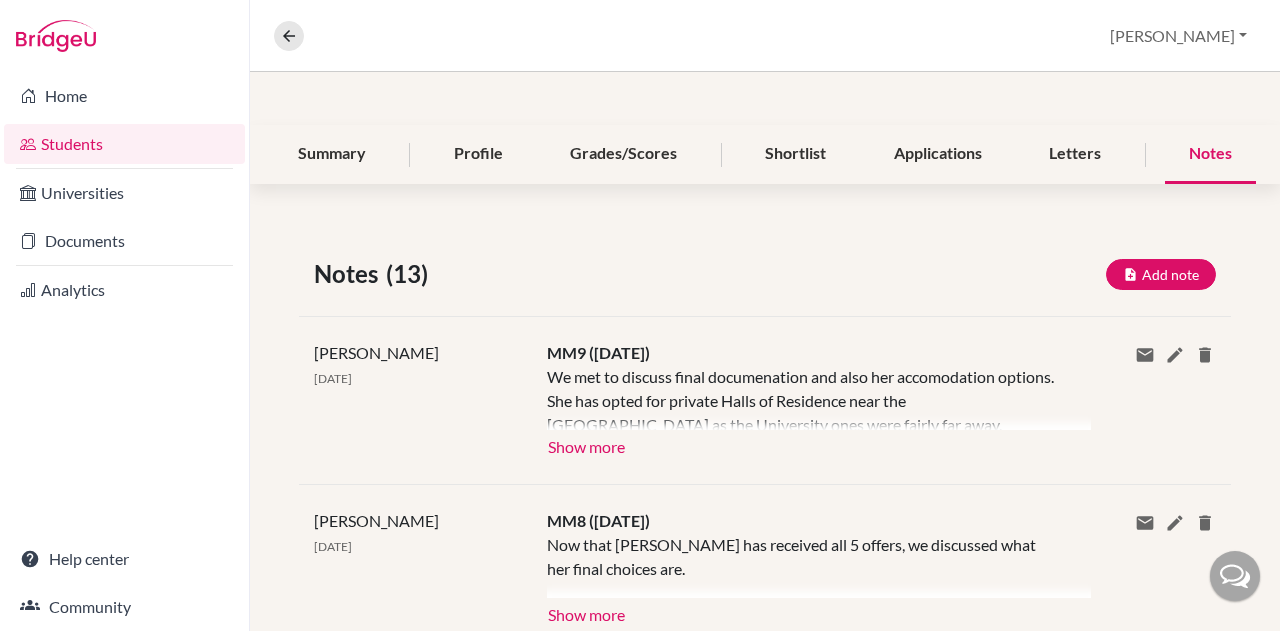 scroll, scrollTop: 0, scrollLeft: 0, axis: both 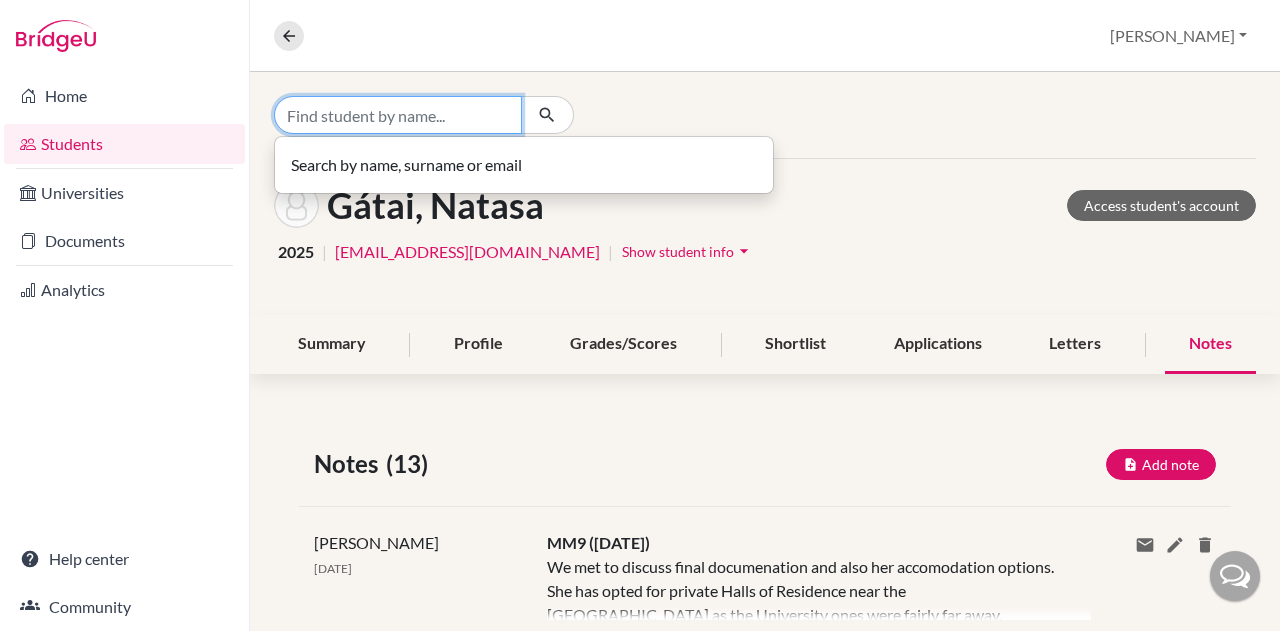 click at bounding box center [398, 115] 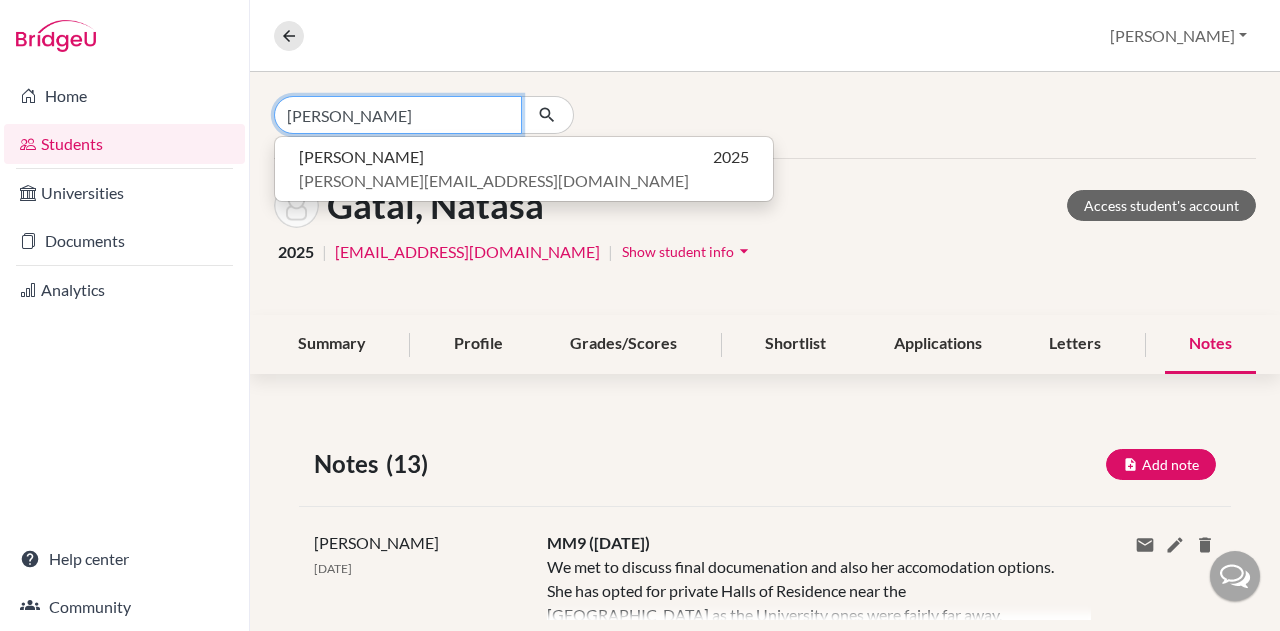 type on "molnár léna" 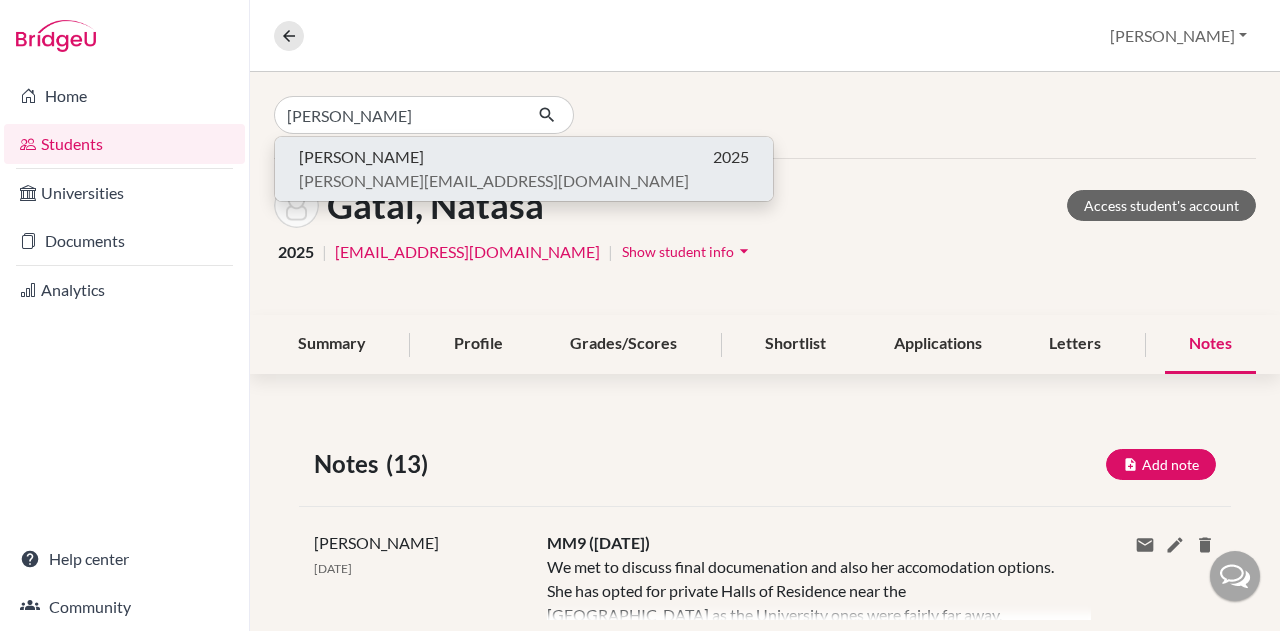 click on "Léna Molnár 2025 lena.molnar12@gmail.com" 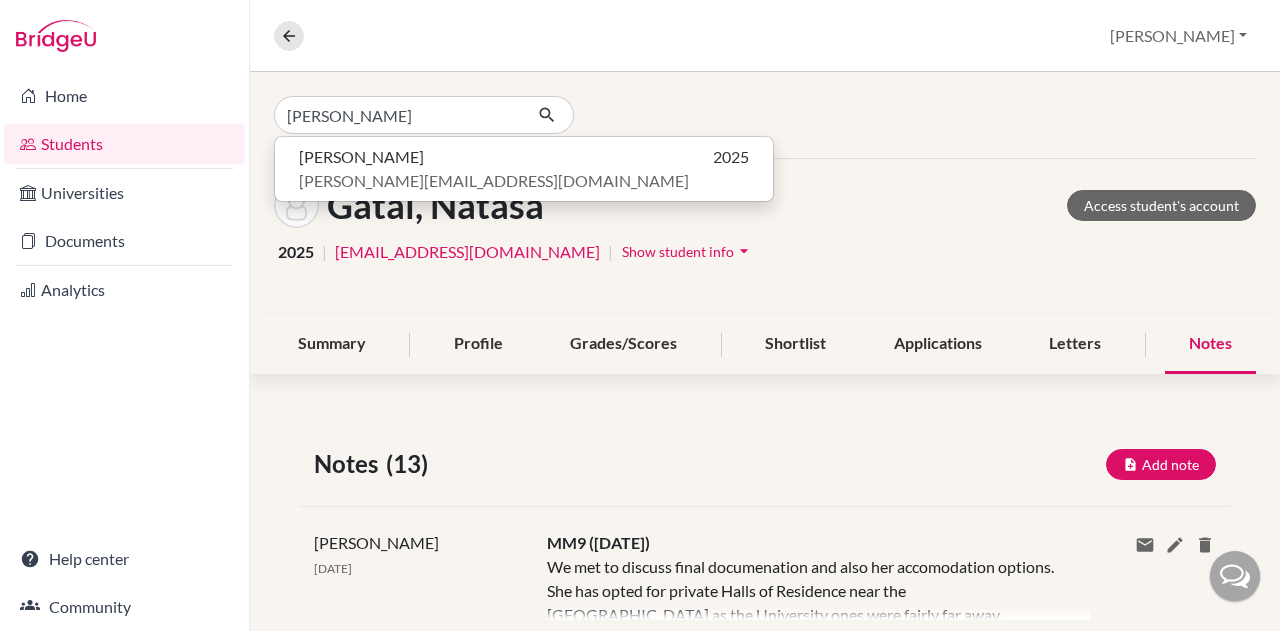 type 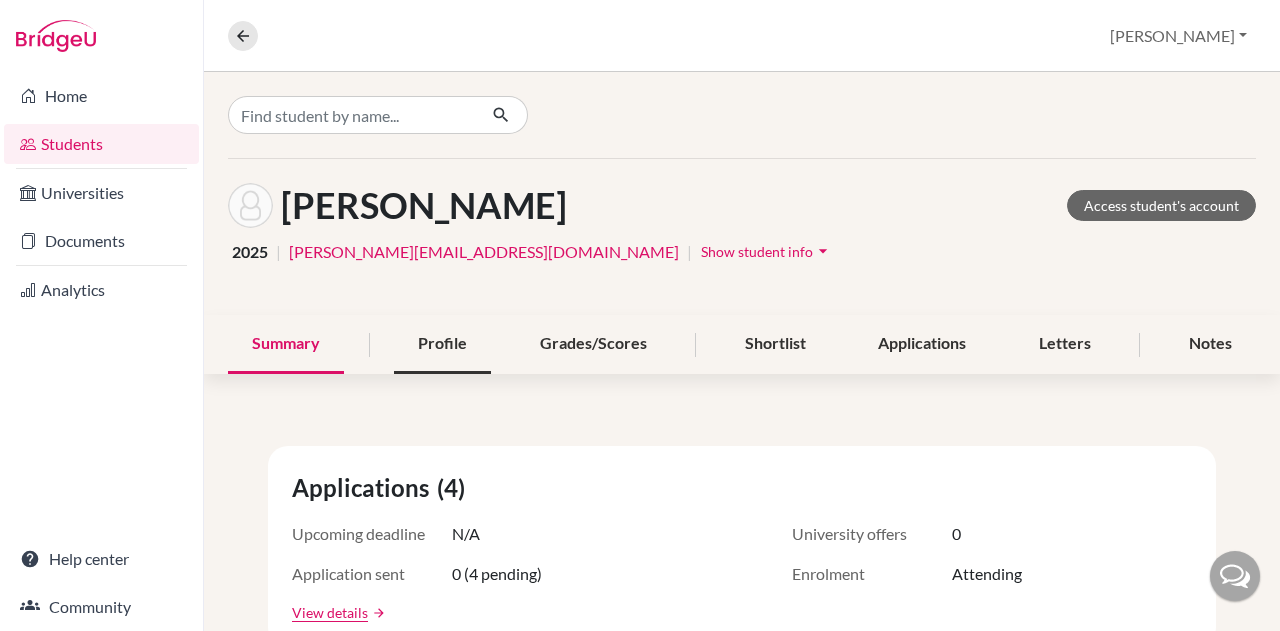 click on "Profile" at bounding box center [442, 344] 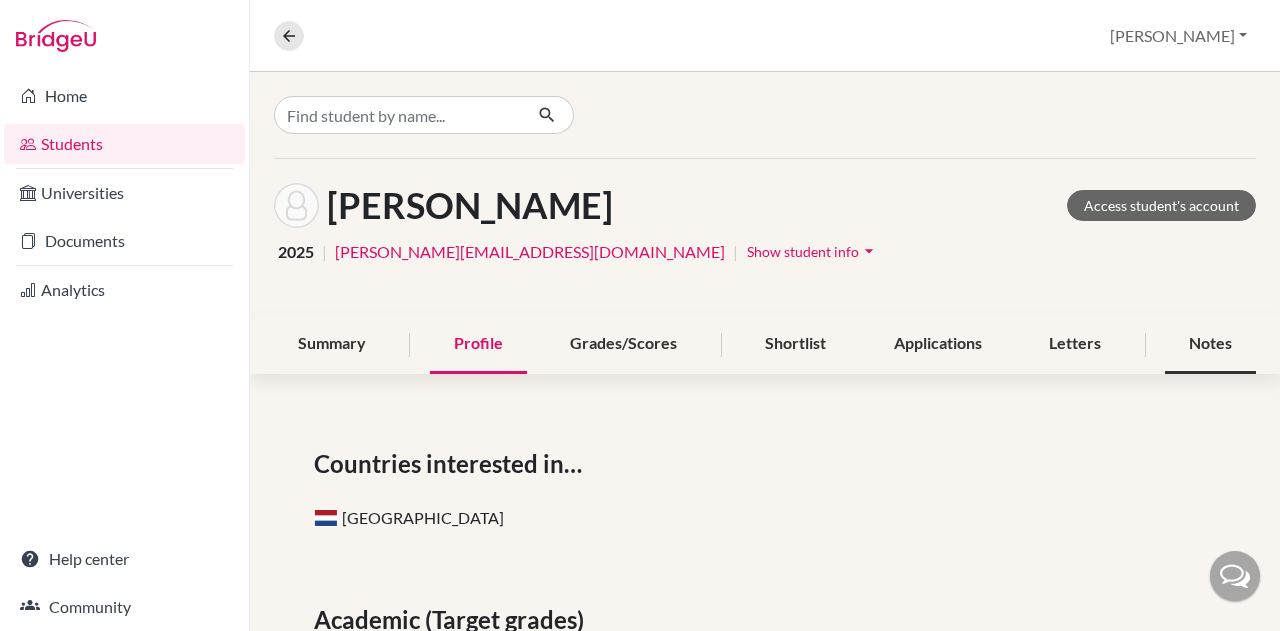 click on "Notes" at bounding box center (1210, 344) 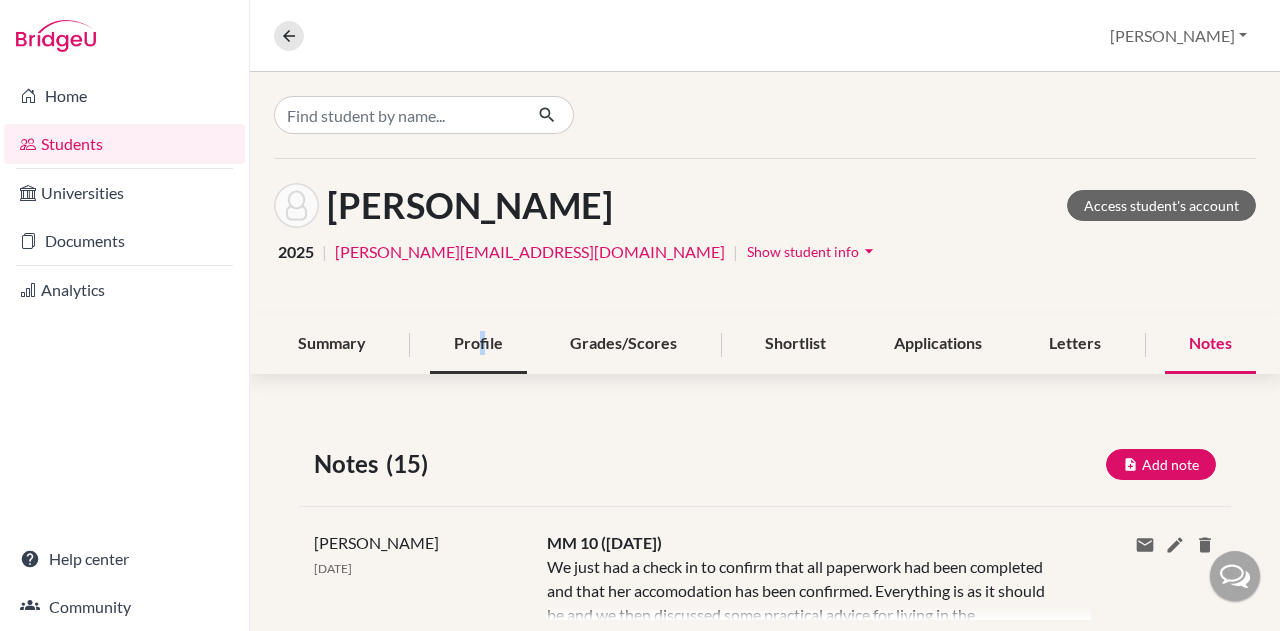 click on "Profile" at bounding box center [478, 344] 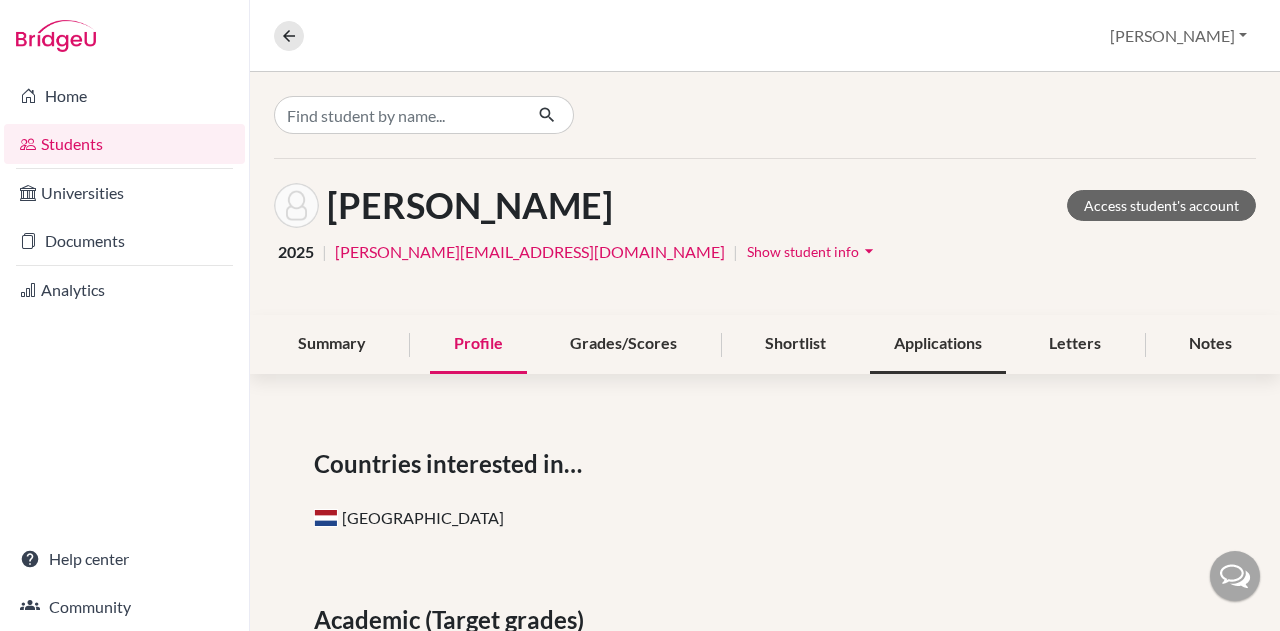 click on "Applications" at bounding box center (938, 344) 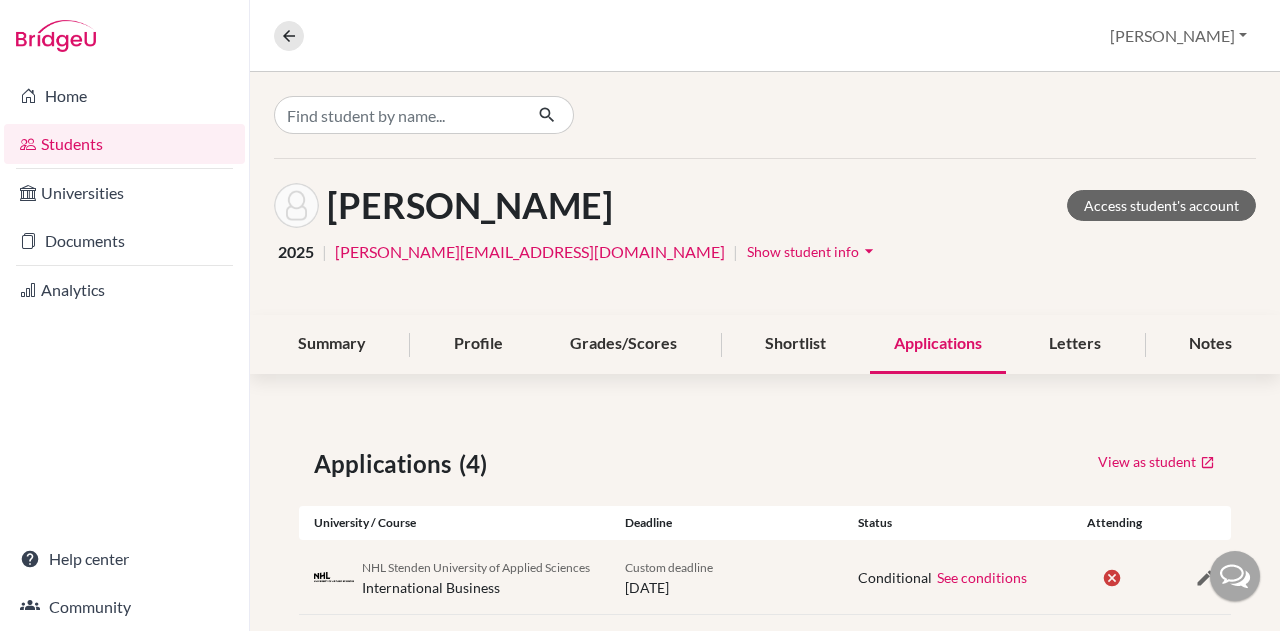 scroll, scrollTop: 296, scrollLeft: 0, axis: vertical 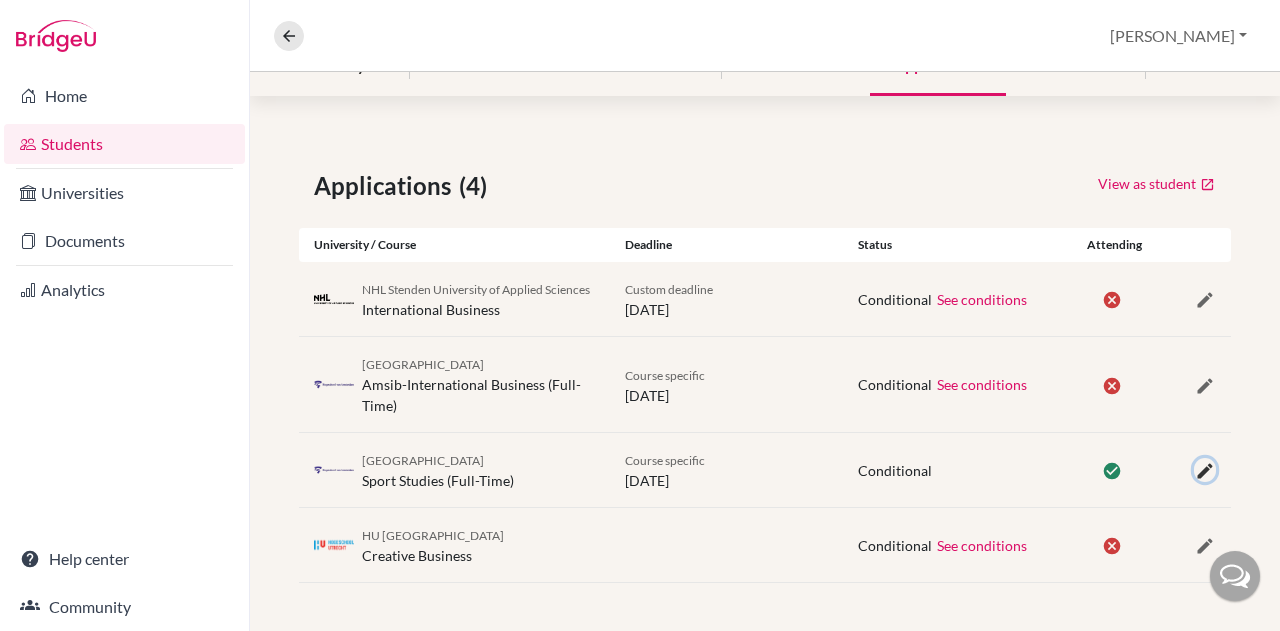 click at bounding box center (1205, 471) 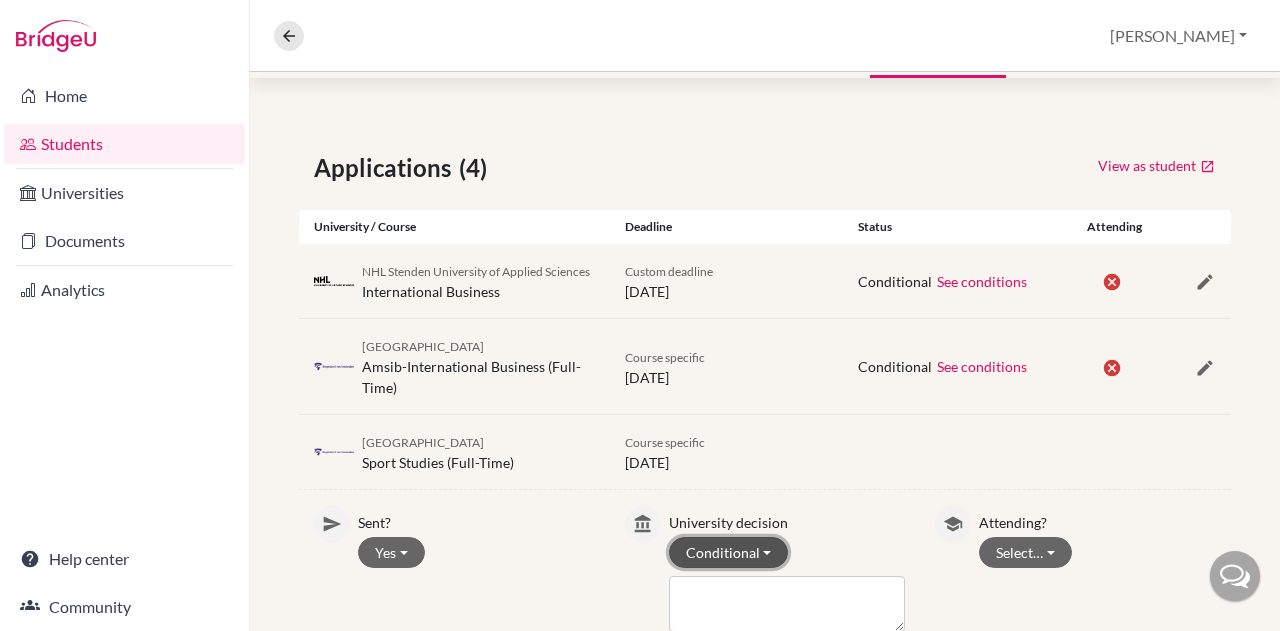 click on "Conditional" at bounding box center (729, 552) 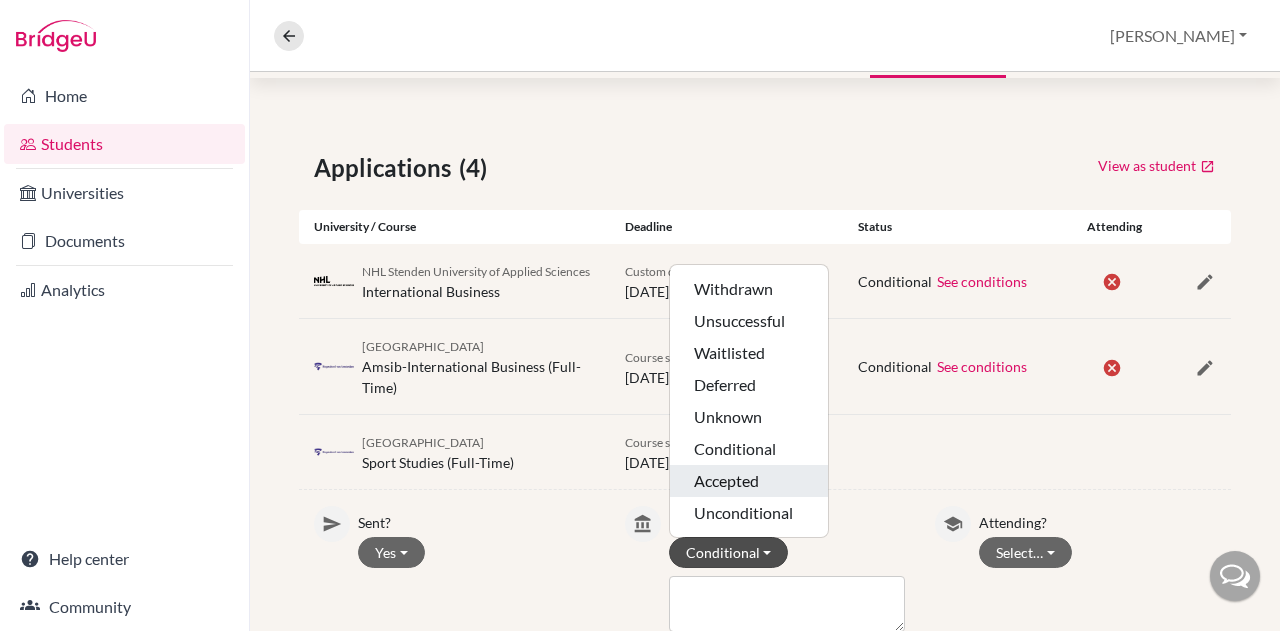 click on "Accepted" 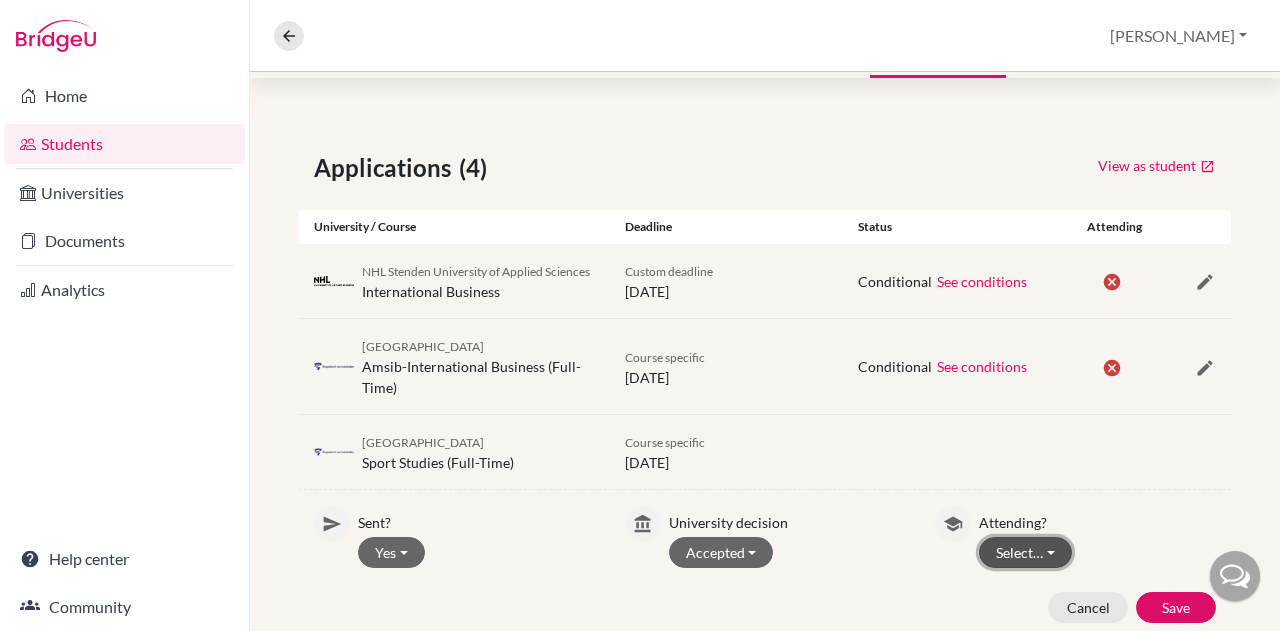 click on "Select…" at bounding box center (1025, 552) 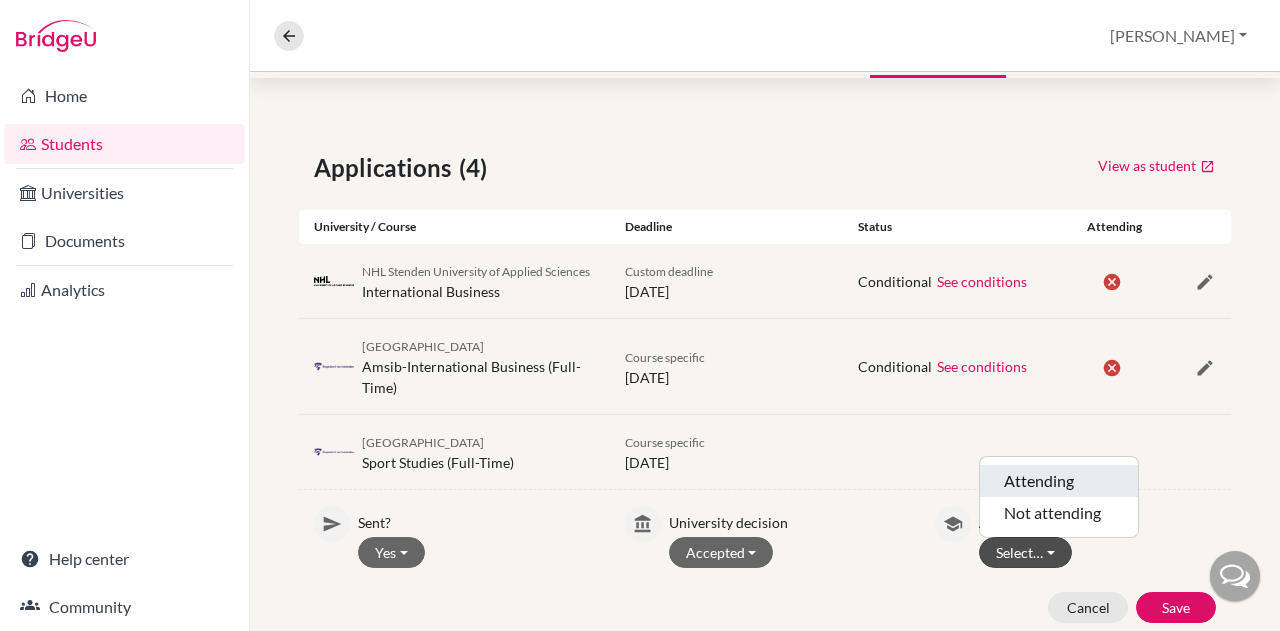 click on "Attending" 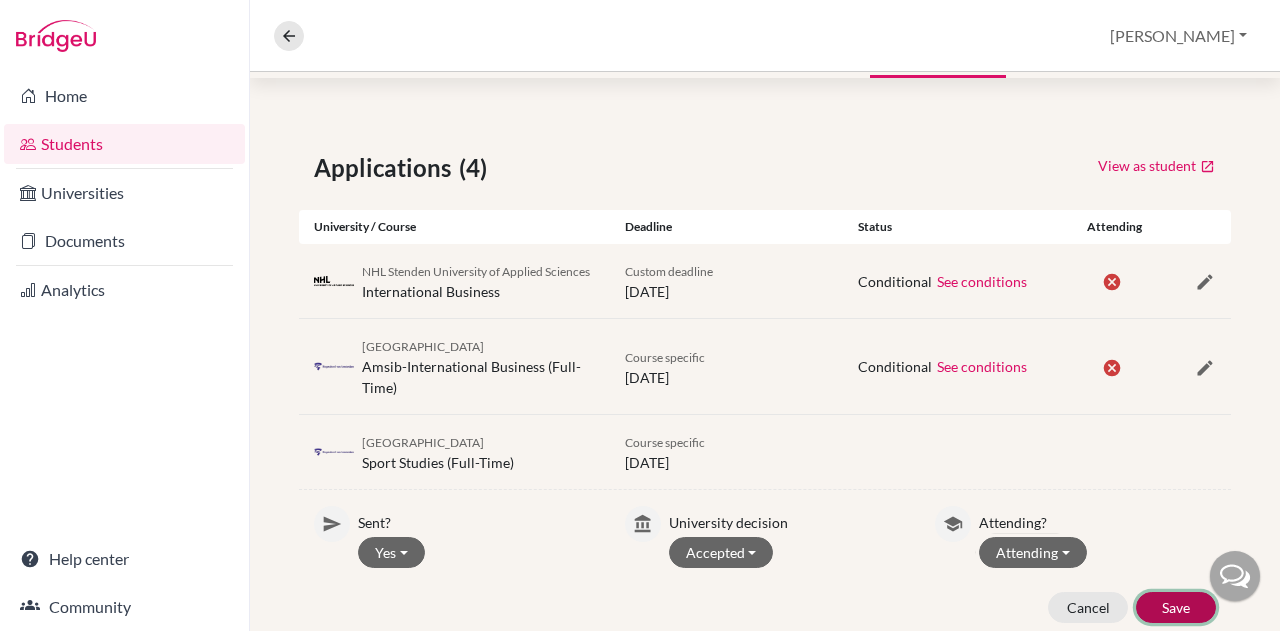 click on "Save" at bounding box center (1176, 607) 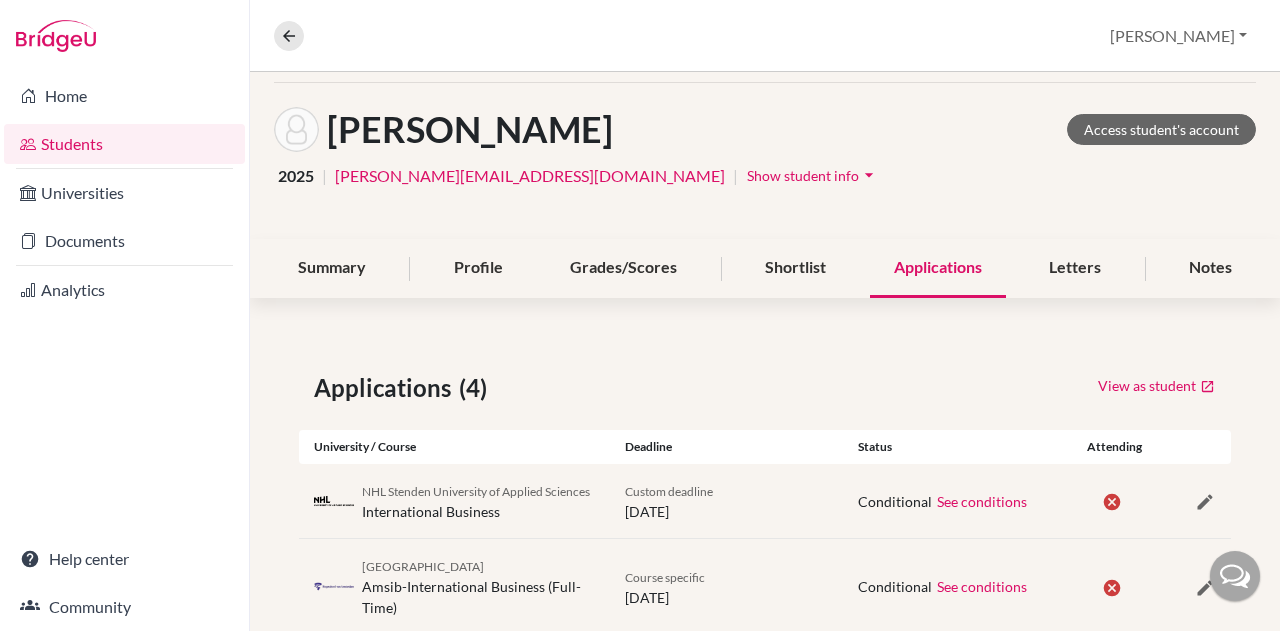 scroll, scrollTop: 0, scrollLeft: 0, axis: both 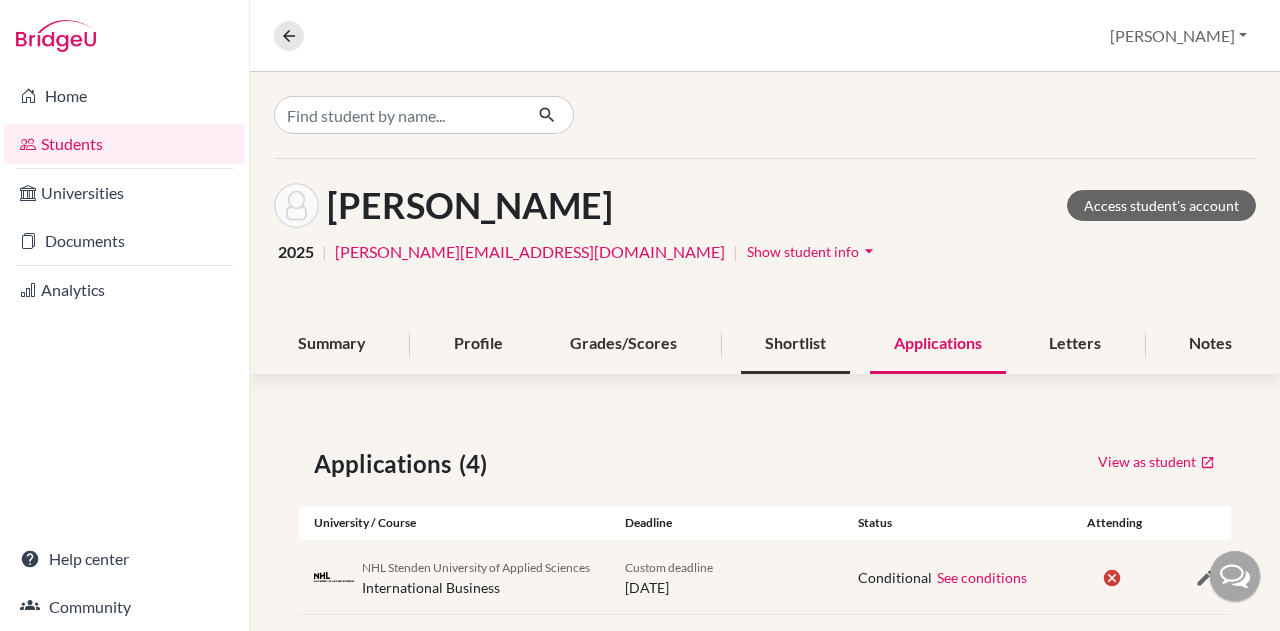 click on "Shortlist" at bounding box center [795, 344] 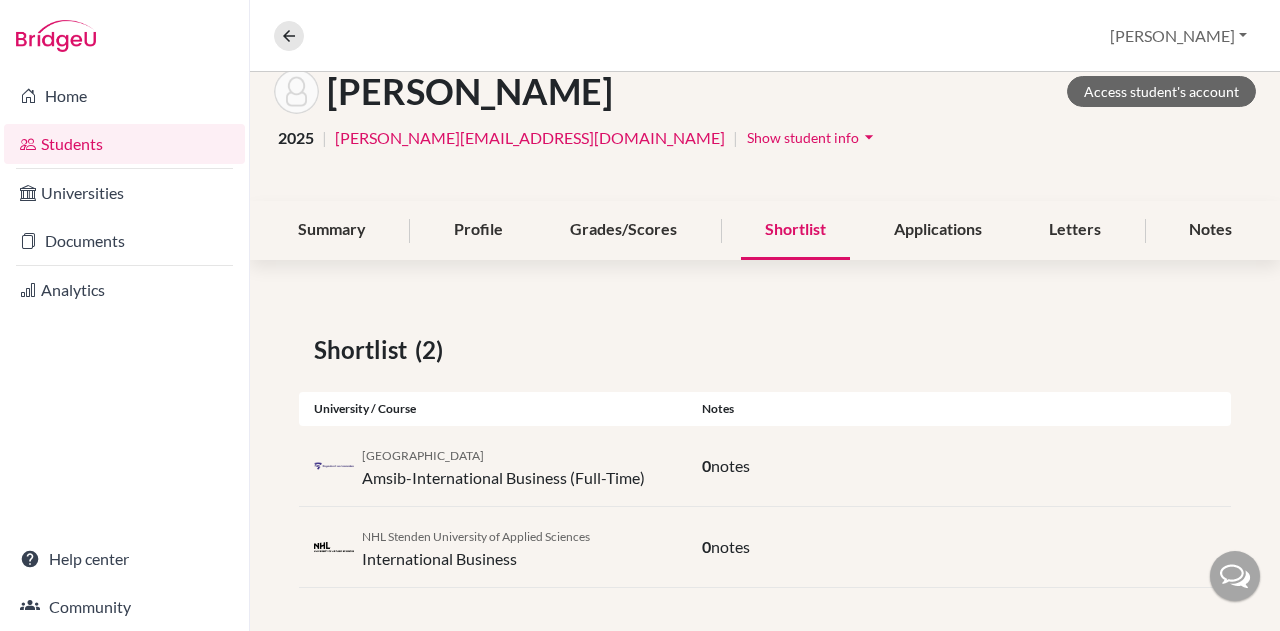 scroll, scrollTop: 116, scrollLeft: 0, axis: vertical 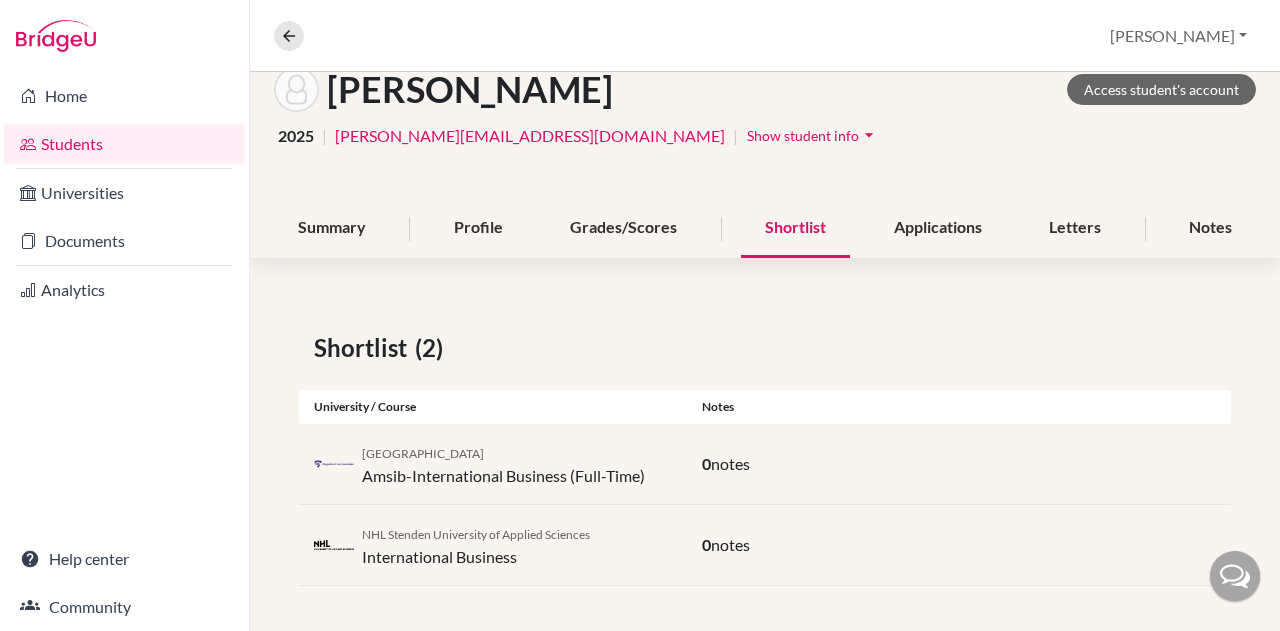 click on "Molnár, Léna Access student's account" at bounding box center [765, 89] 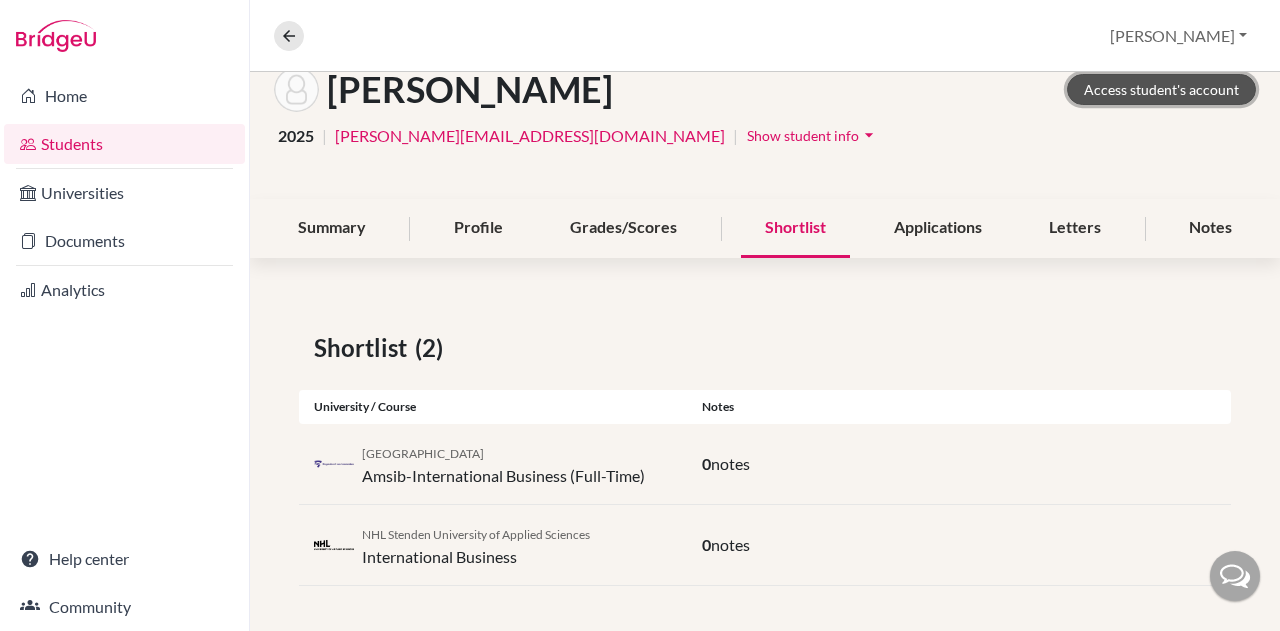 click on "Access student's account" at bounding box center (1161, 89) 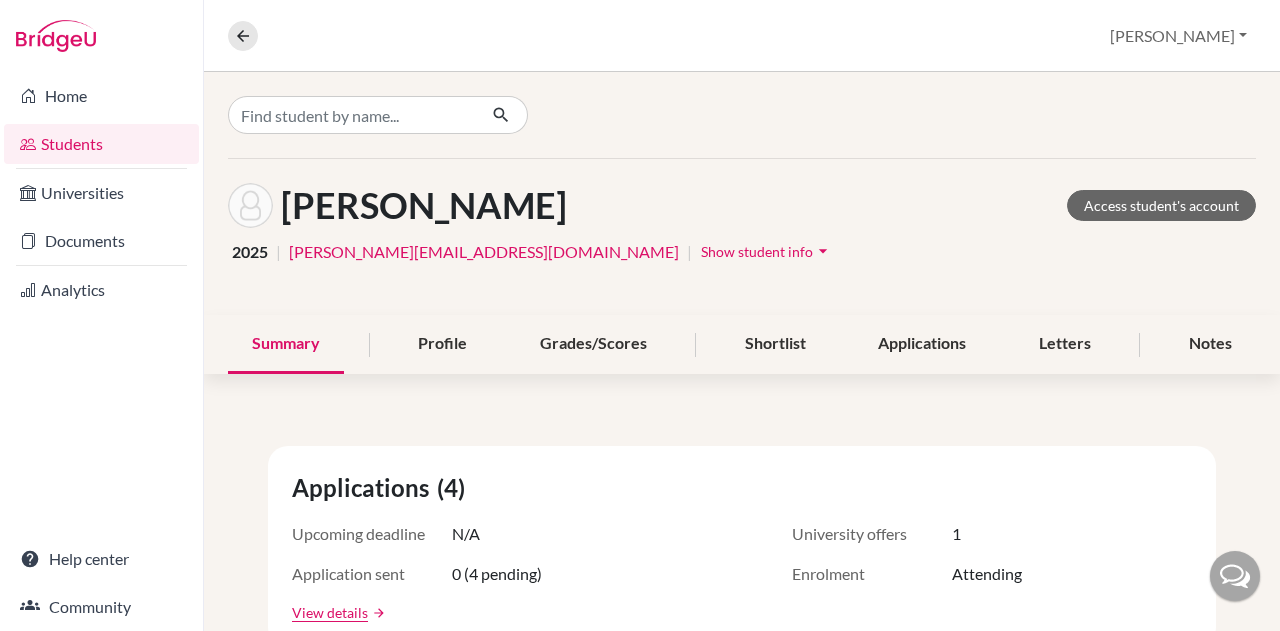 scroll, scrollTop: 0, scrollLeft: 0, axis: both 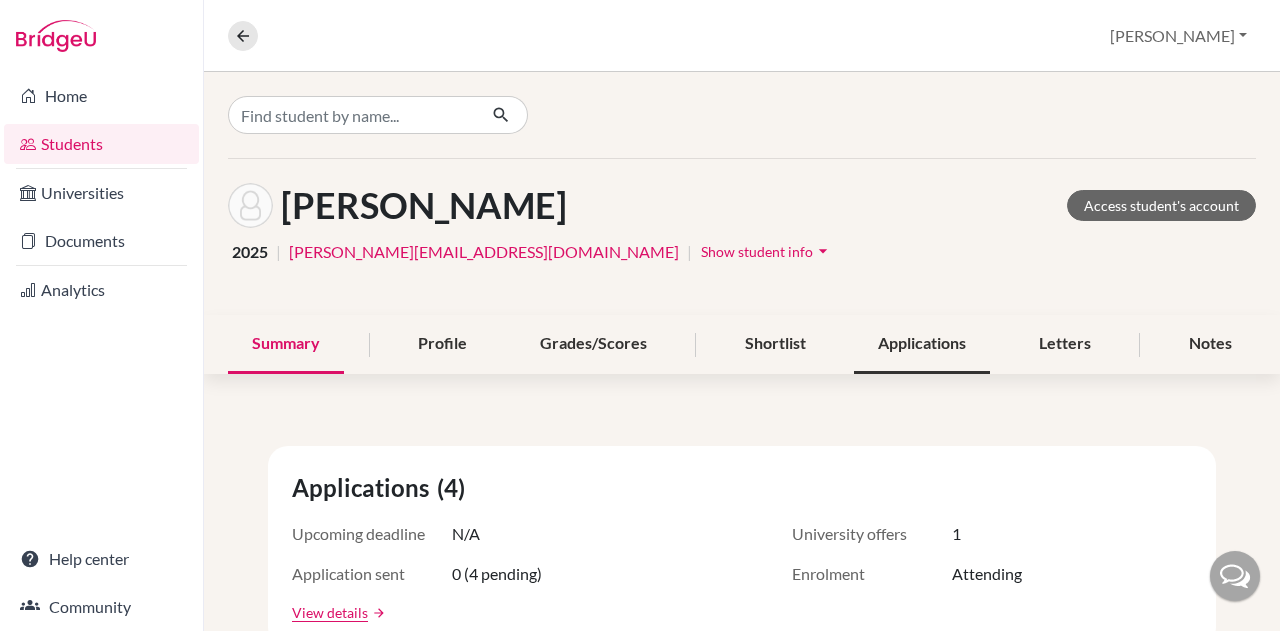 click on "Applications" at bounding box center (922, 344) 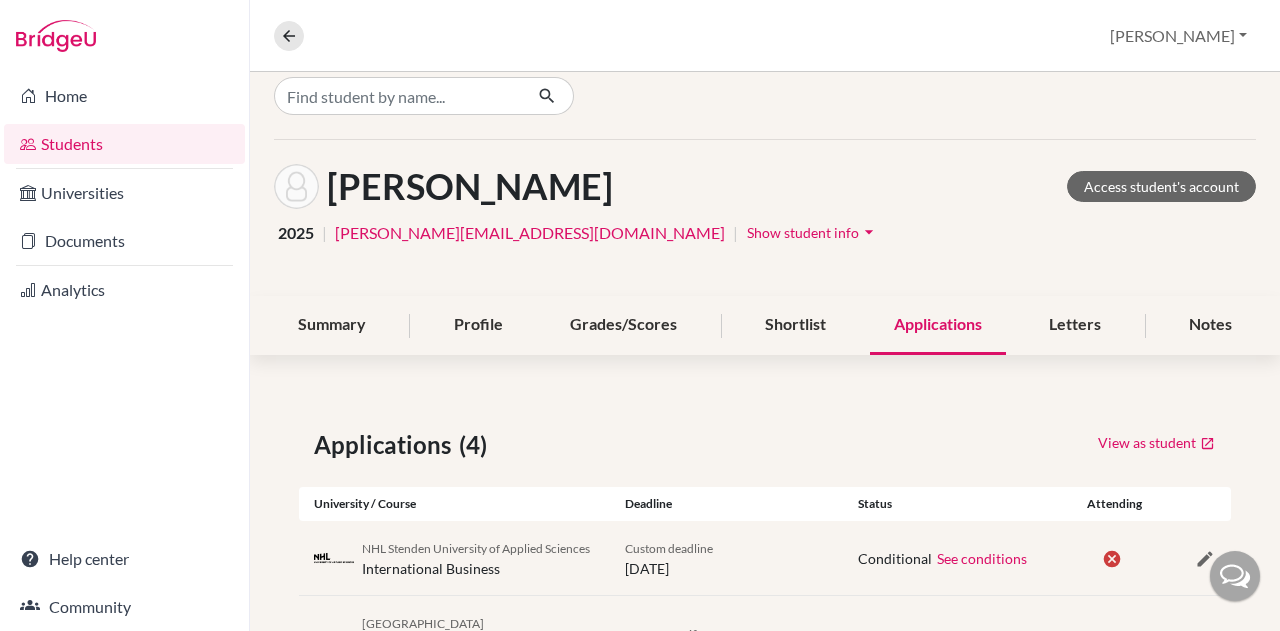 scroll, scrollTop: 0, scrollLeft: 0, axis: both 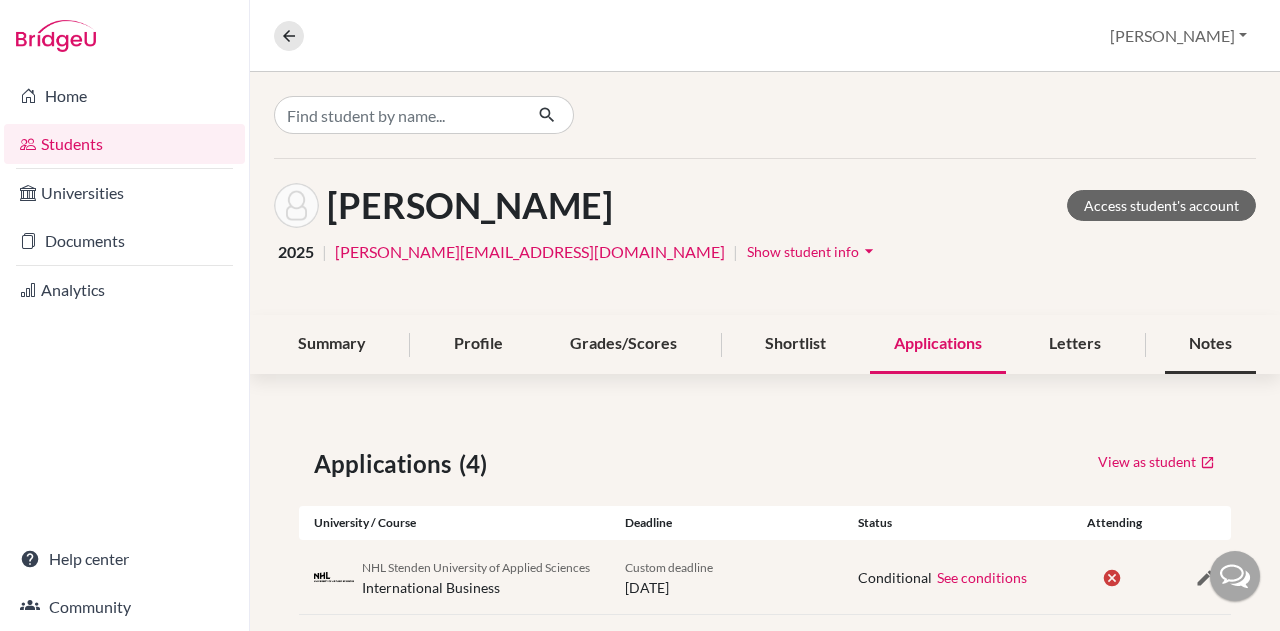 click on "Notes" at bounding box center (1210, 344) 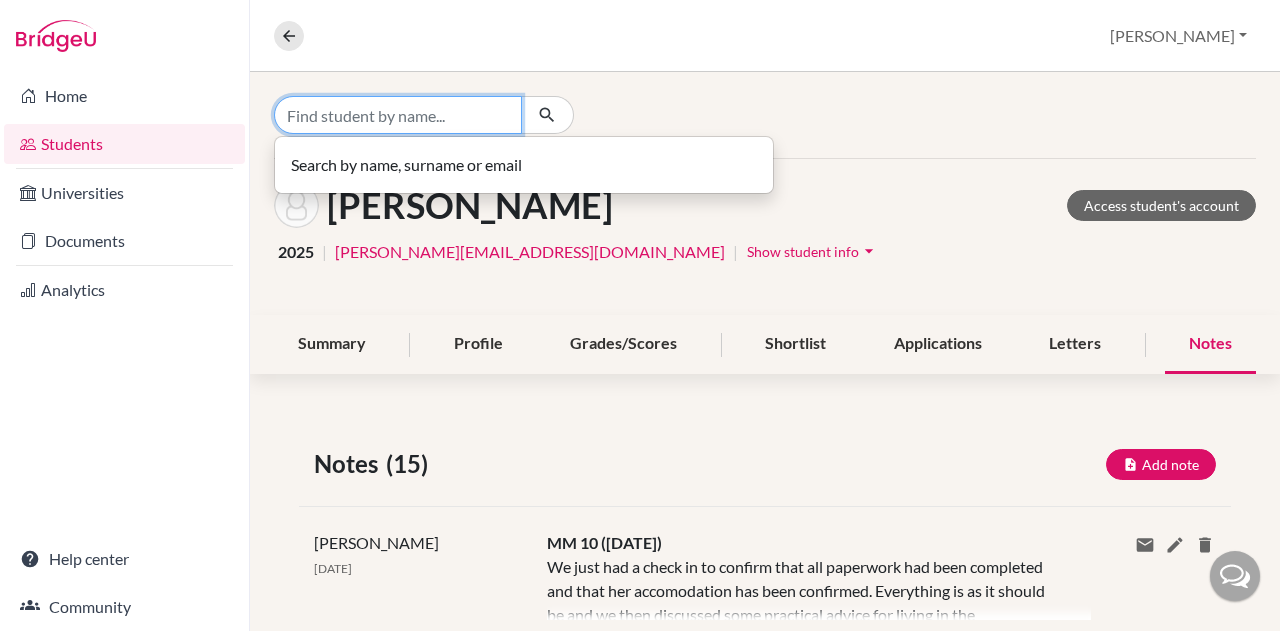 click at bounding box center (398, 115) 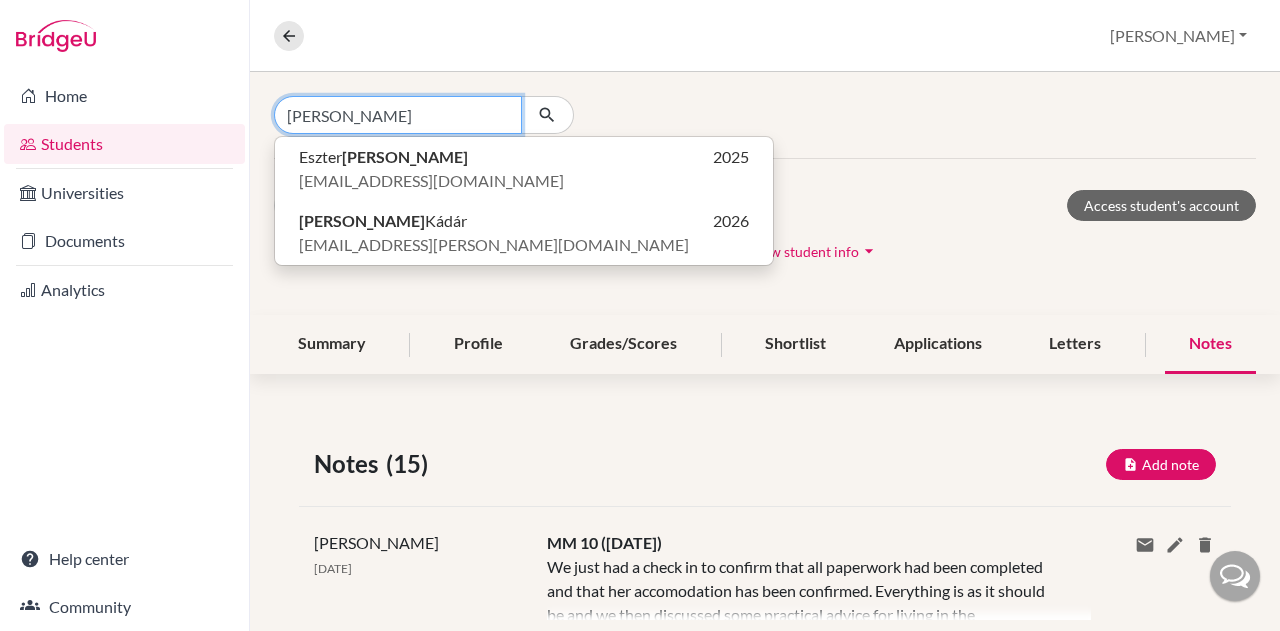 type on "[PERSON_NAME]" 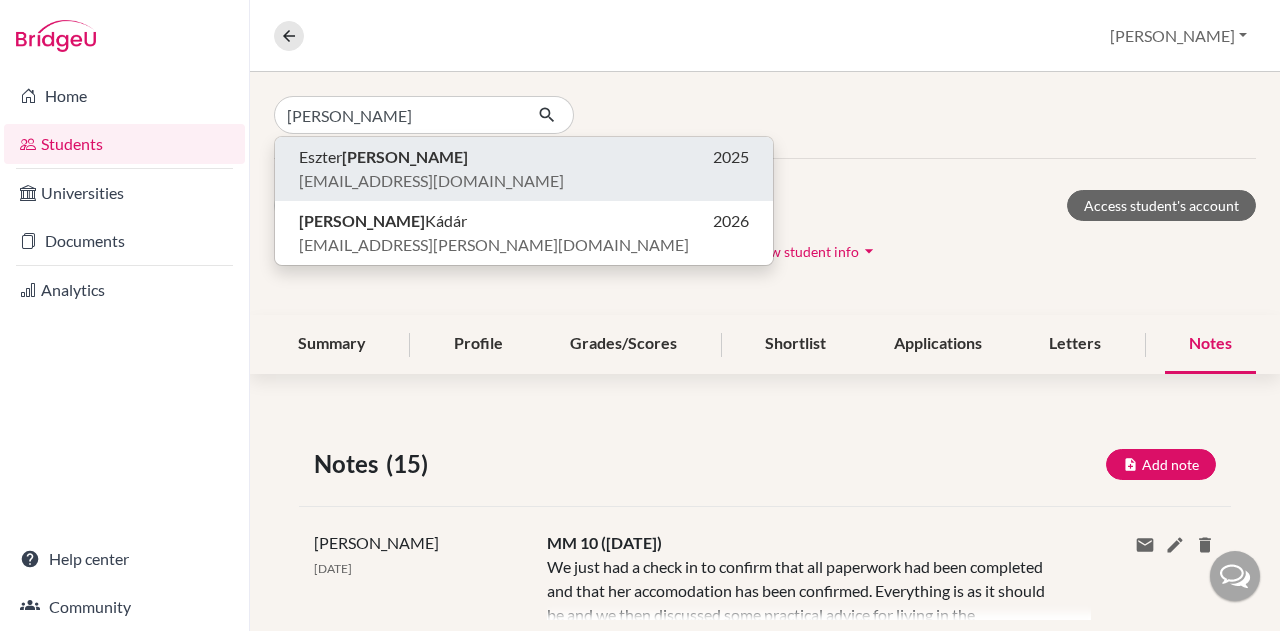 type 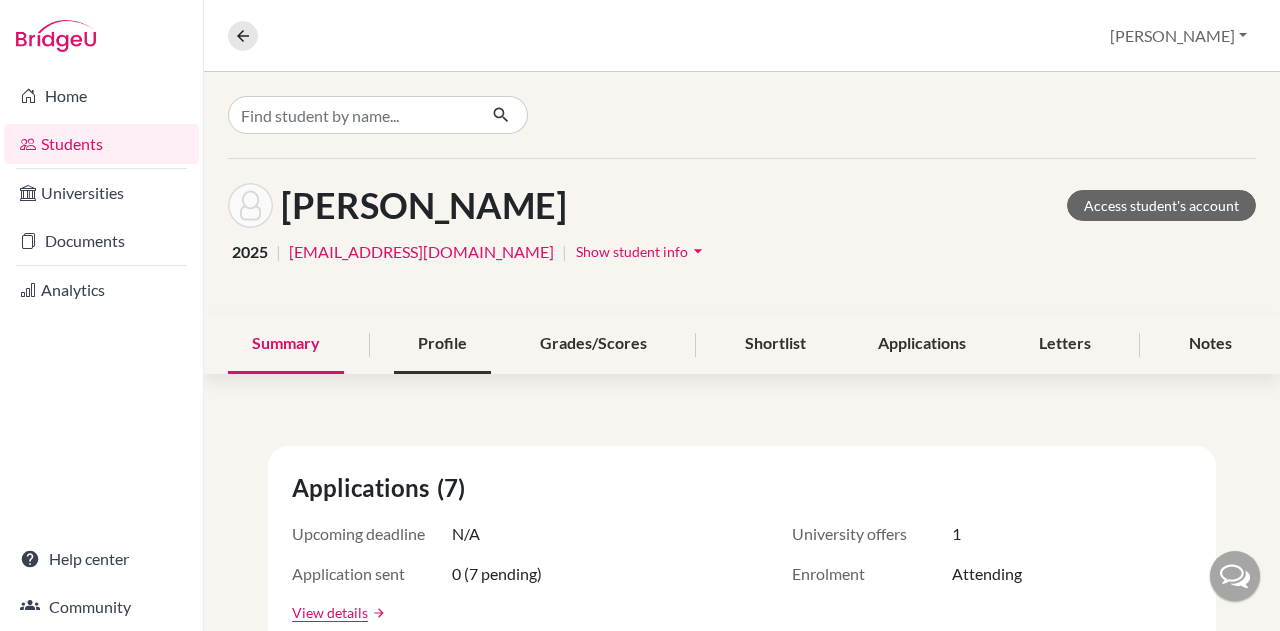 click on "Profile" at bounding box center (442, 344) 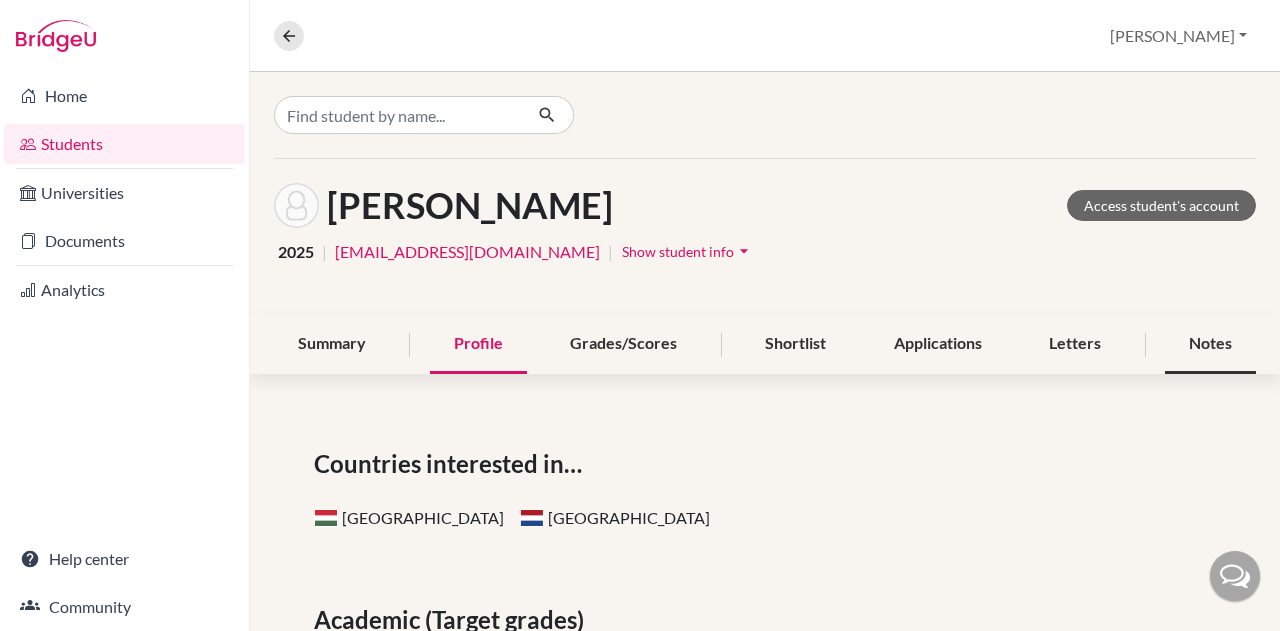 click on "Notes" at bounding box center [1210, 344] 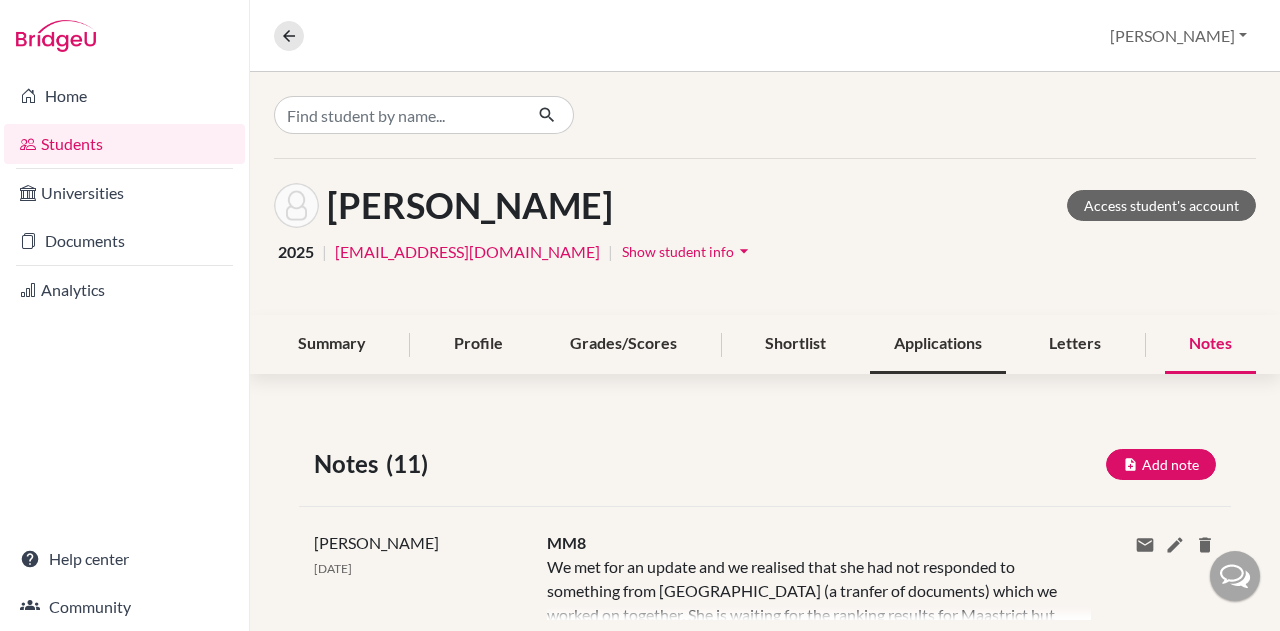 click on "Applications" at bounding box center [938, 344] 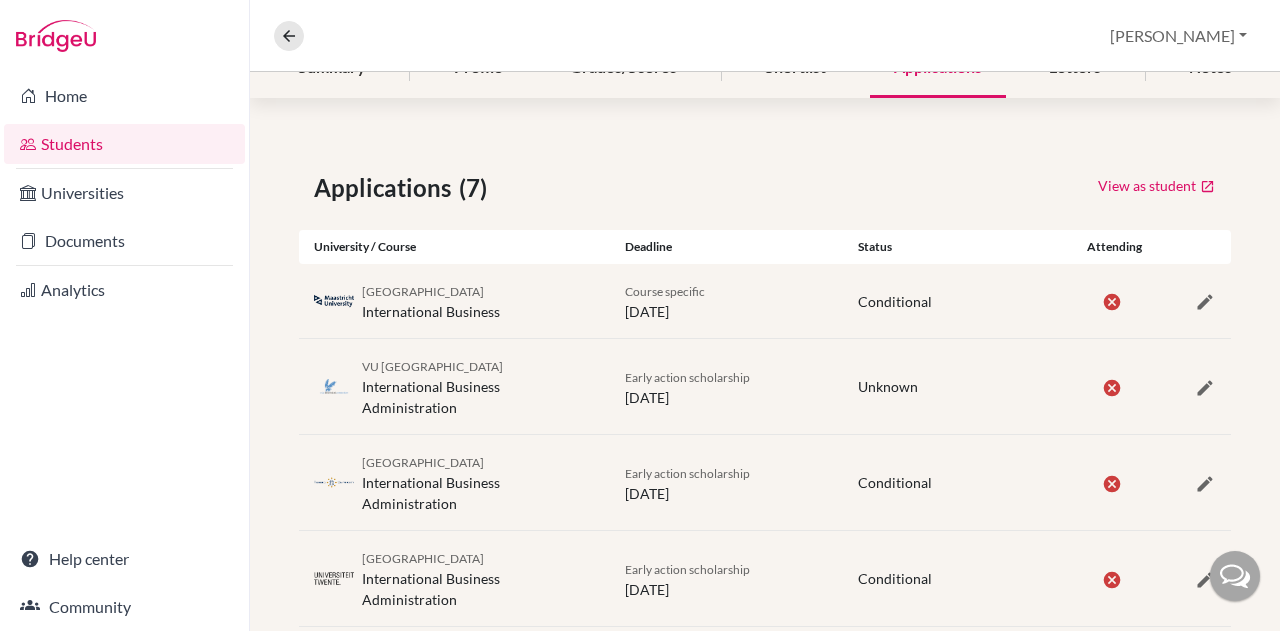 scroll, scrollTop: 137, scrollLeft: 0, axis: vertical 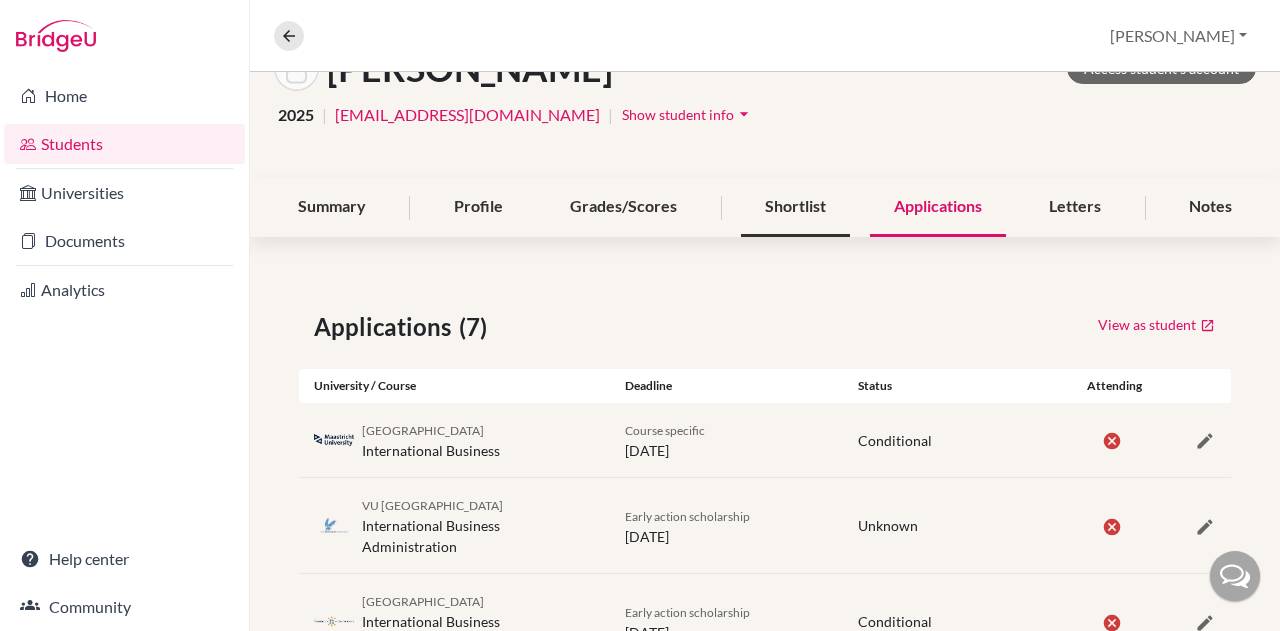 click on "Shortlist" at bounding box center [795, 207] 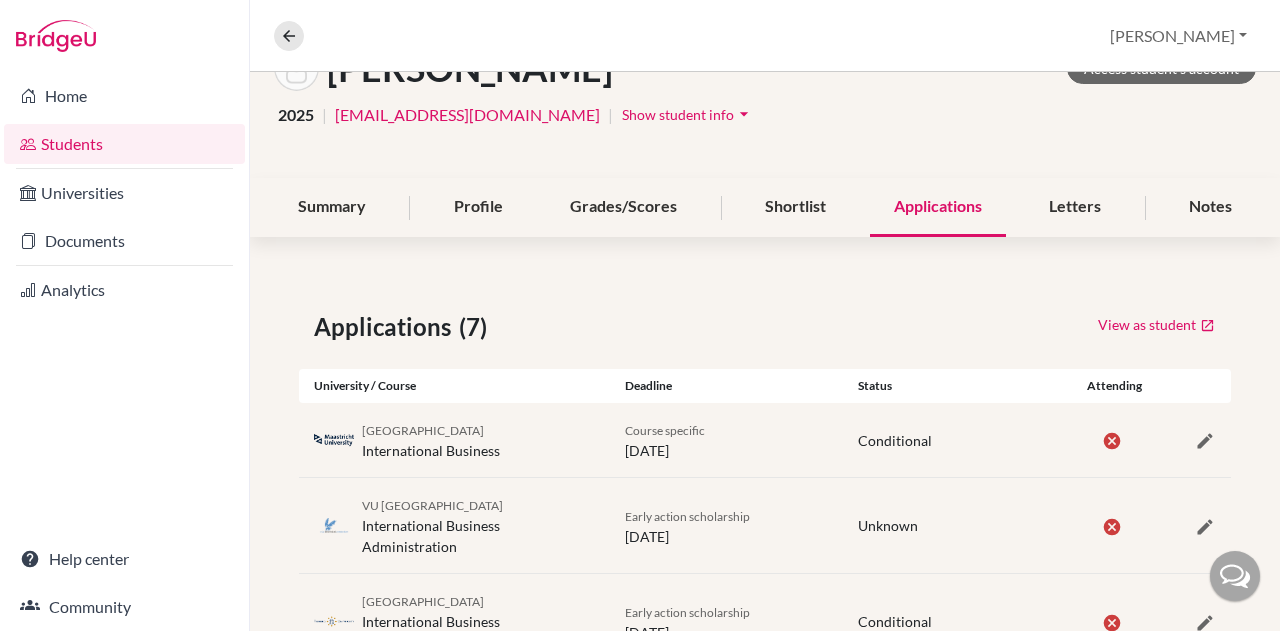 scroll, scrollTop: 0, scrollLeft: 0, axis: both 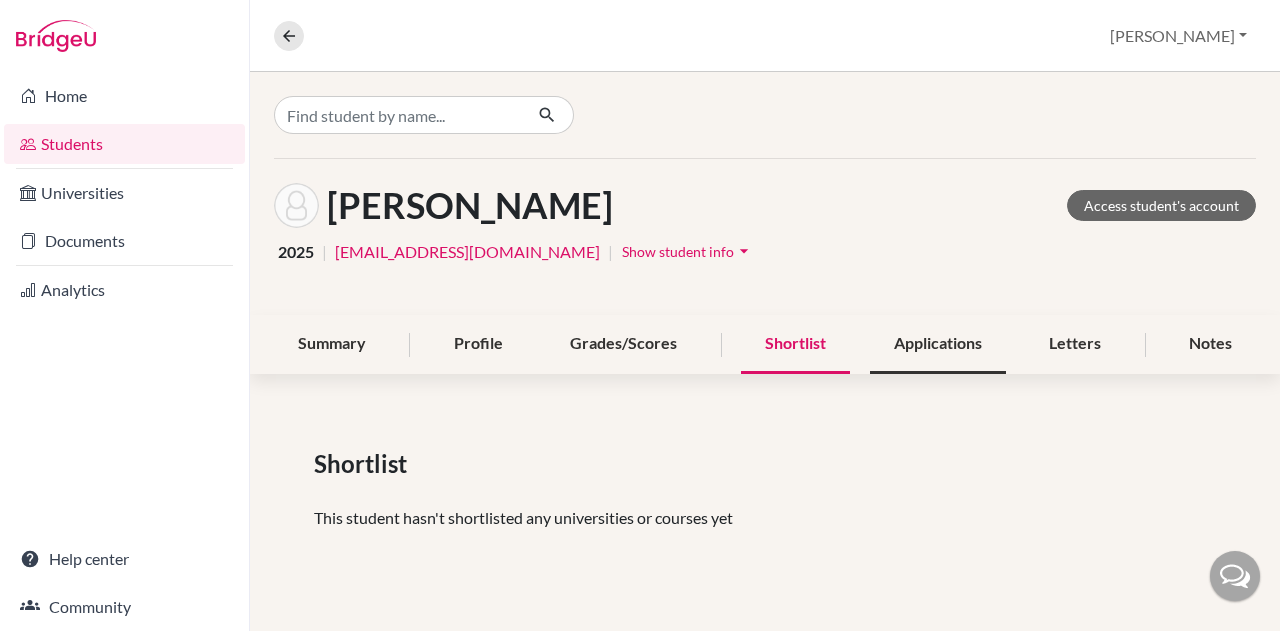 click on "Applications" at bounding box center (938, 344) 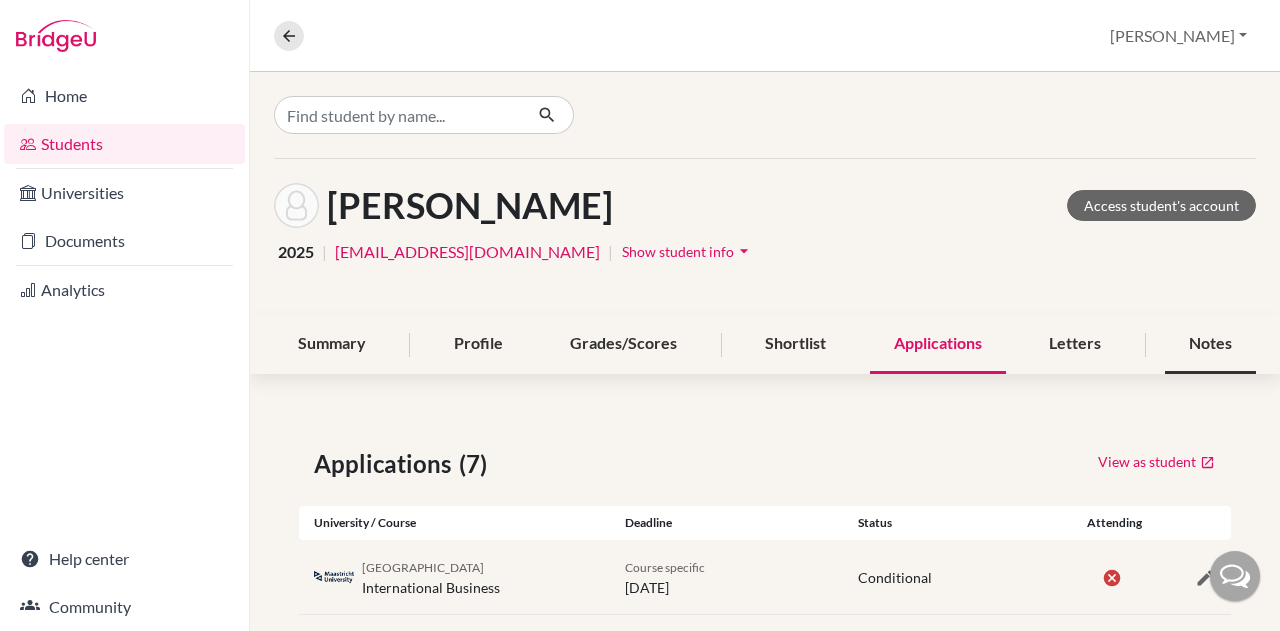 click on "Notes" at bounding box center (1210, 344) 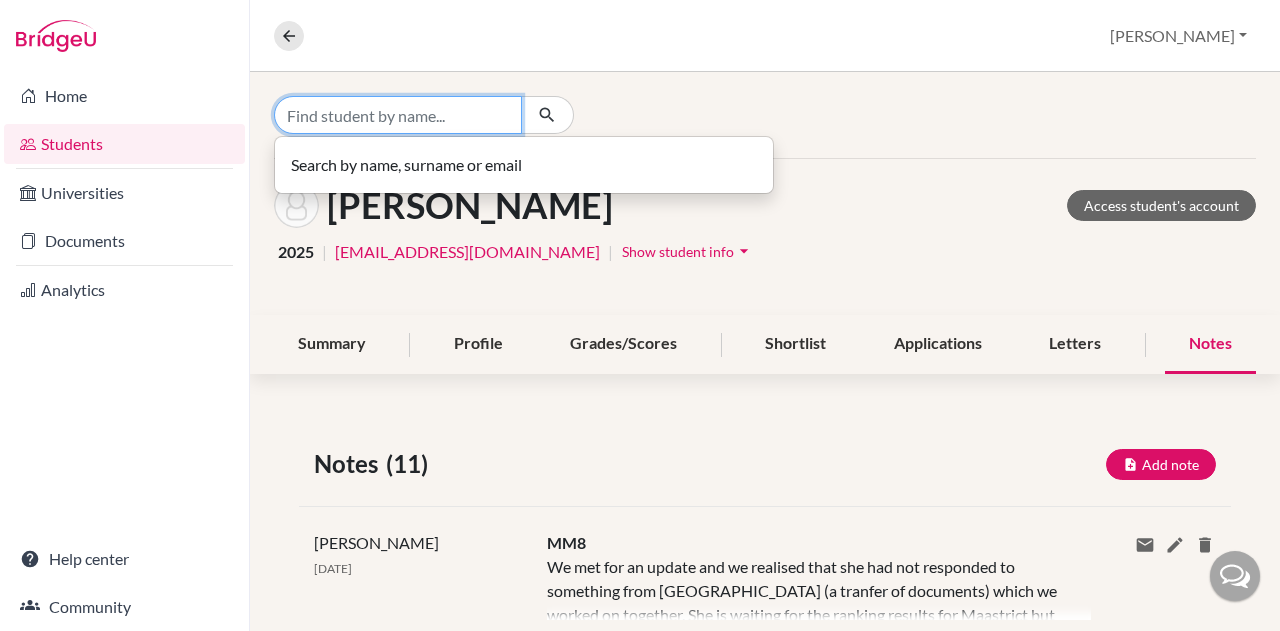 click at bounding box center (398, 115) 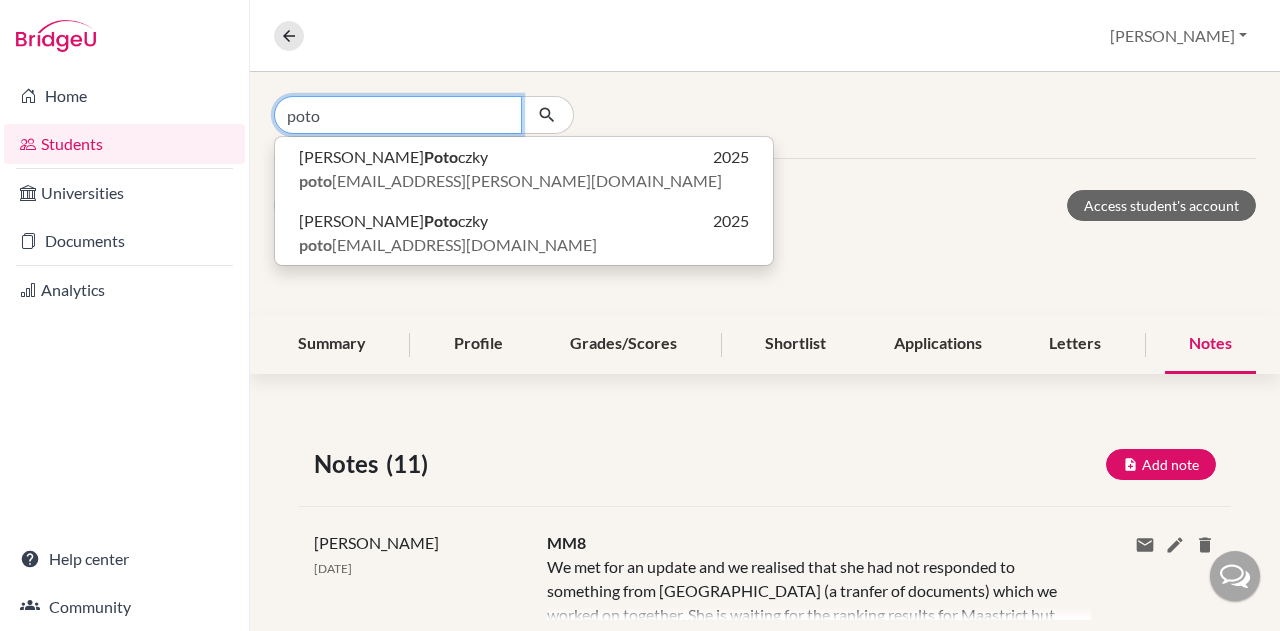 type on "poto" 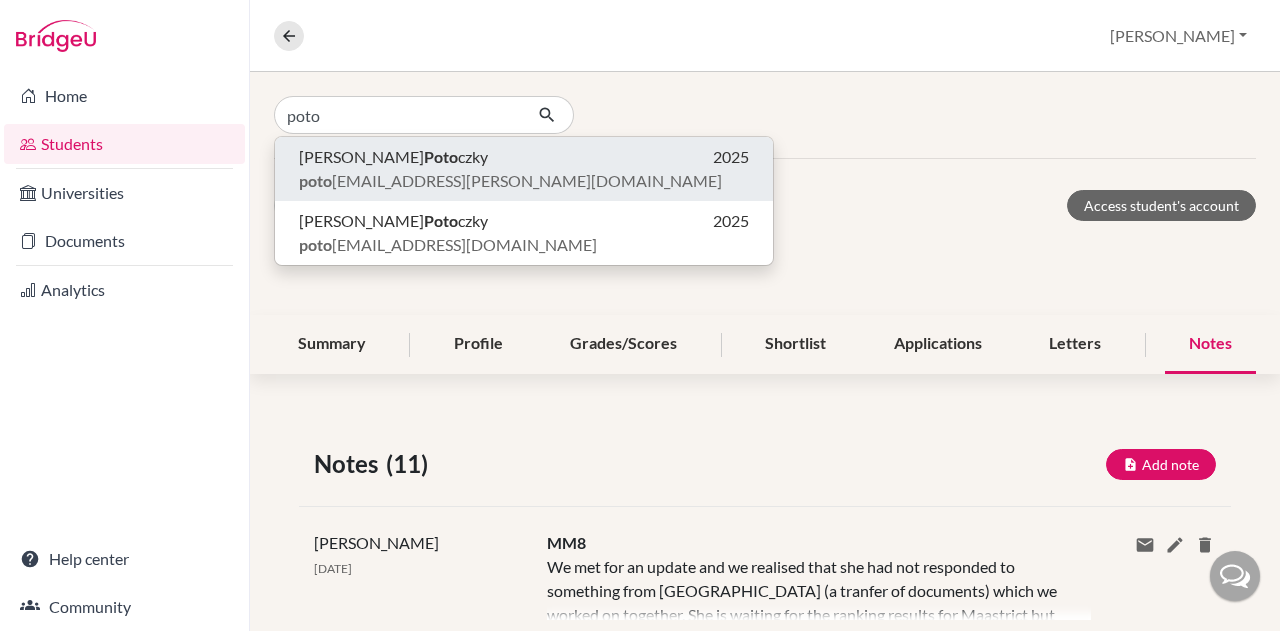 type 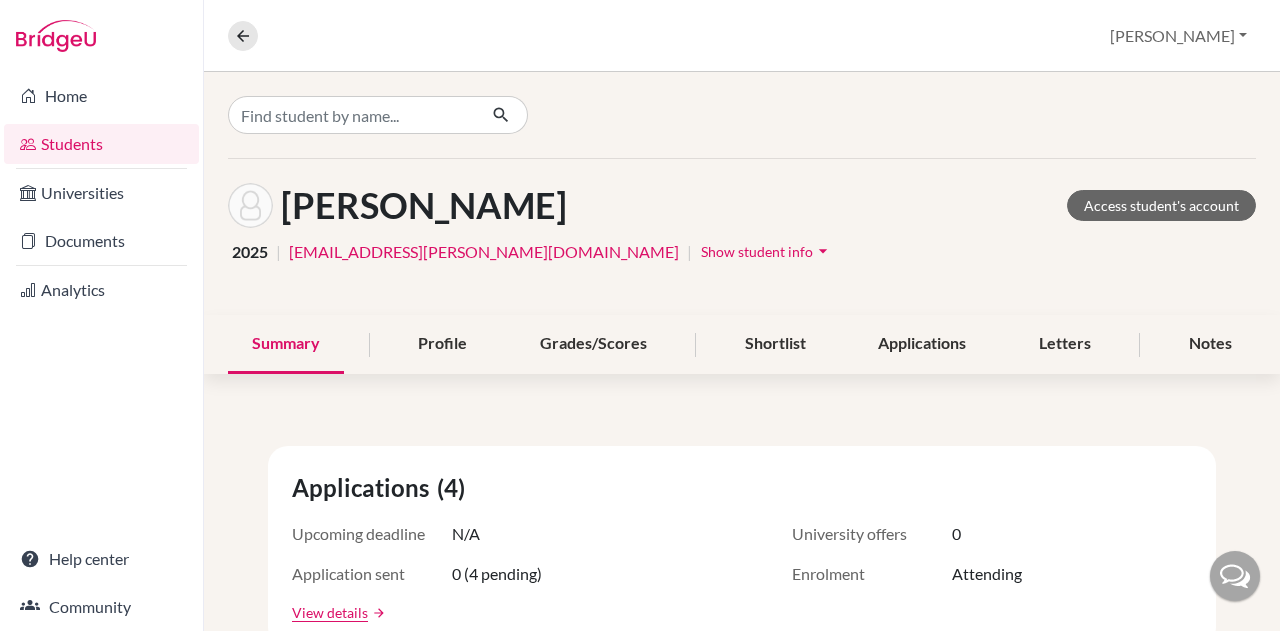 click on "Profile" at bounding box center [442, 344] 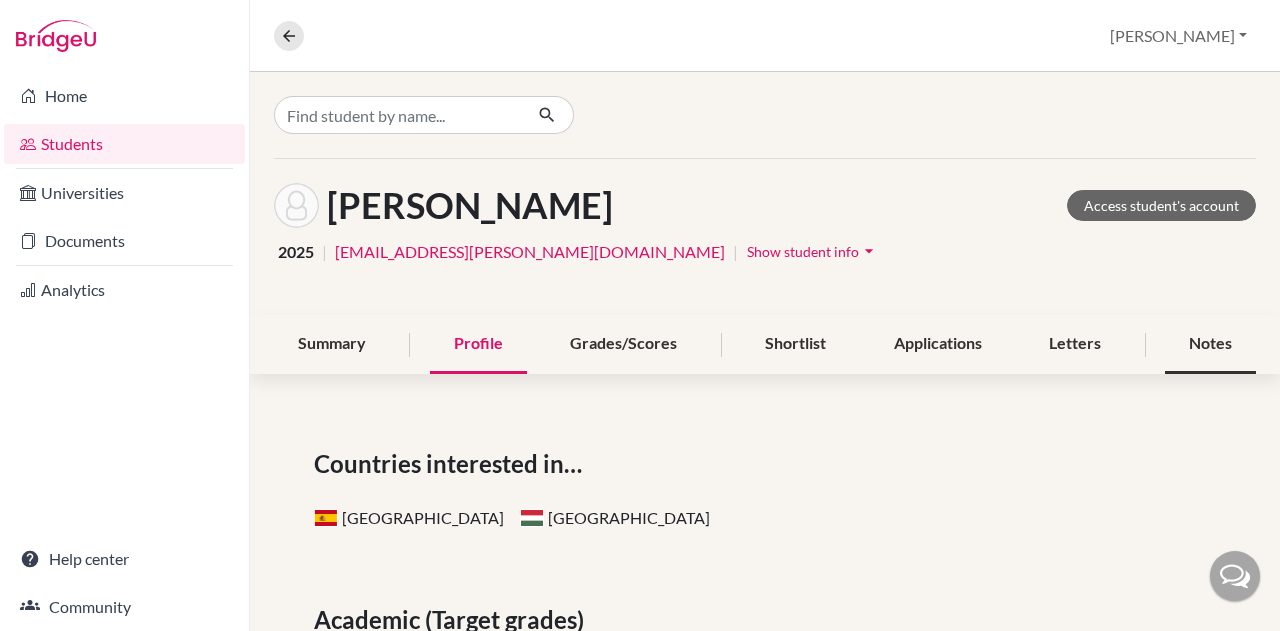 click on "Notes" at bounding box center [1210, 344] 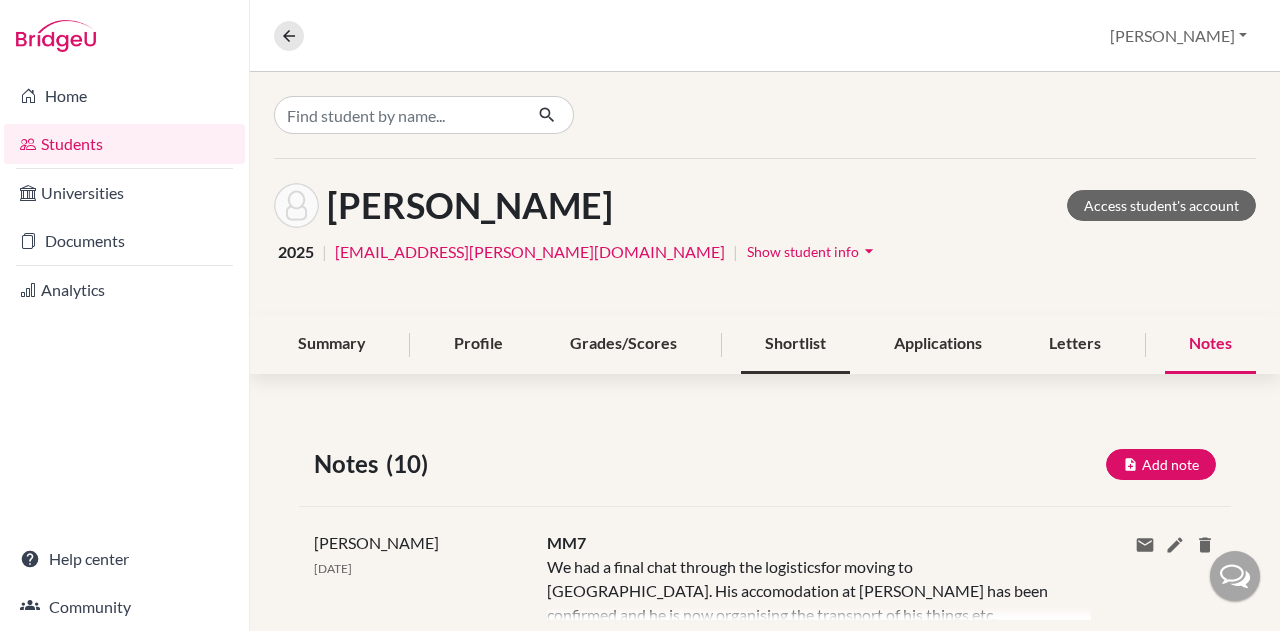 click on "Shortlist" at bounding box center (795, 344) 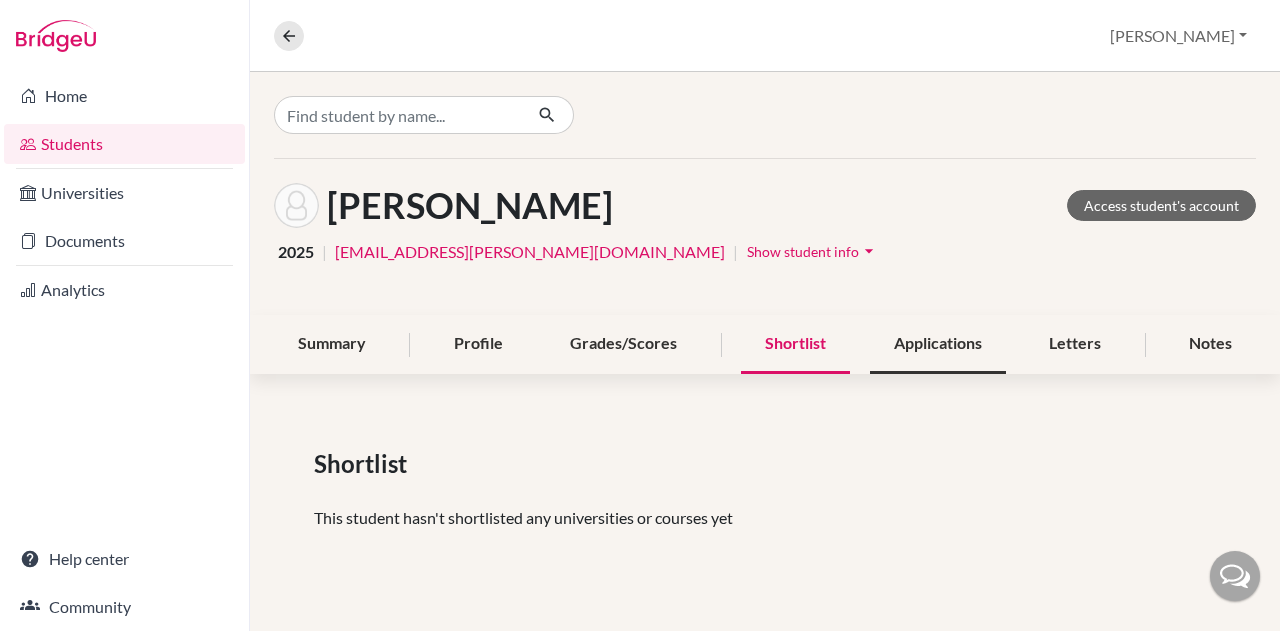 click on "Applications" at bounding box center (938, 344) 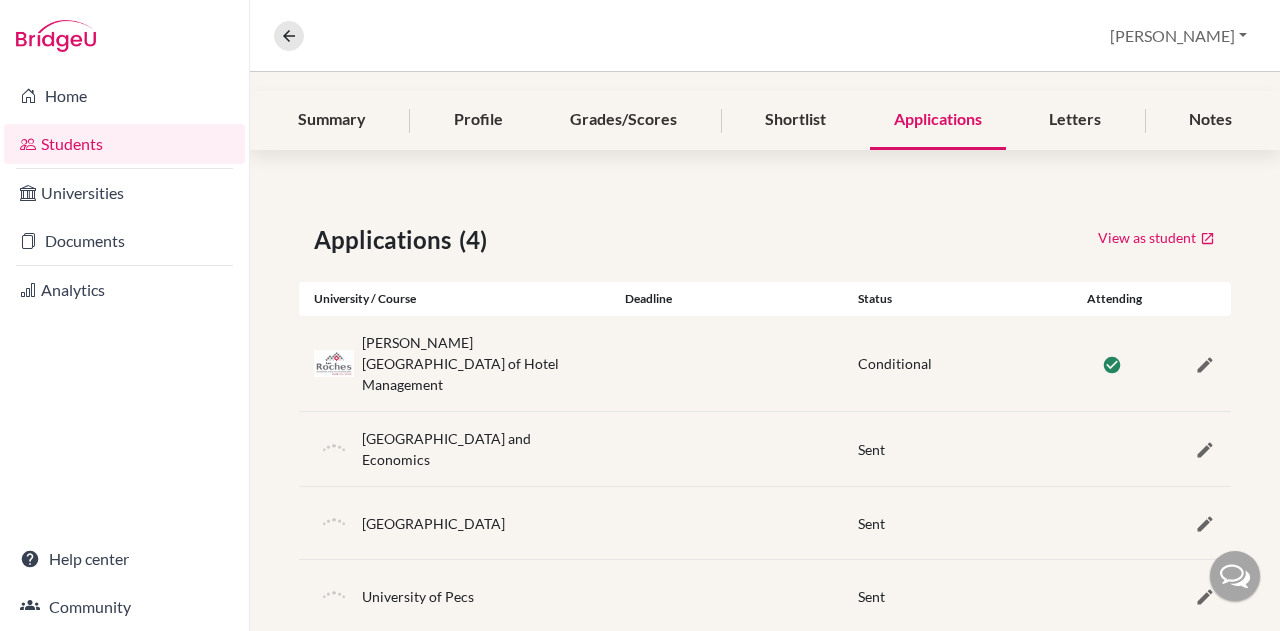 scroll, scrollTop: 250, scrollLeft: 0, axis: vertical 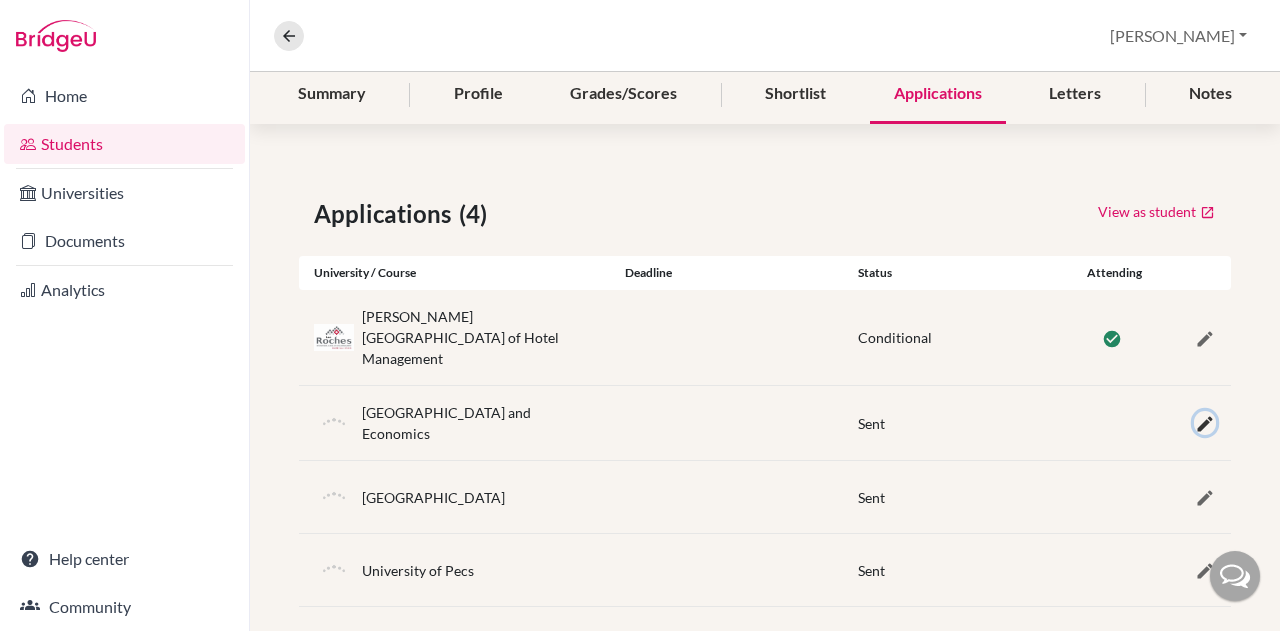 click at bounding box center (1205, 424) 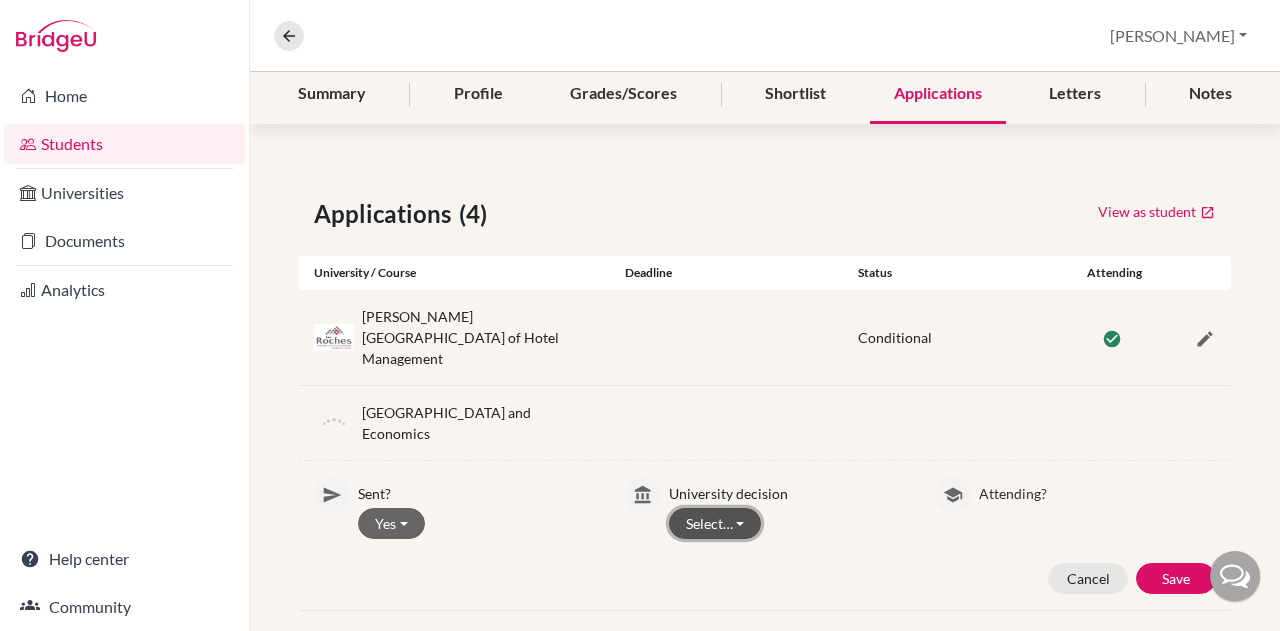 click on "Select…" at bounding box center [715, 523] 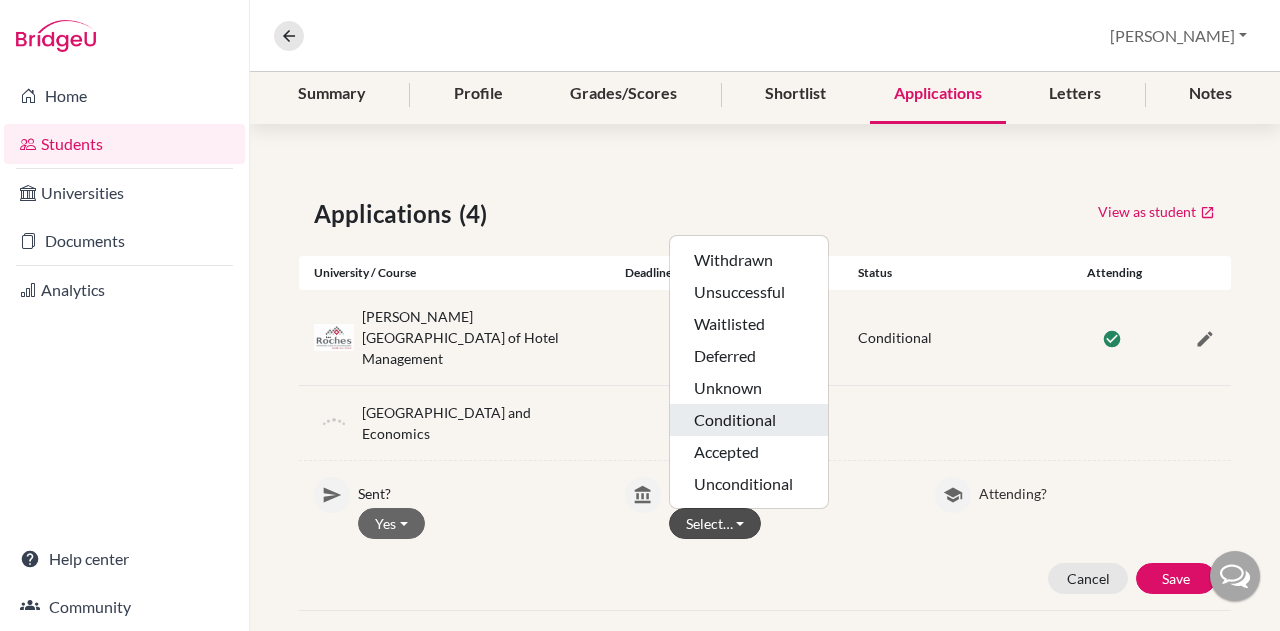 click on "Conditional" 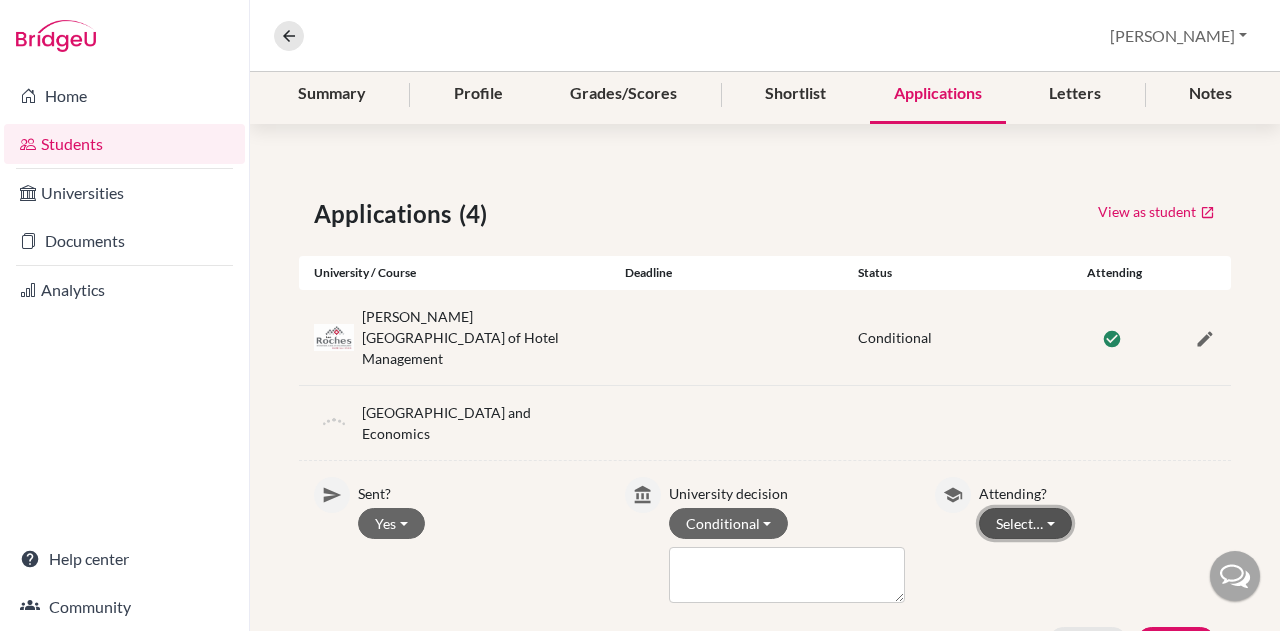 click on "Select…" at bounding box center (1025, 523) 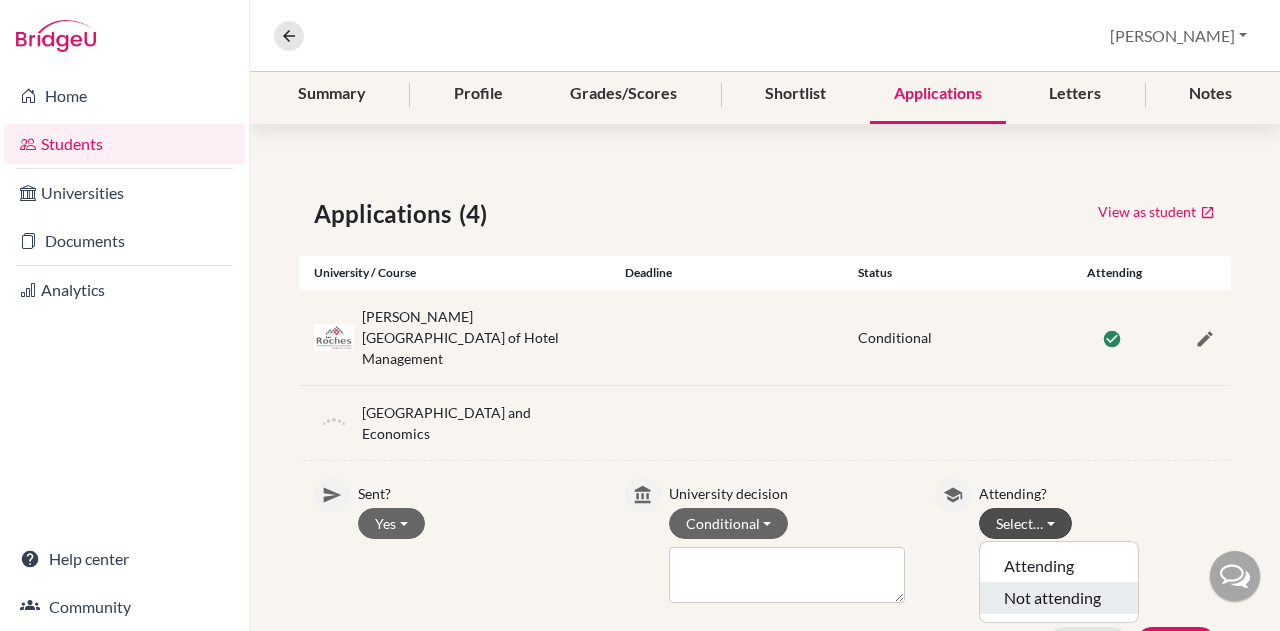drag, startPoint x: 1042, startPoint y: 567, endPoint x: 1106, endPoint y: 527, distance: 75.47185 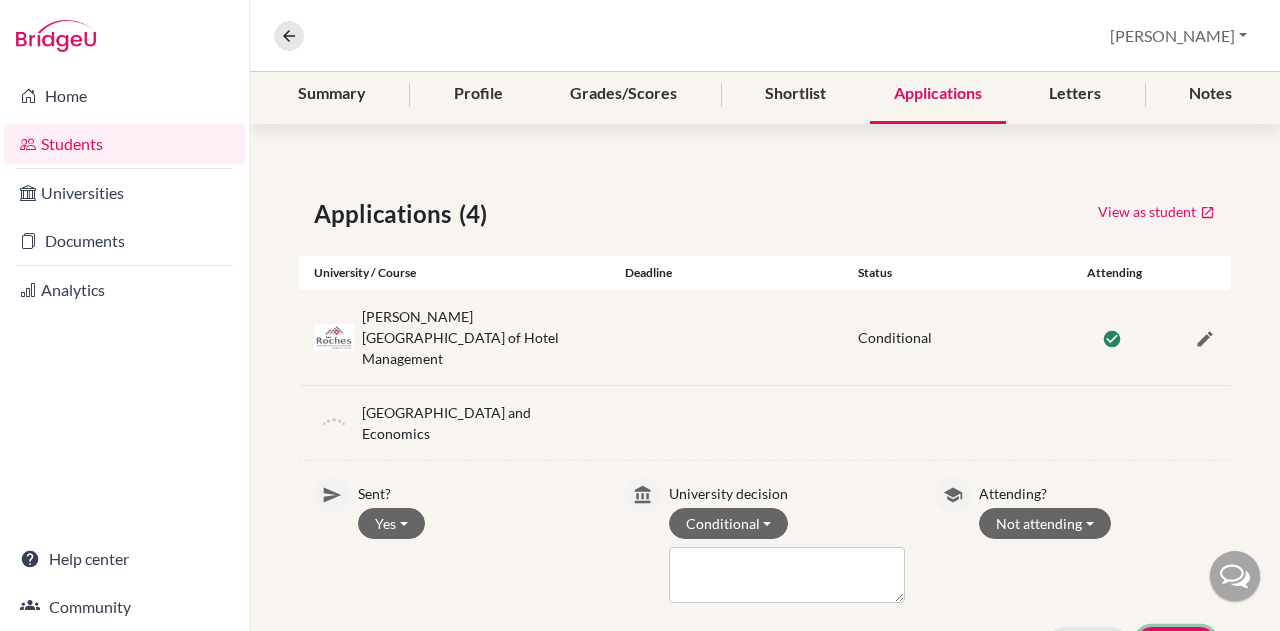 drag, startPoint x: 1152, startPoint y: 616, endPoint x: 1154, endPoint y: 592, distance: 24.083189 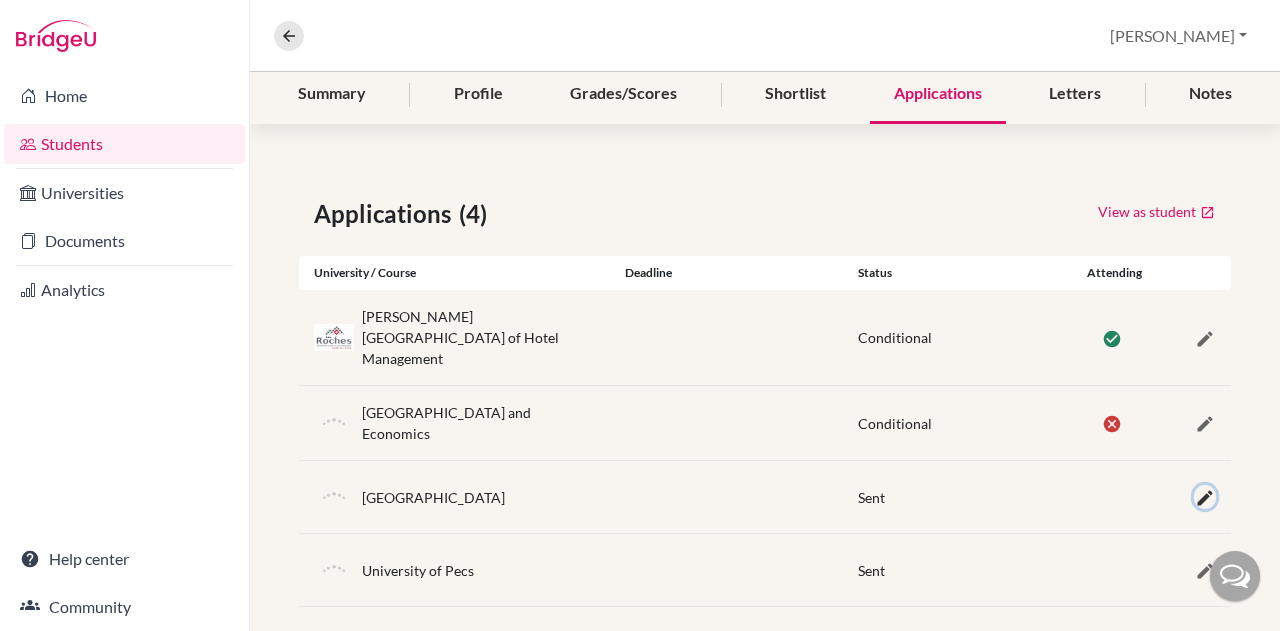 click at bounding box center (1205, 498) 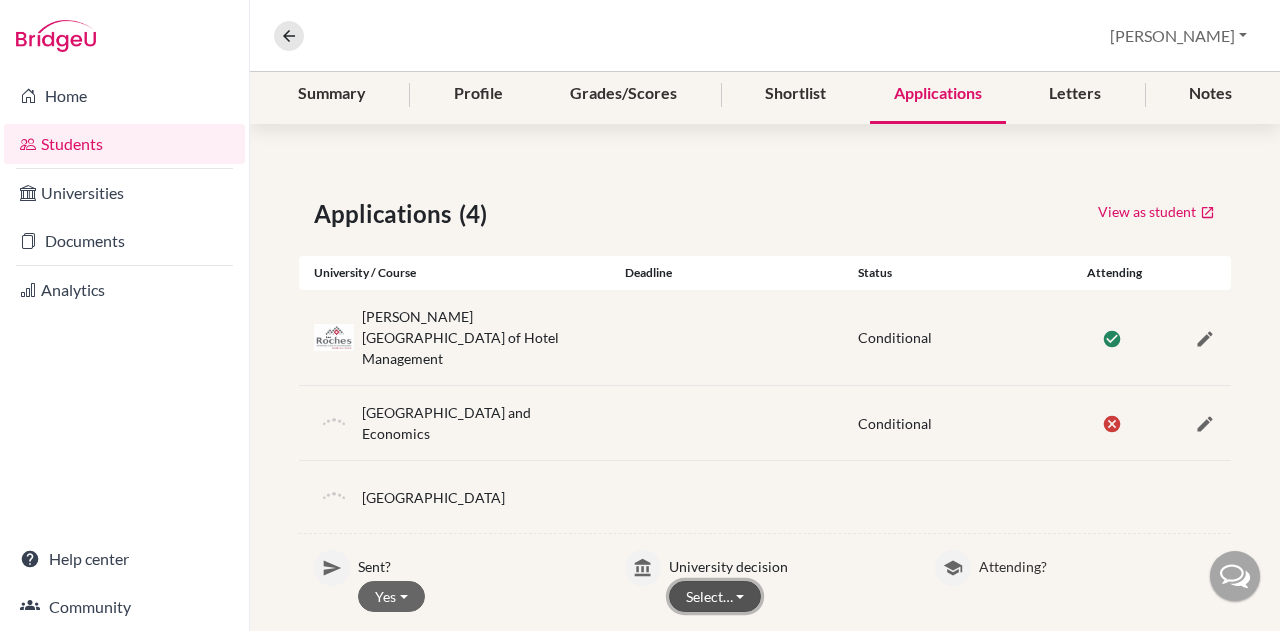 click on "Select…" at bounding box center (715, 596) 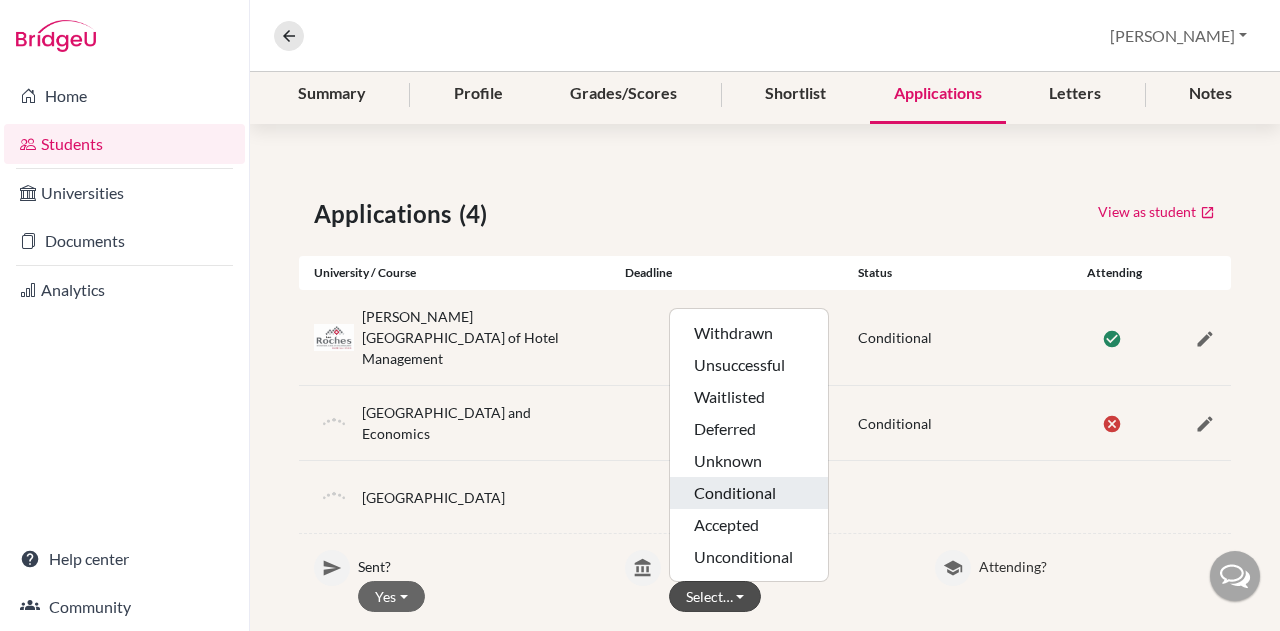 drag, startPoint x: 769, startPoint y: 471, endPoint x: 945, endPoint y: 543, distance: 190.15782 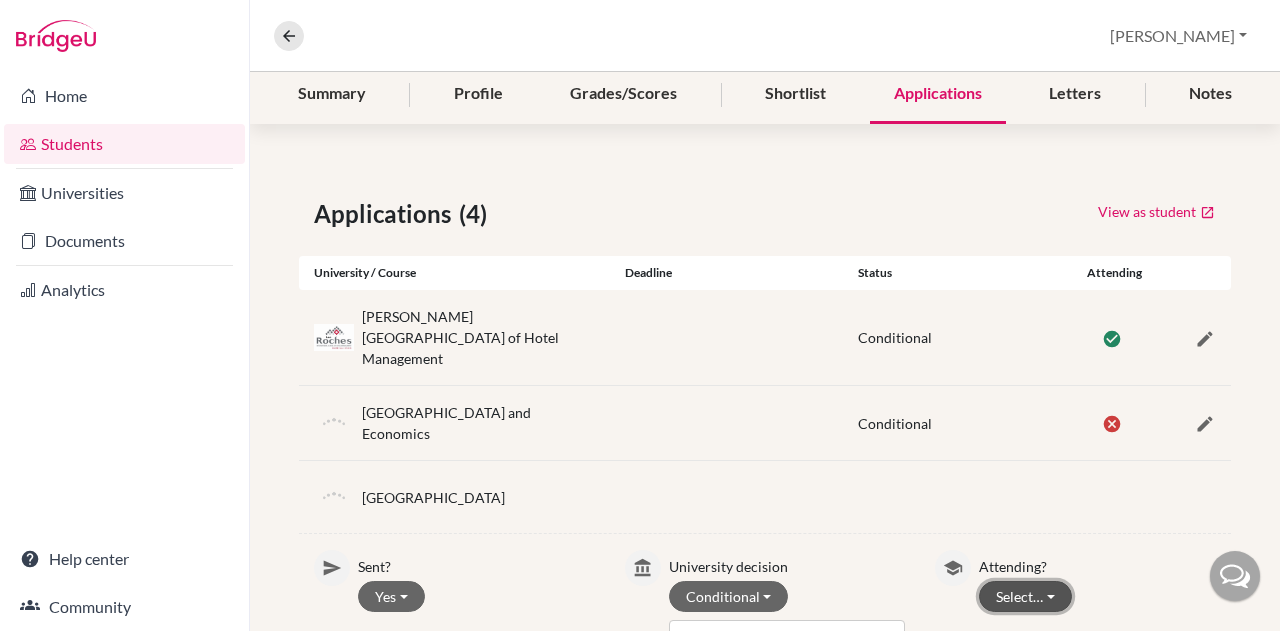 click on "Select…" at bounding box center (1025, 596) 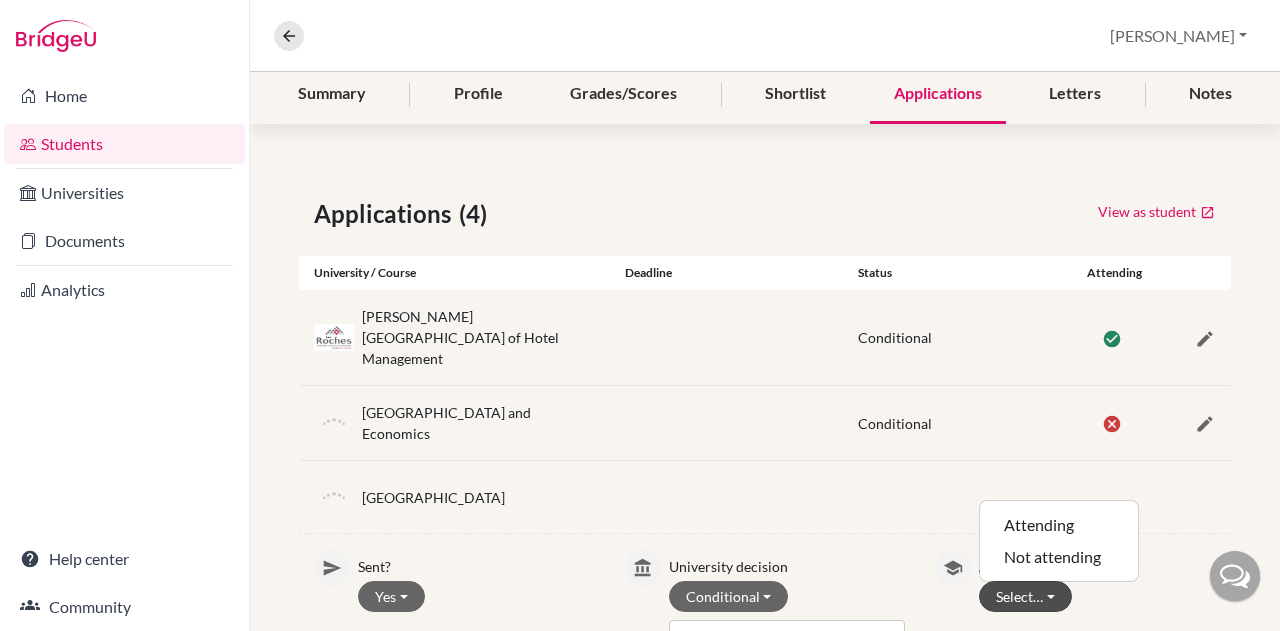 click on "Select… Attending Not attending" at bounding box center (1097, 596) 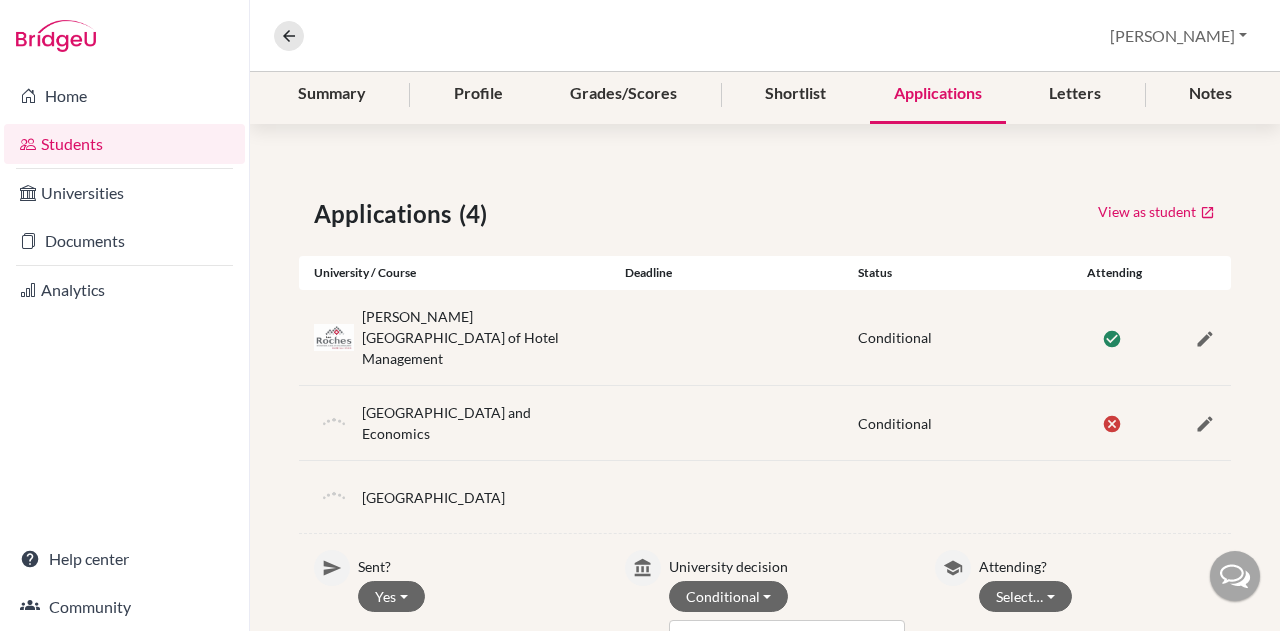 click on "Attending?" at bounding box center [1097, 563] 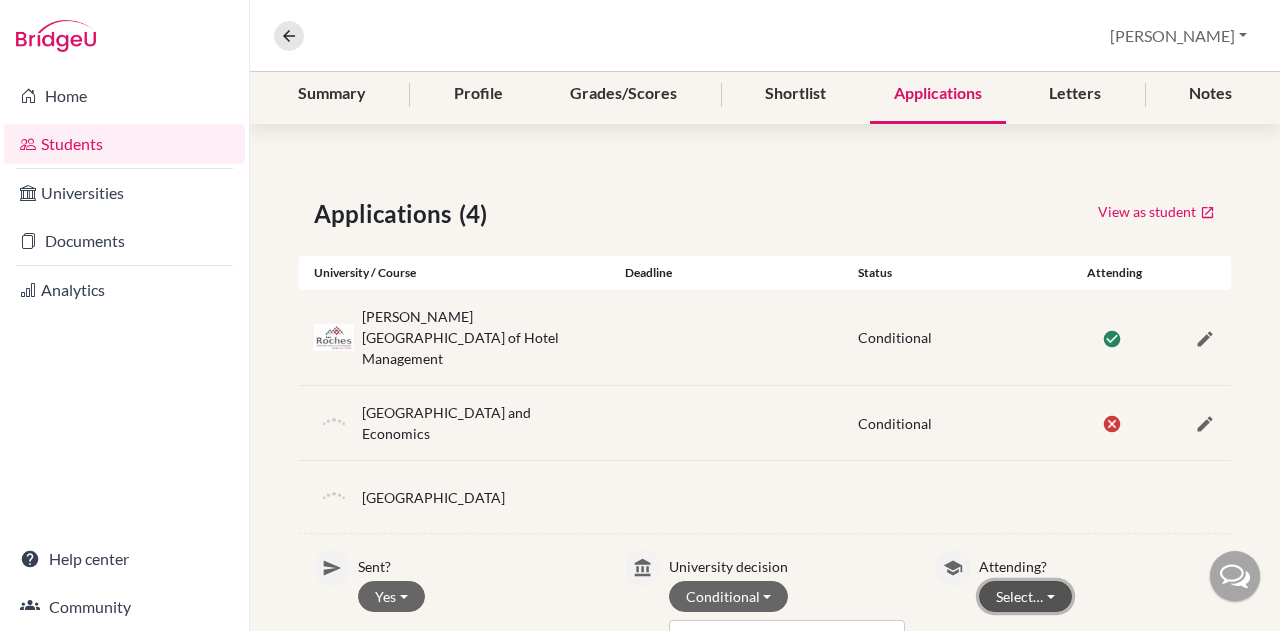 click on "Select…" at bounding box center (1025, 596) 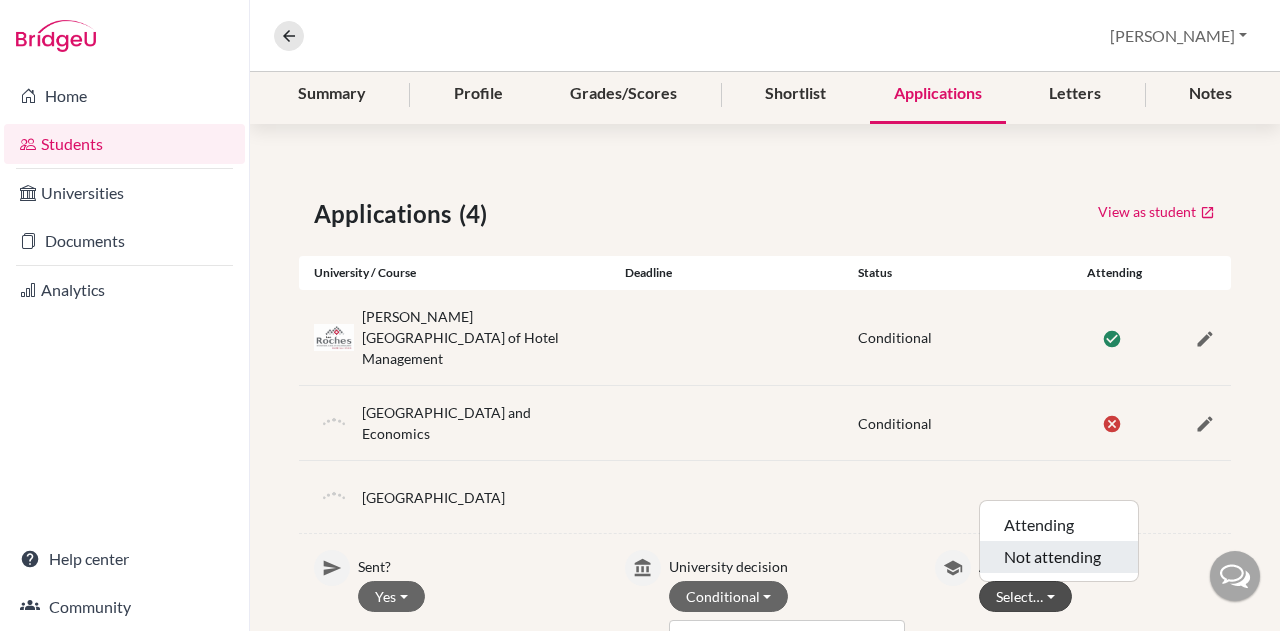 click on "Not attending" 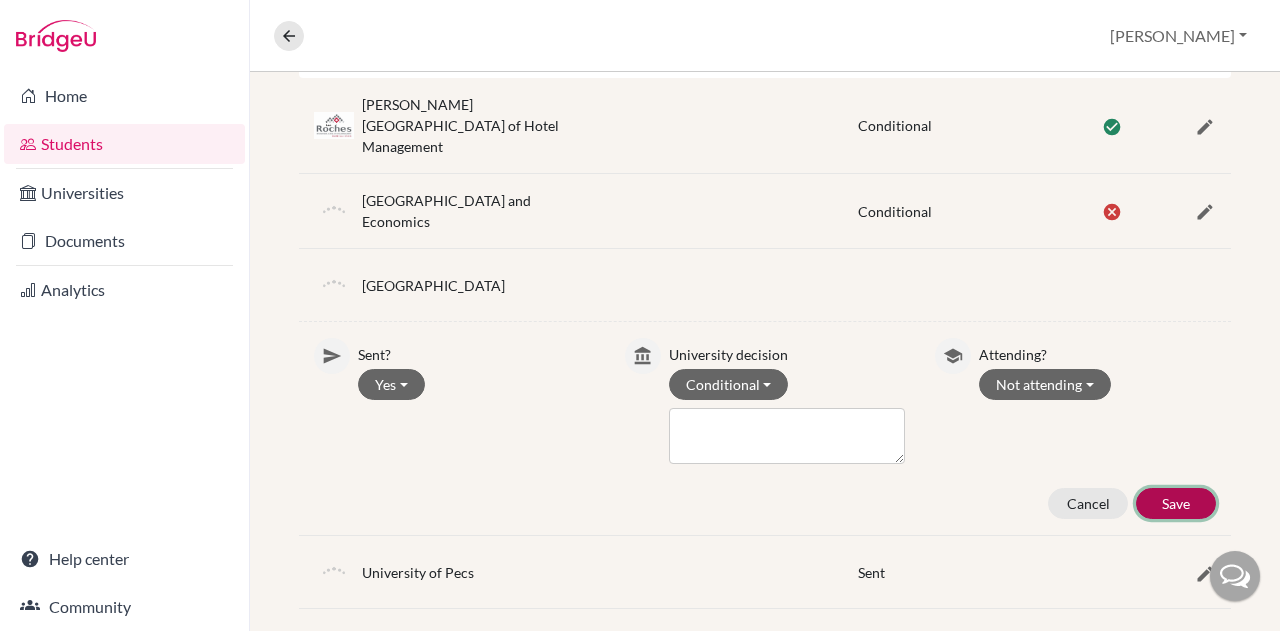 click on "Save" at bounding box center (1176, 503) 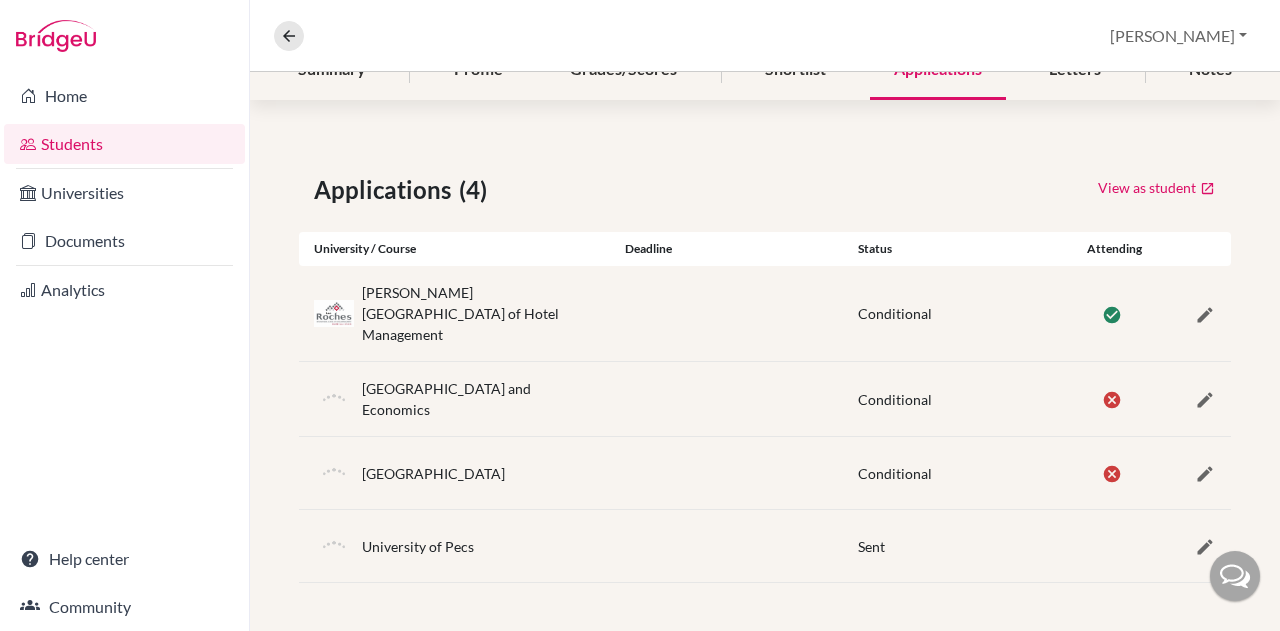 scroll, scrollTop: 250, scrollLeft: 0, axis: vertical 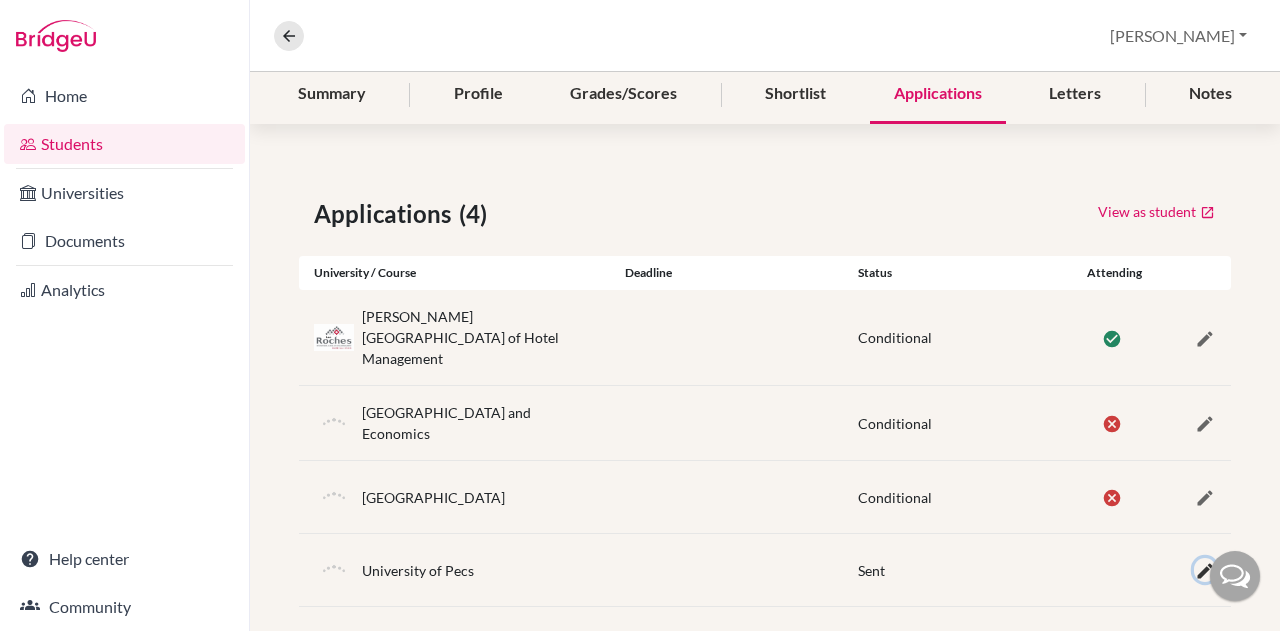 click at bounding box center [1205, 571] 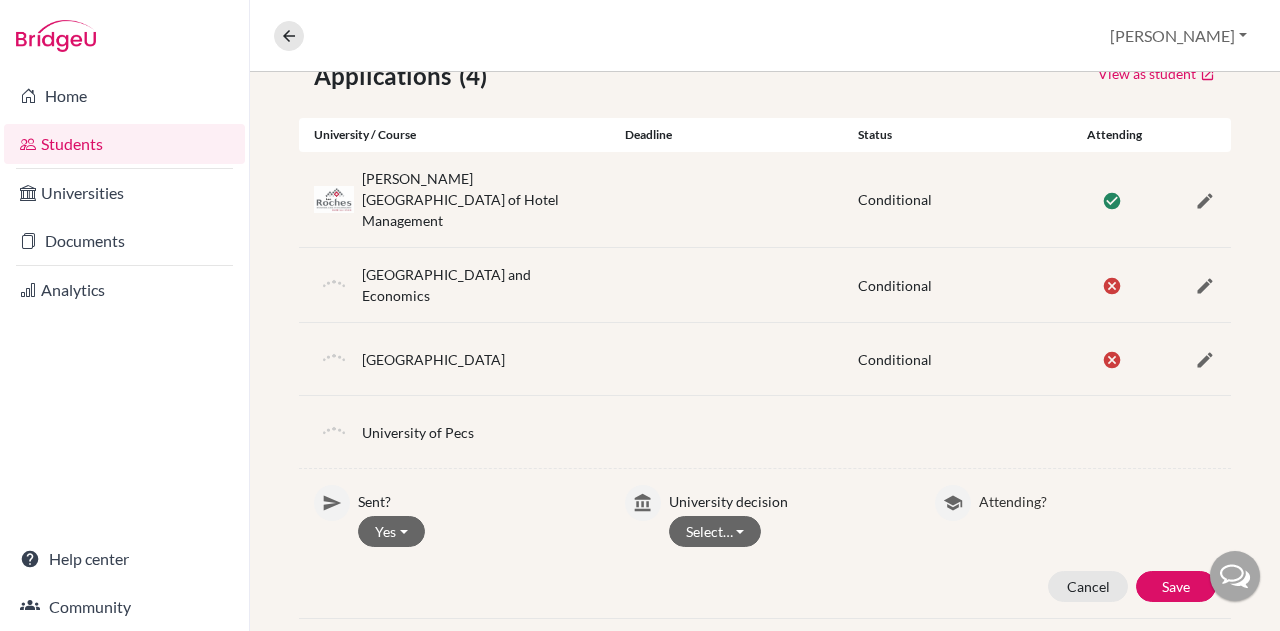 scroll, scrollTop: 398, scrollLeft: 0, axis: vertical 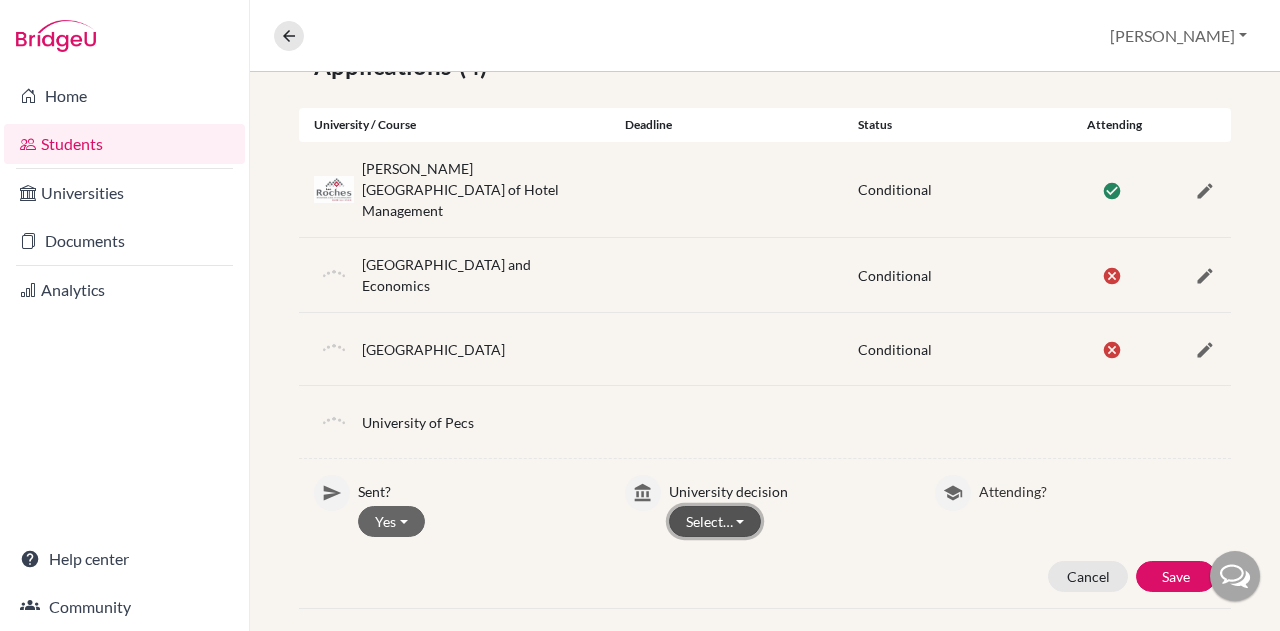 click on "Select…" at bounding box center [715, 521] 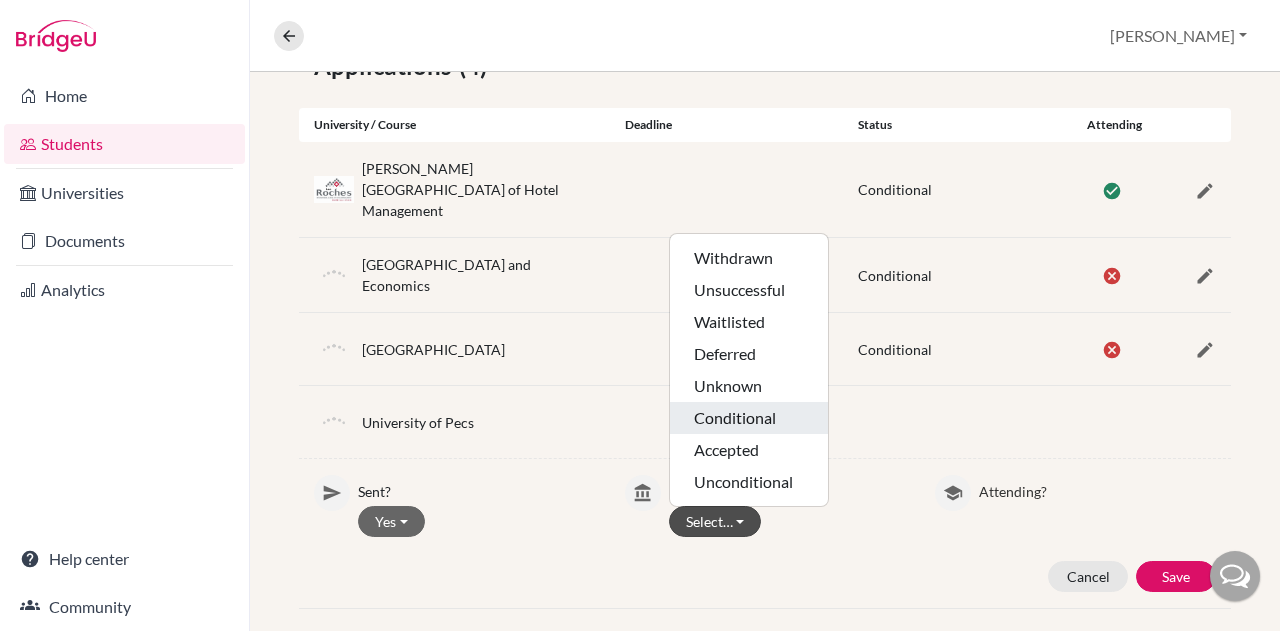 click on "Conditional" 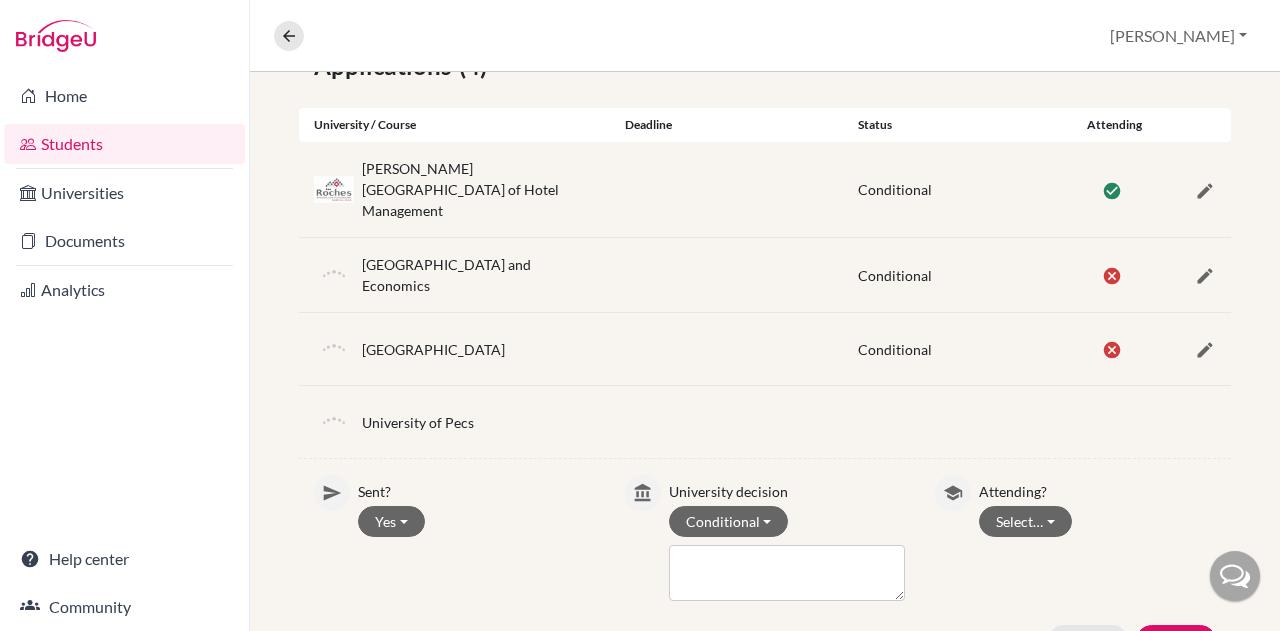 click on "Attending? Select… Attending Not attending" at bounding box center (1075, 538) 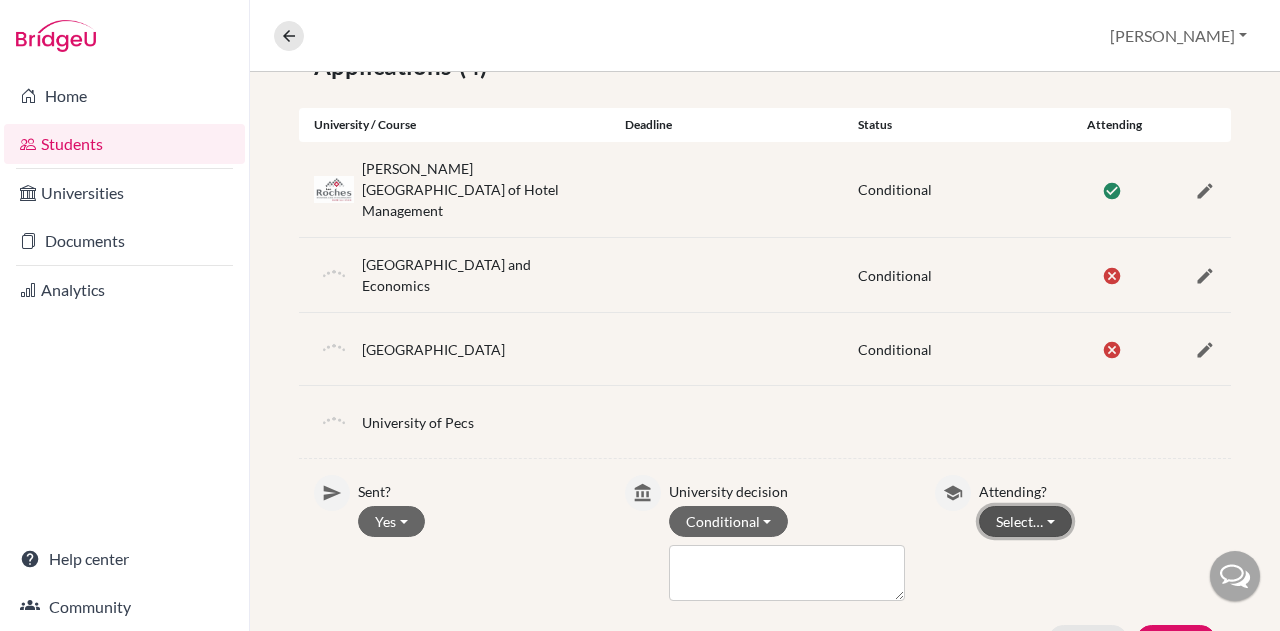 click on "Select…" at bounding box center (1025, 521) 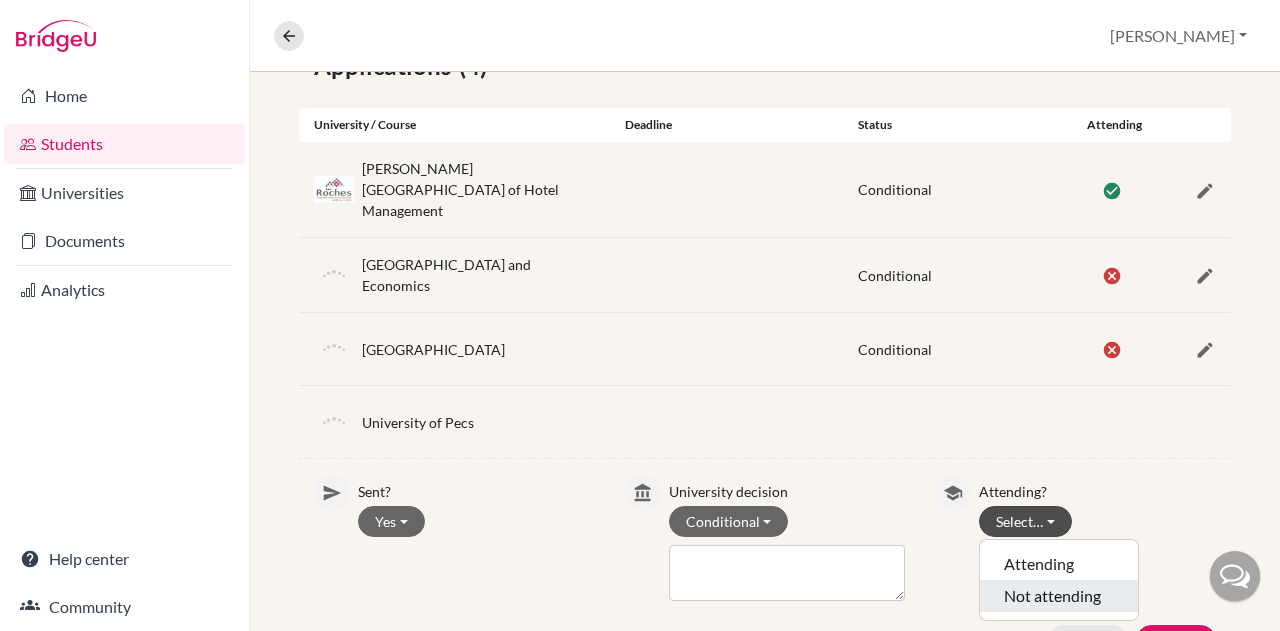click on "Not attending" 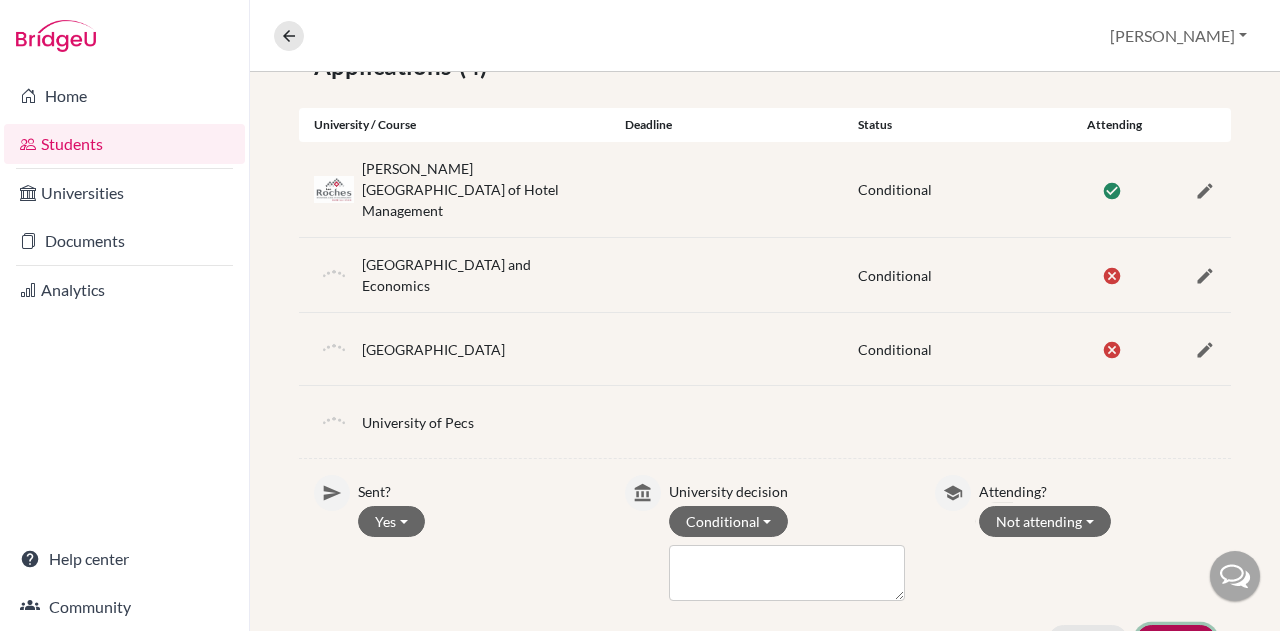 click on "Save" at bounding box center [1176, 640] 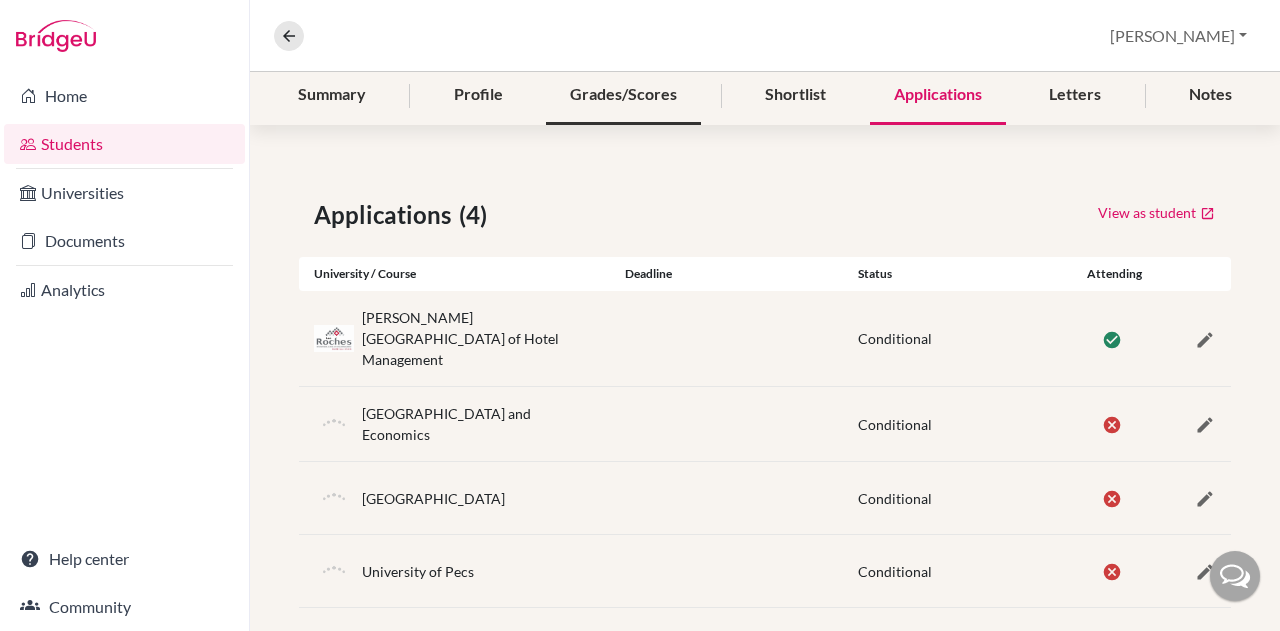 scroll, scrollTop: 250, scrollLeft: 0, axis: vertical 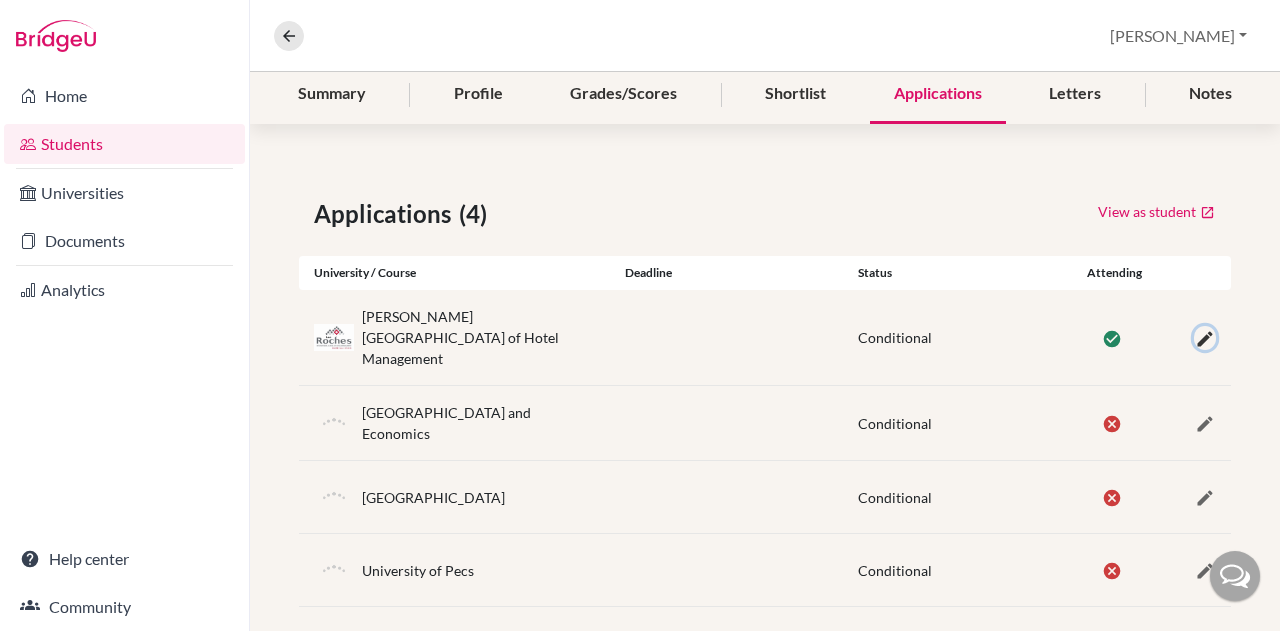 click at bounding box center (1205, 339) 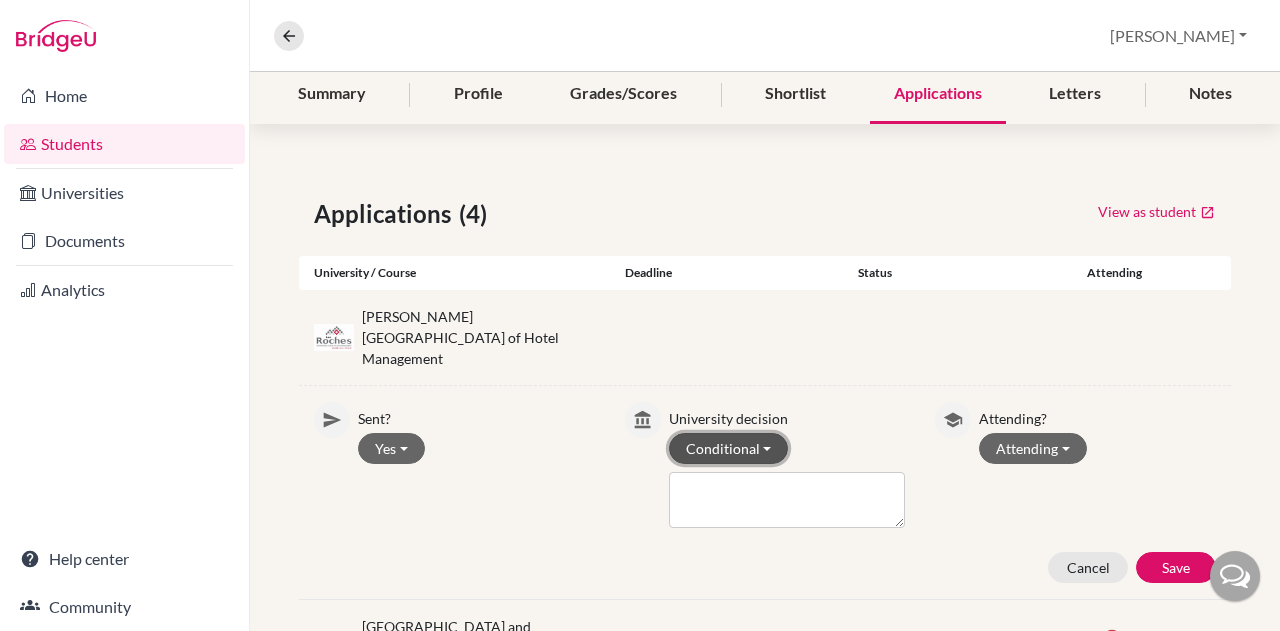 click on "Conditional" at bounding box center [729, 448] 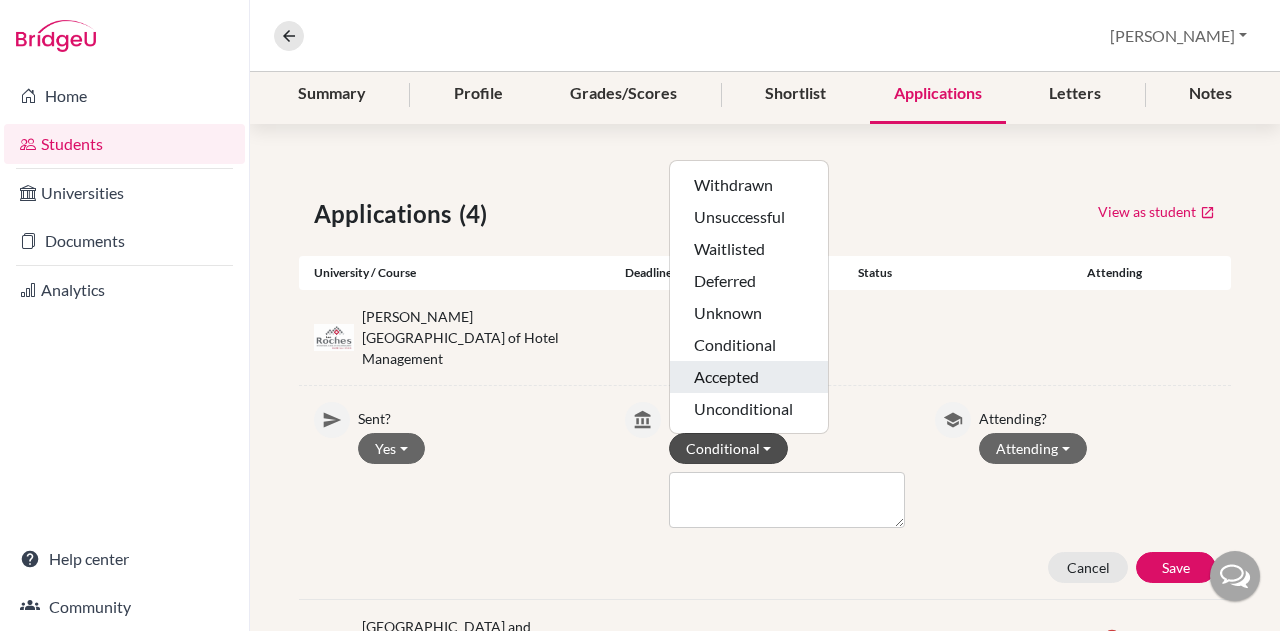 click on "Accepted" 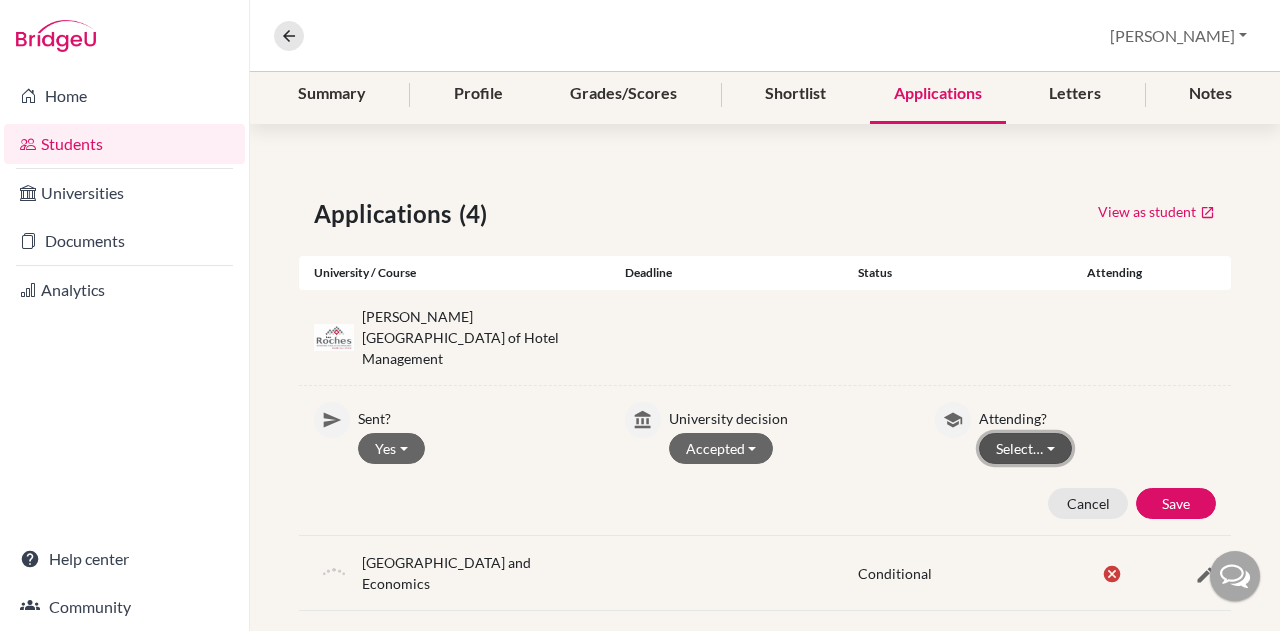 click on "Select…" at bounding box center (1025, 448) 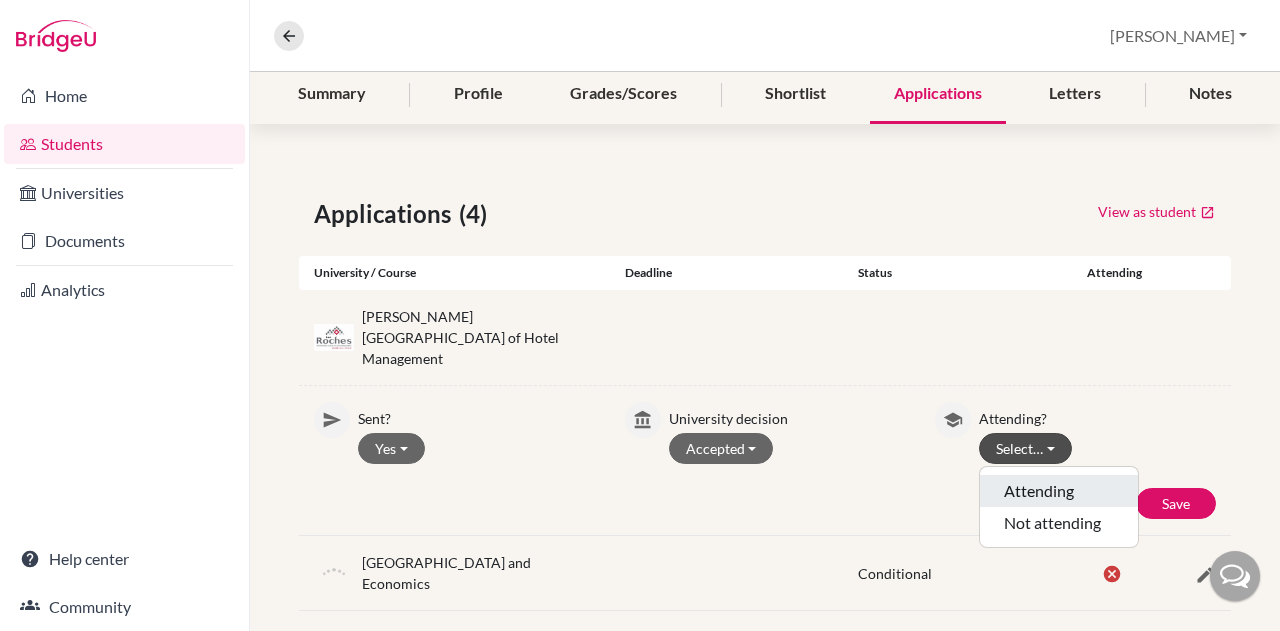 click on "Attending" 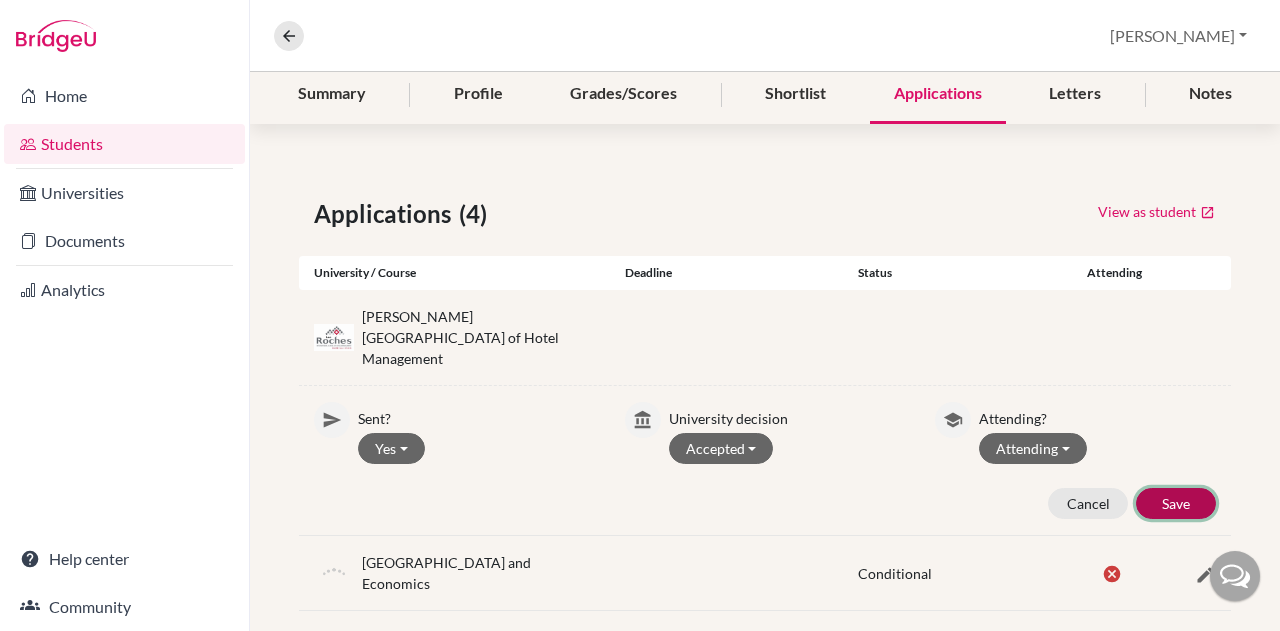 click on "Save" at bounding box center (1176, 503) 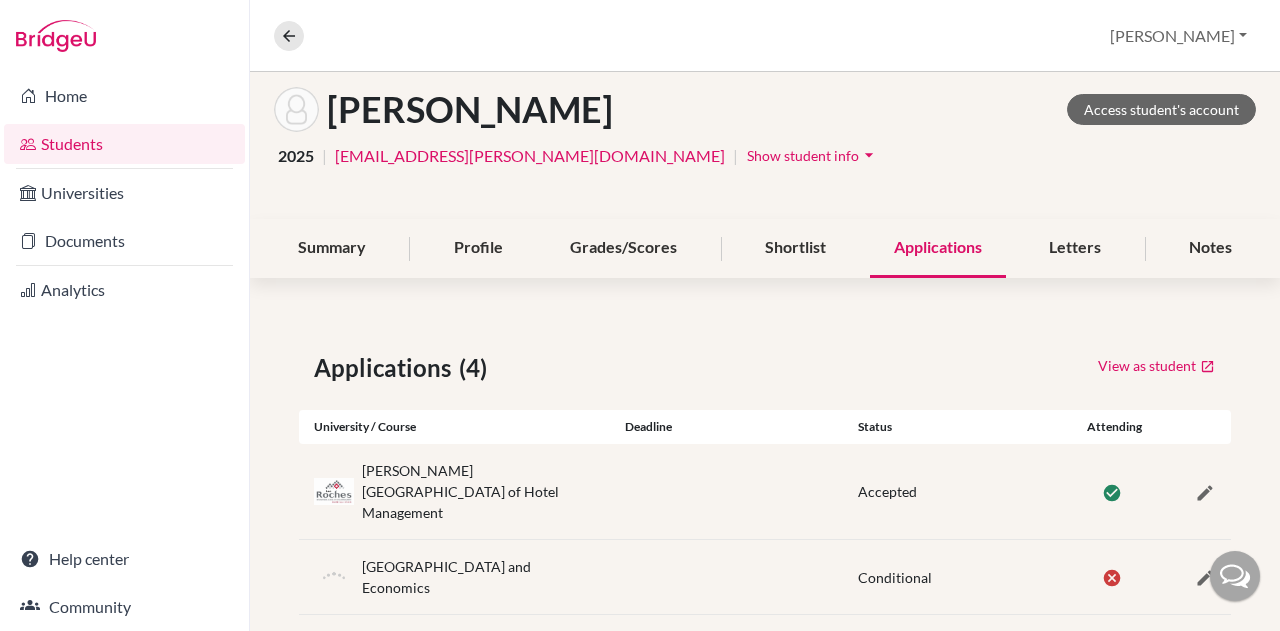 scroll, scrollTop: 0, scrollLeft: 0, axis: both 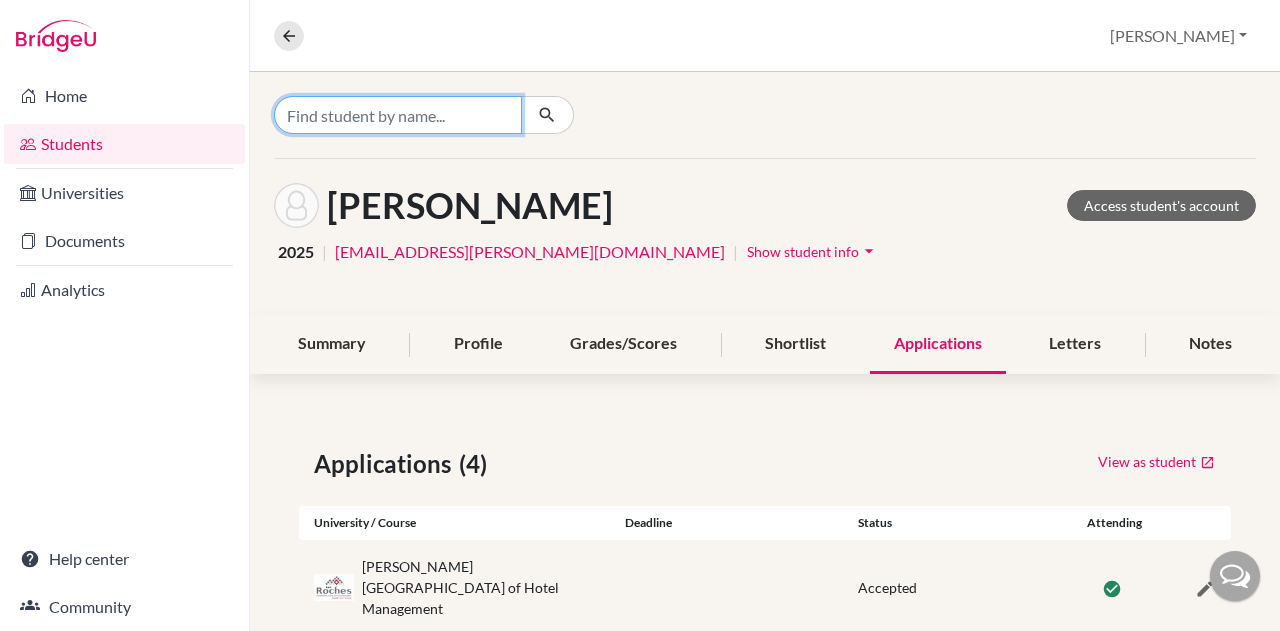 click at bounding box center (398, 115) 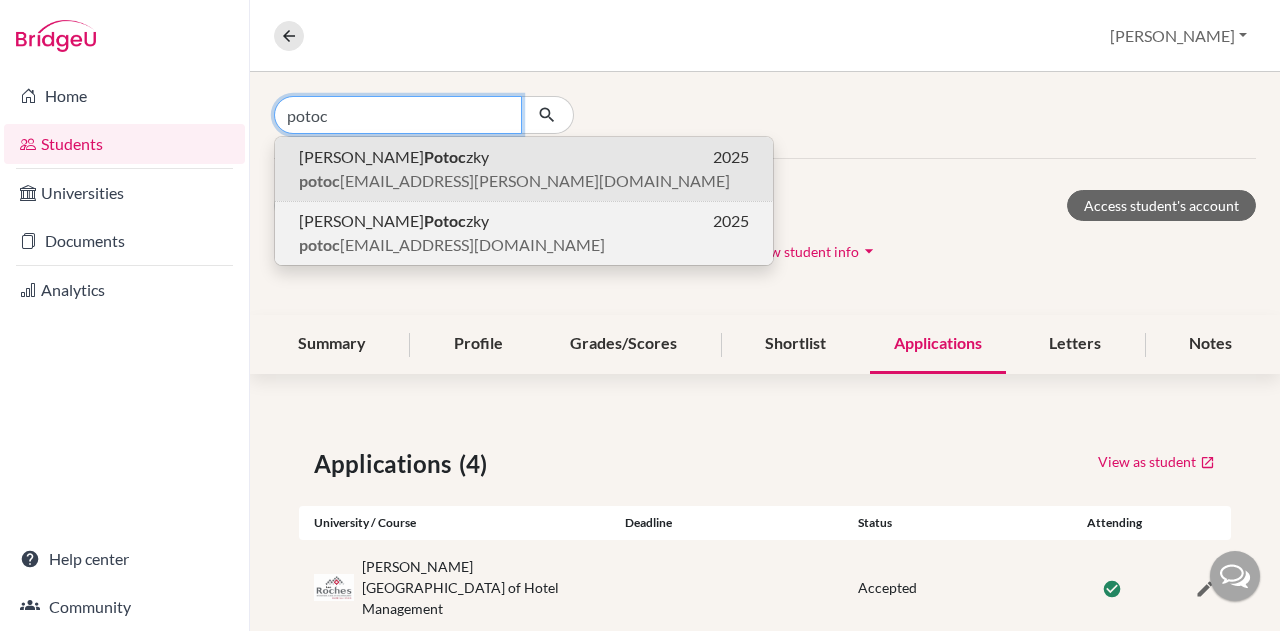 type on "potoc" 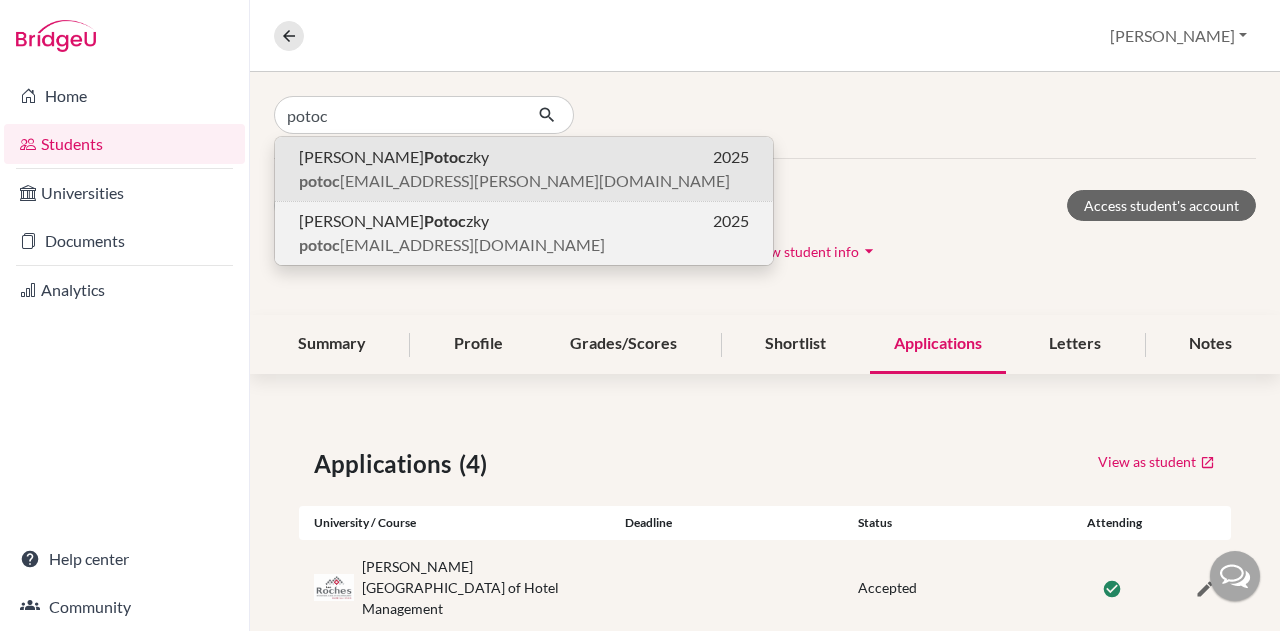 click on "[PERSON_NAME] zky" at bounding box center (394, 221) 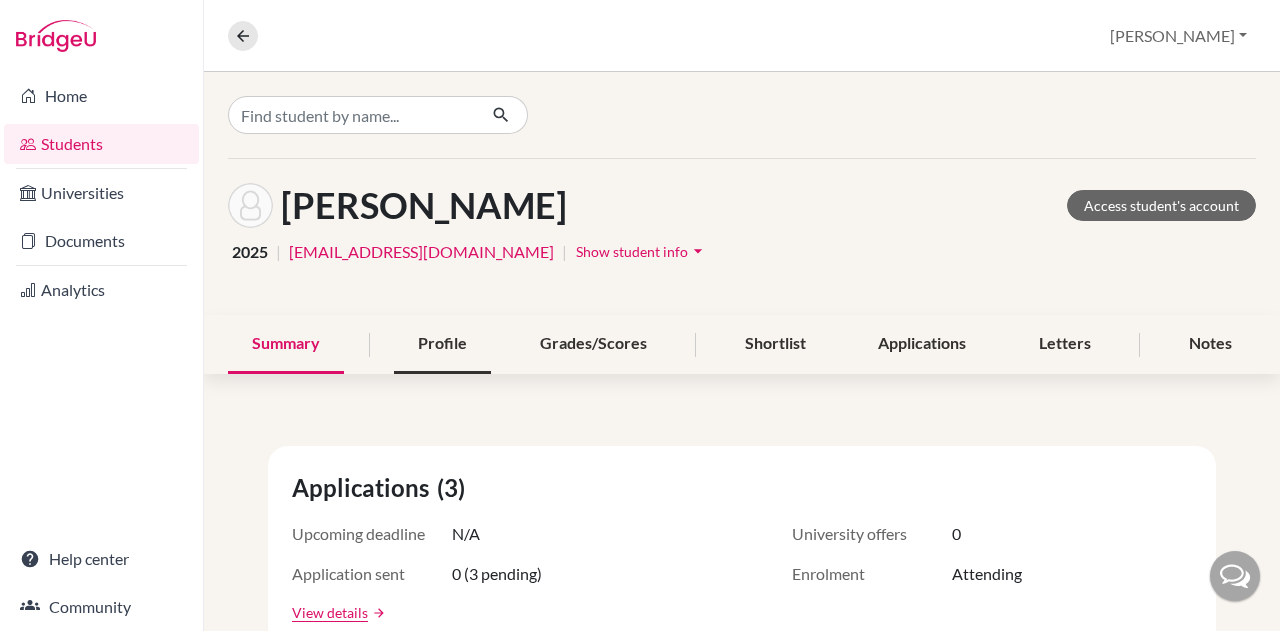 click on "Profile" at bounding box center (442, 344) 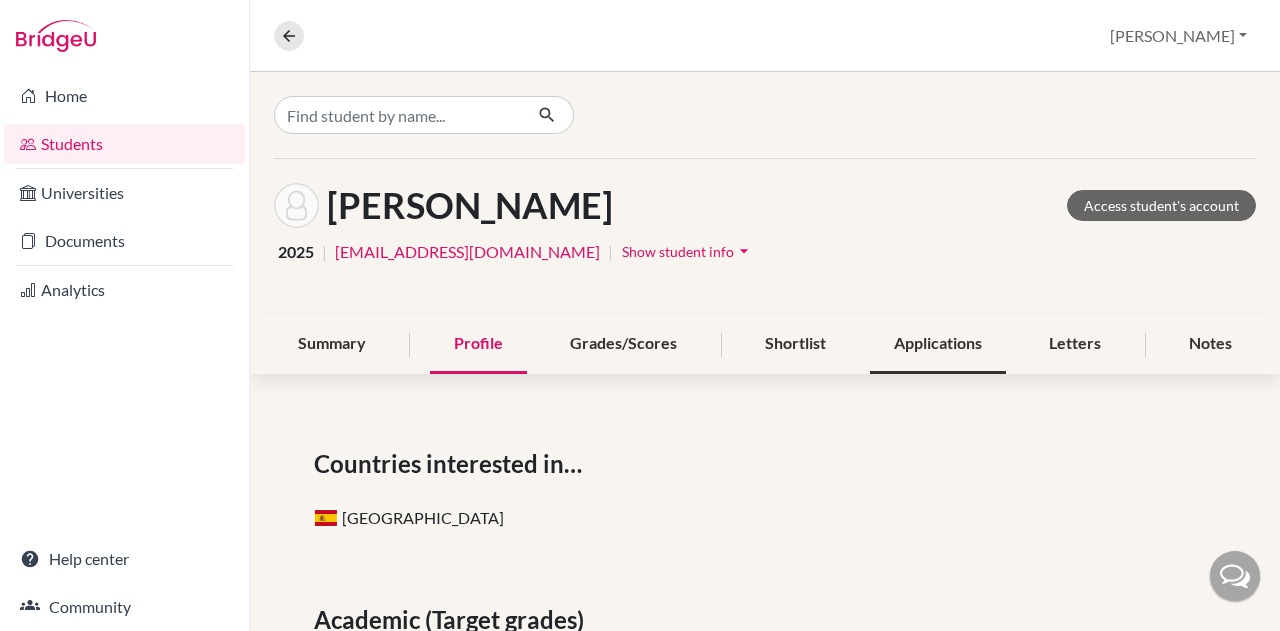click on "Applications" at bounding box center [938, 344] 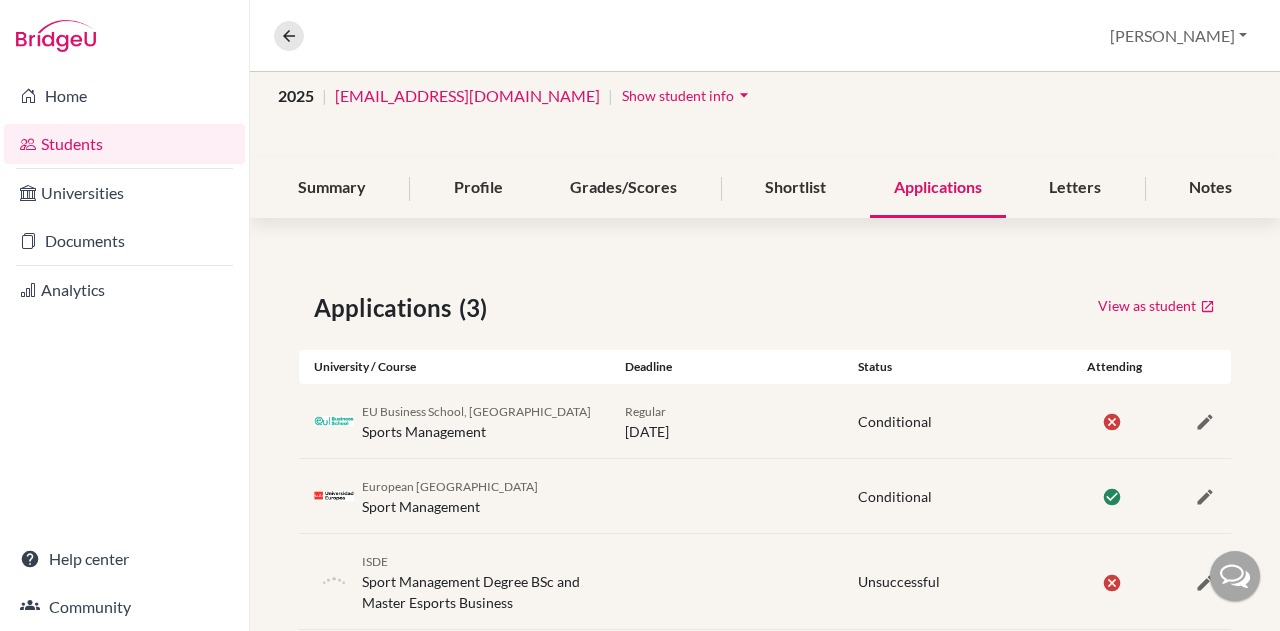 scroll, scrollTop: 200, scrollLeft: 0, axis: vertical 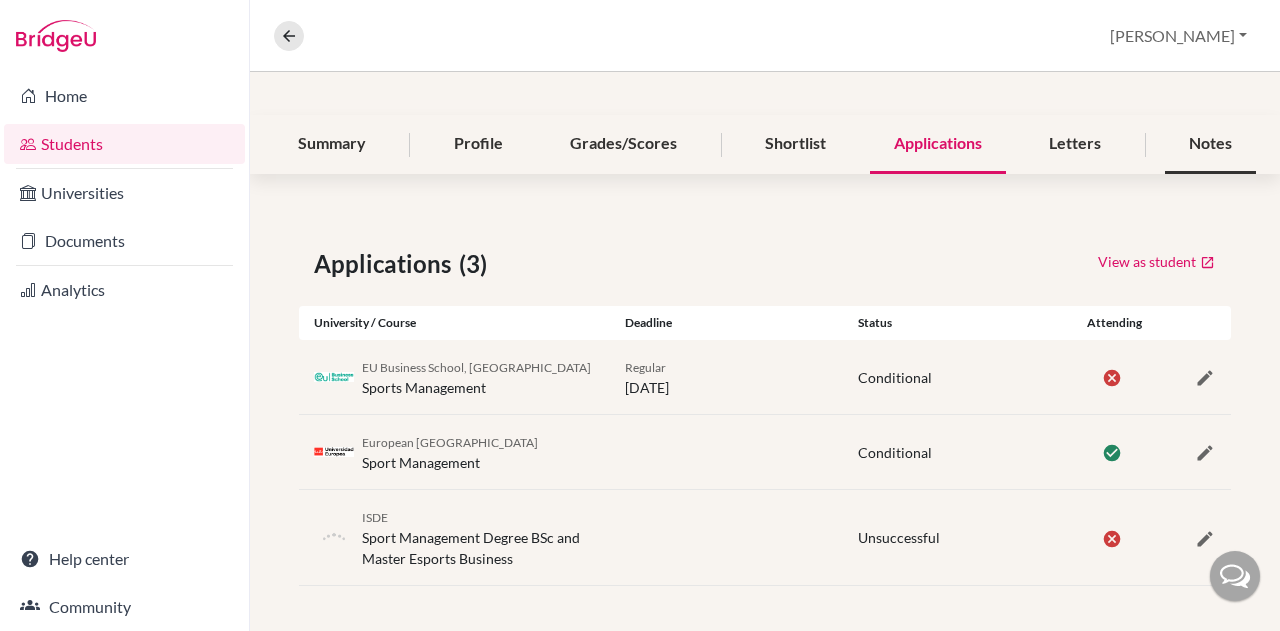 click on "Notes" at bounding box center (1210, 144) 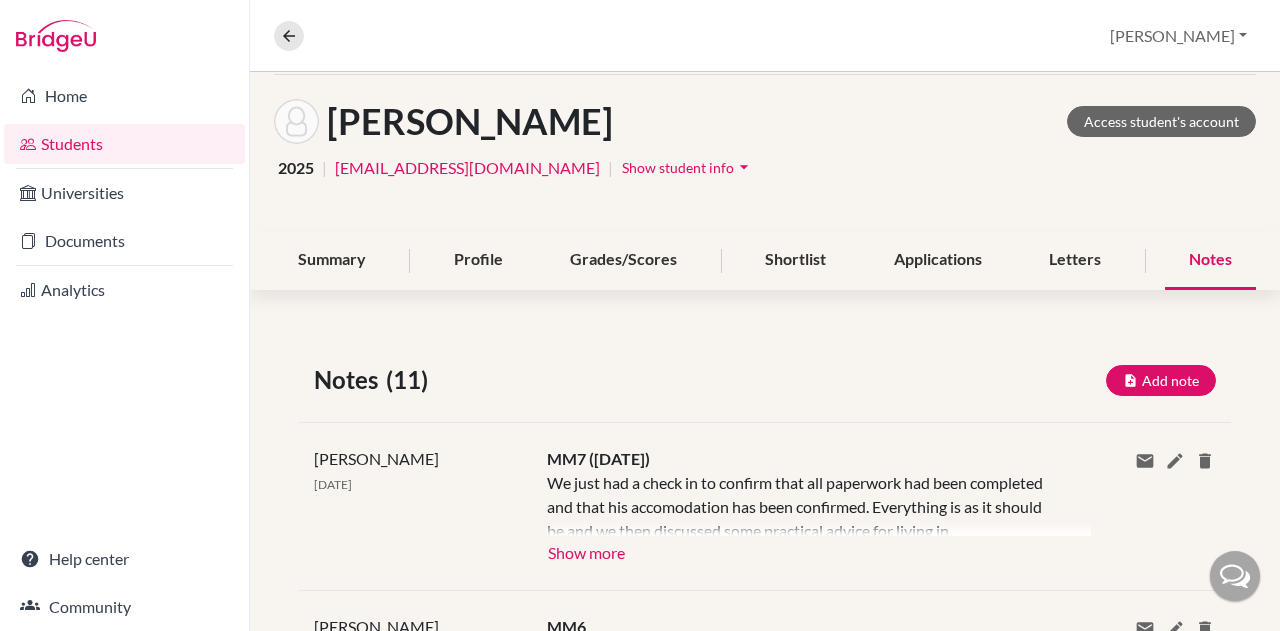 scroll, scrollTop: 0, scrollLeft: 0, axis: both 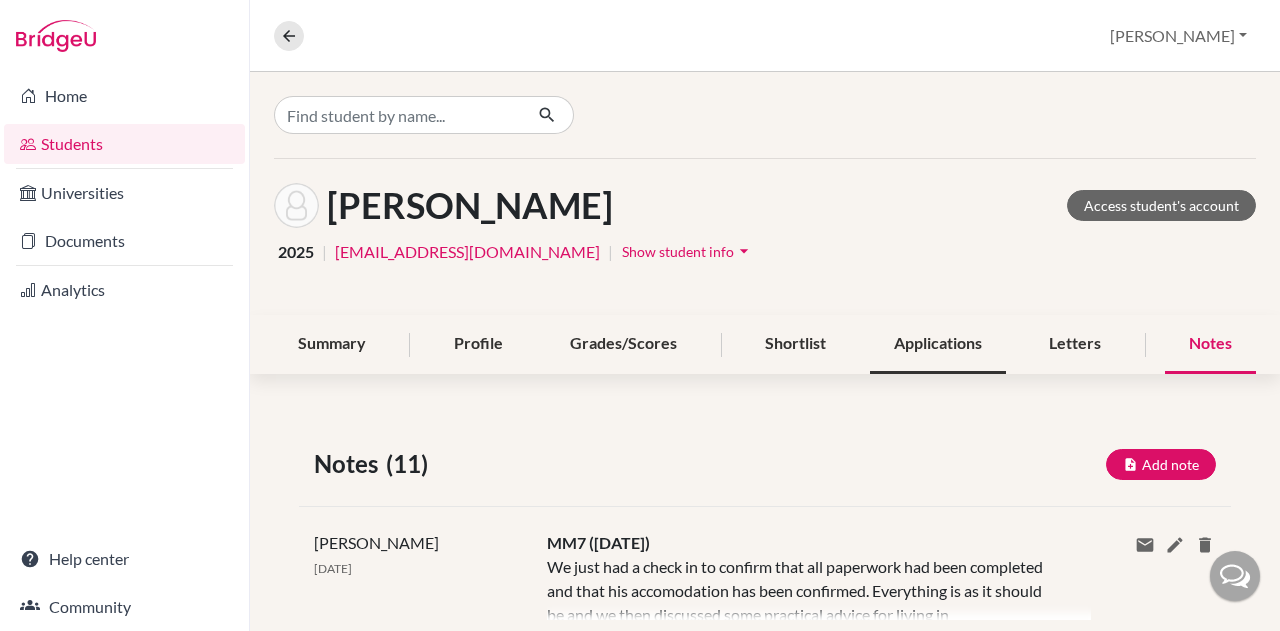 click on "Applications" at bounding box center (938, 344) 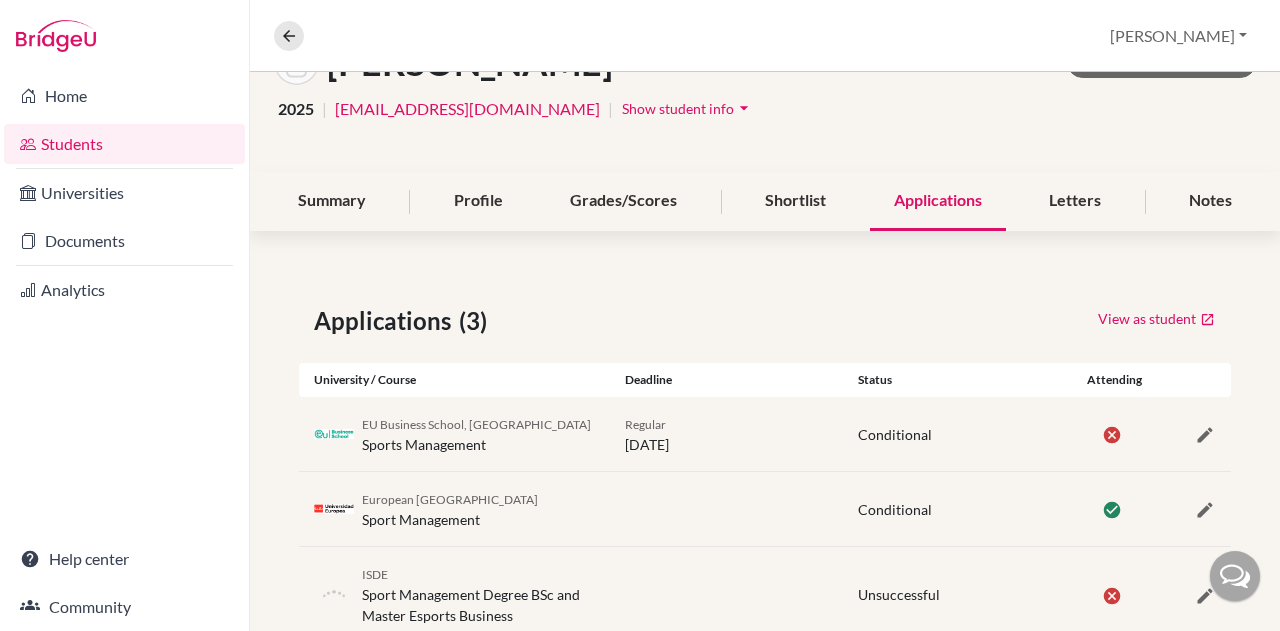 scroll, scrollTop: 200, scrollLeft: 0, axis: vertical 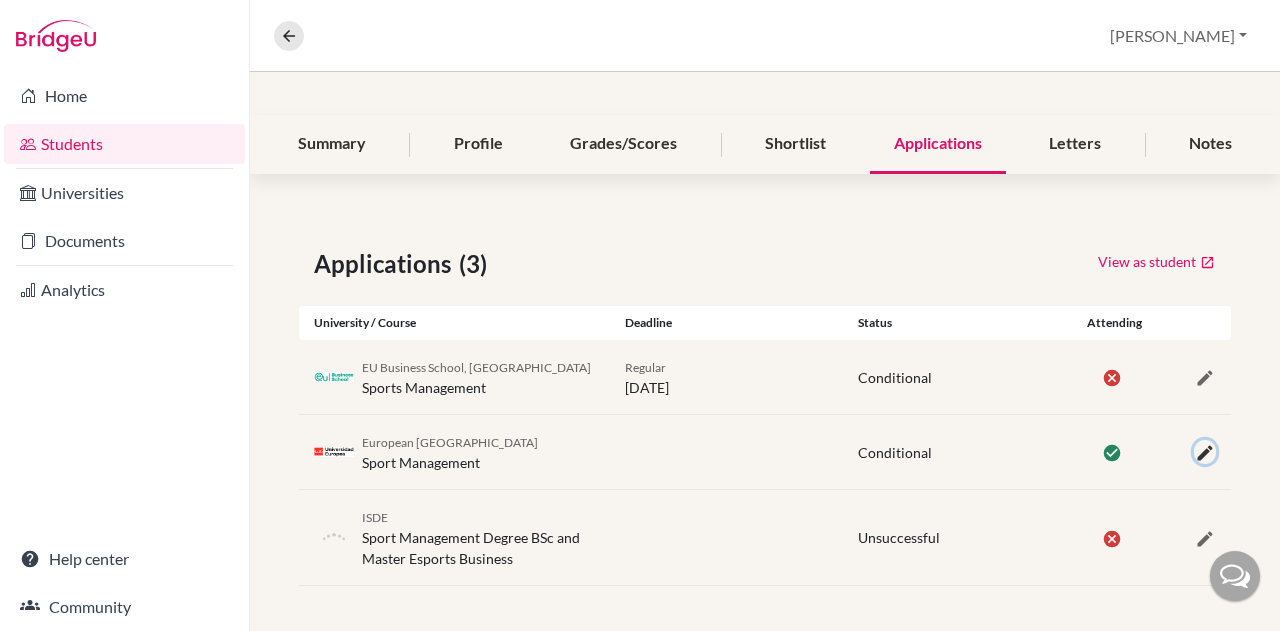 click at bounding box center (1205, 453) 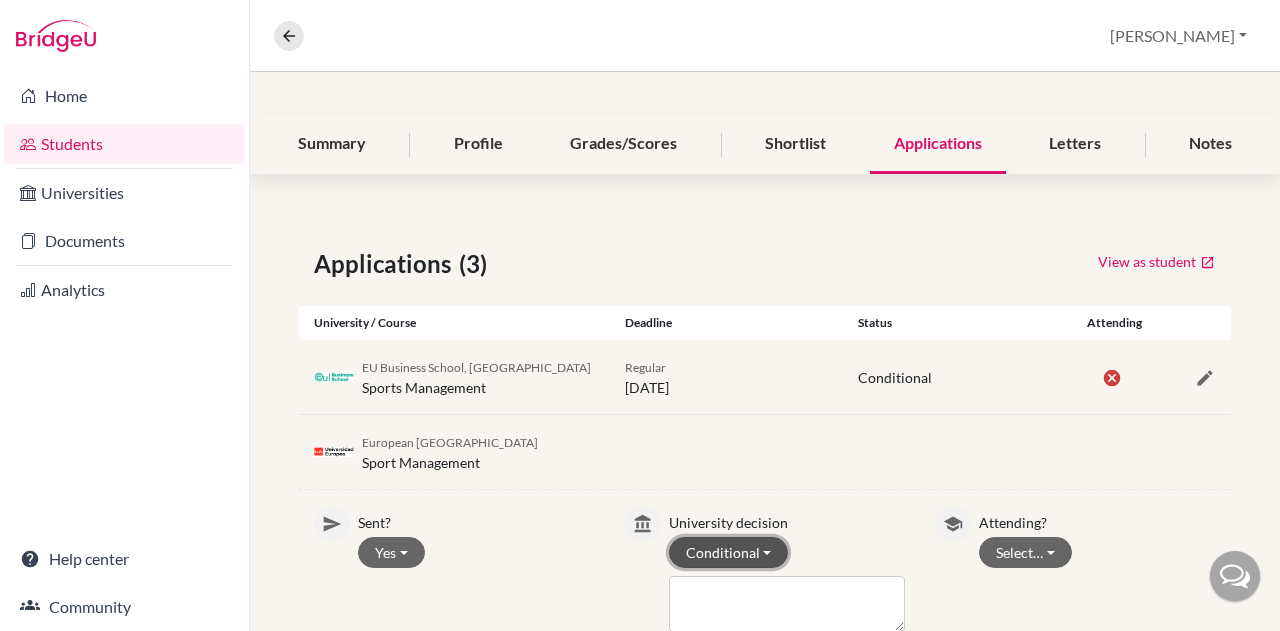 click on "Conditional" at bounding box center [729, 552] 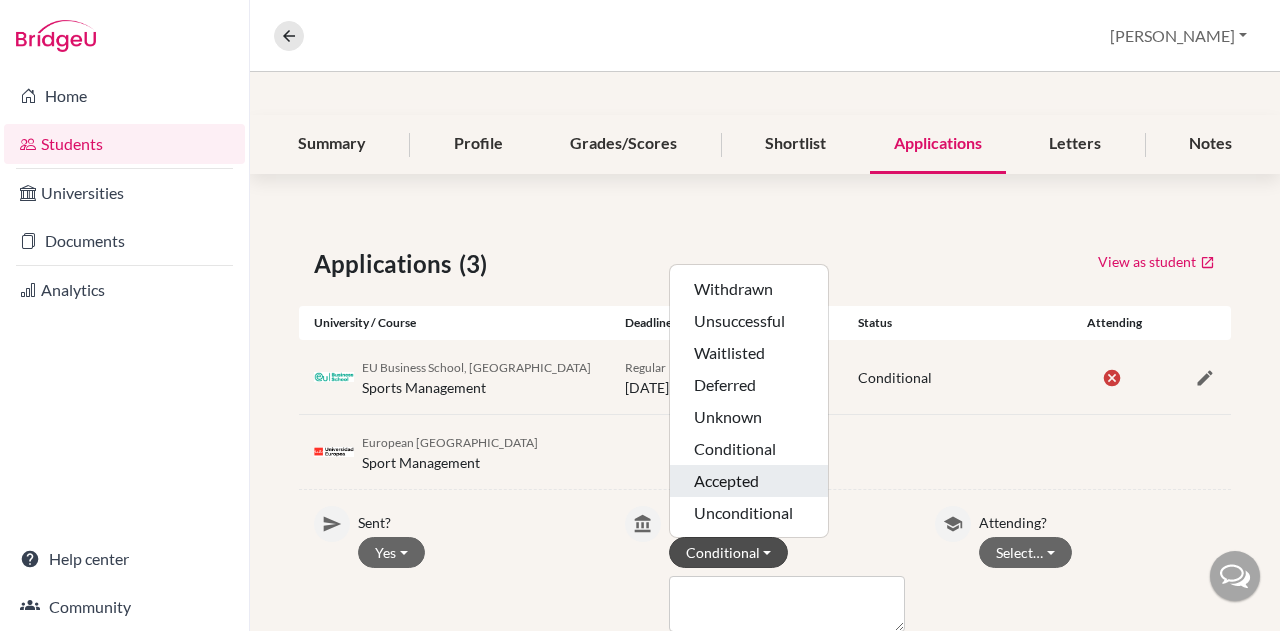 drag, startPoint x: 776, startPoint y: 475, endPoint x: 820, endPoint y: 495, distance: 48.332184 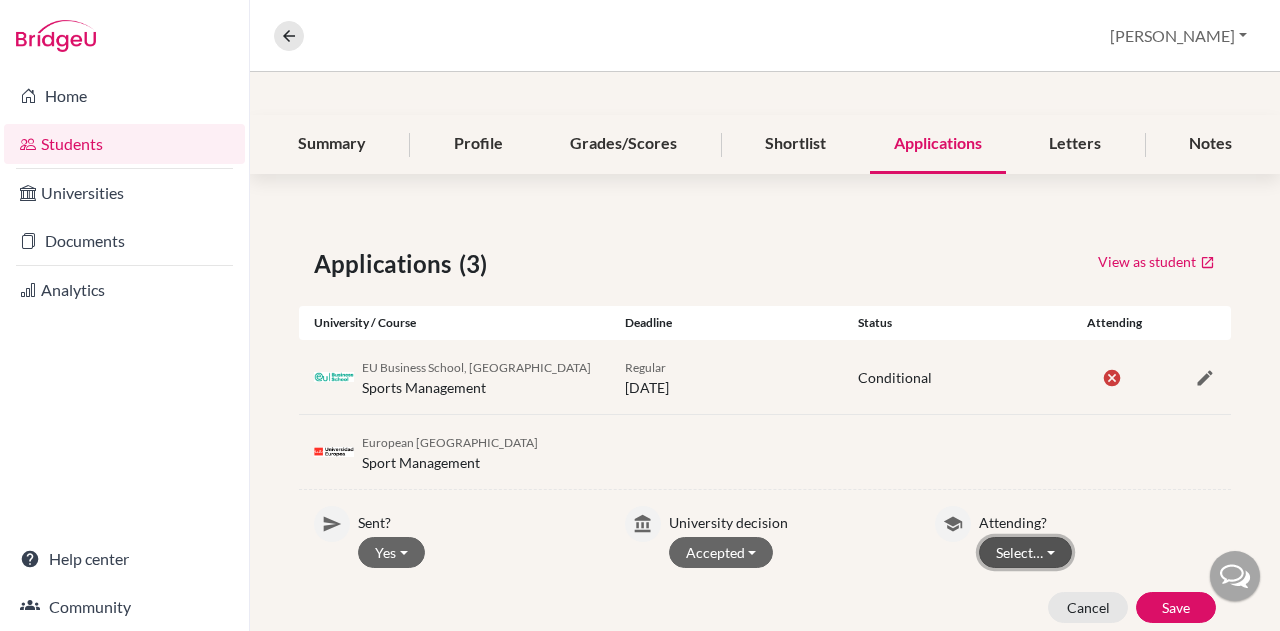 click on "Select…" at bounding box center [1025, 552] 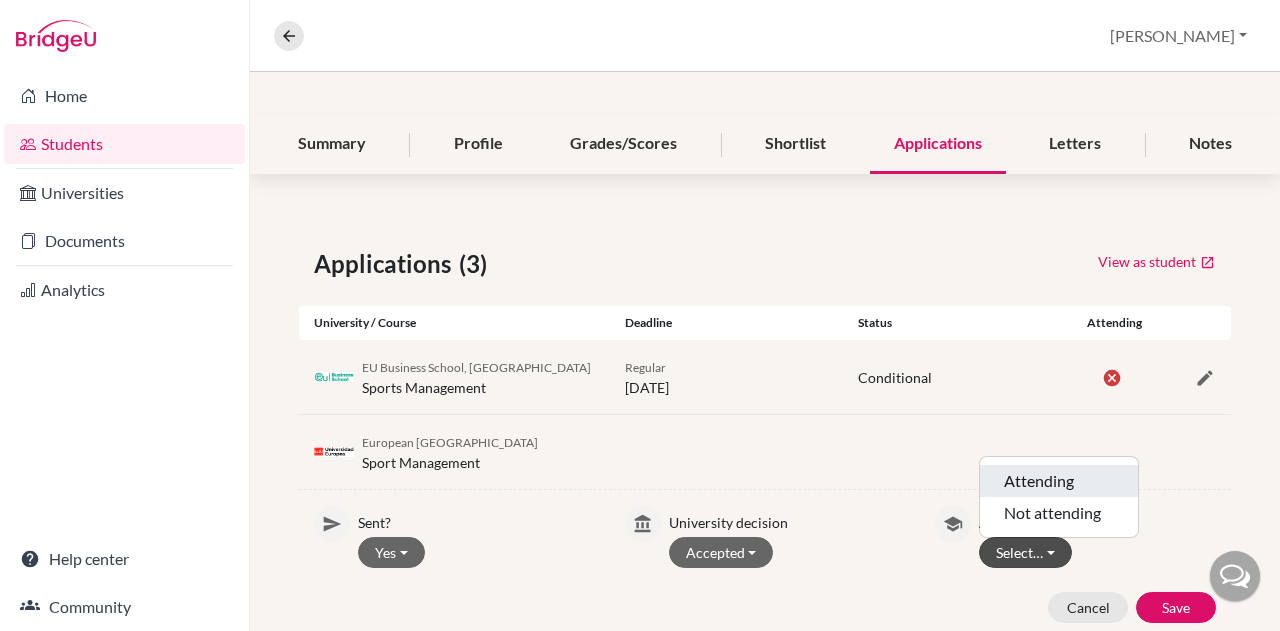 click on "Attending" 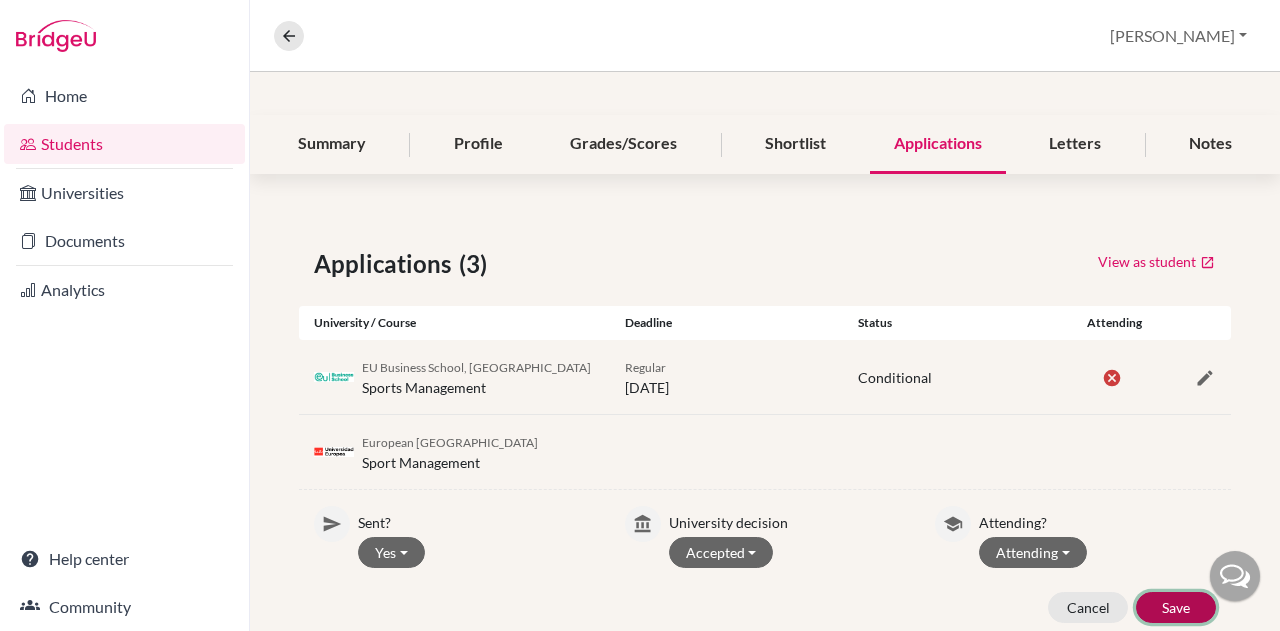 click on "Save" at bounding box center (1176, 607) 